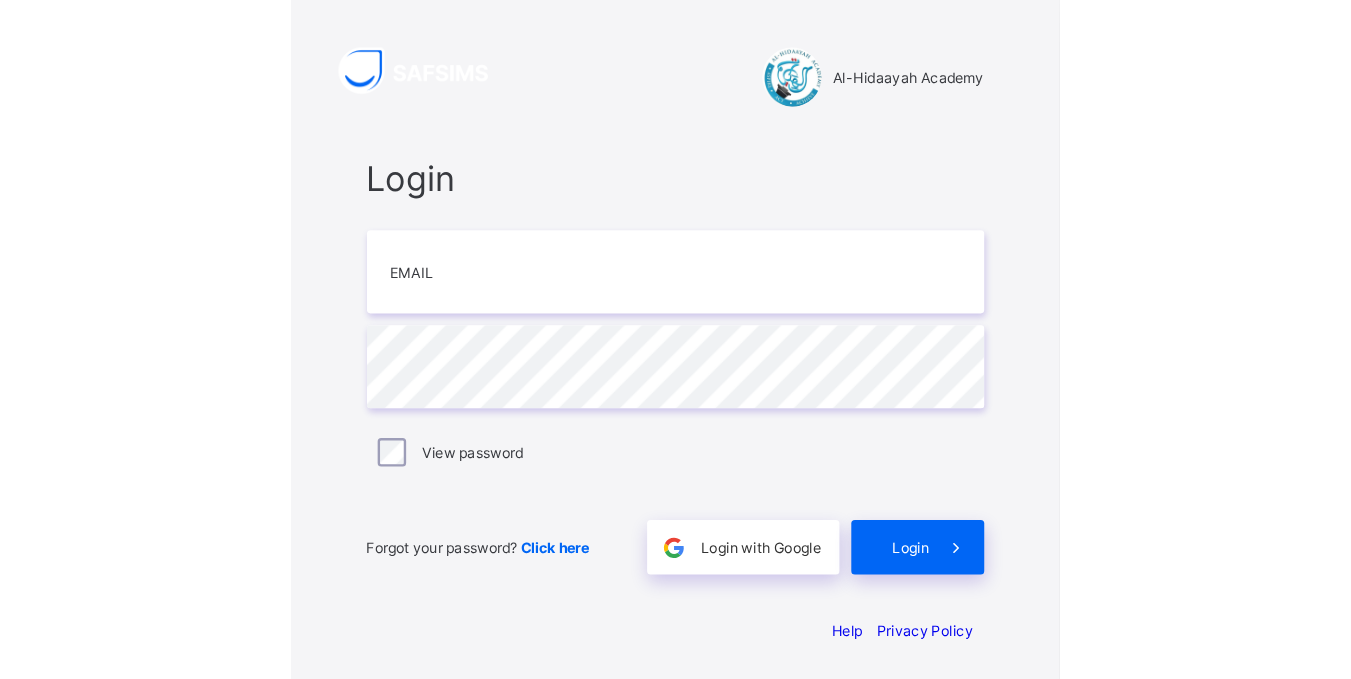 scroll, scrollTop: 0, scrollLeft: 0, axis: both 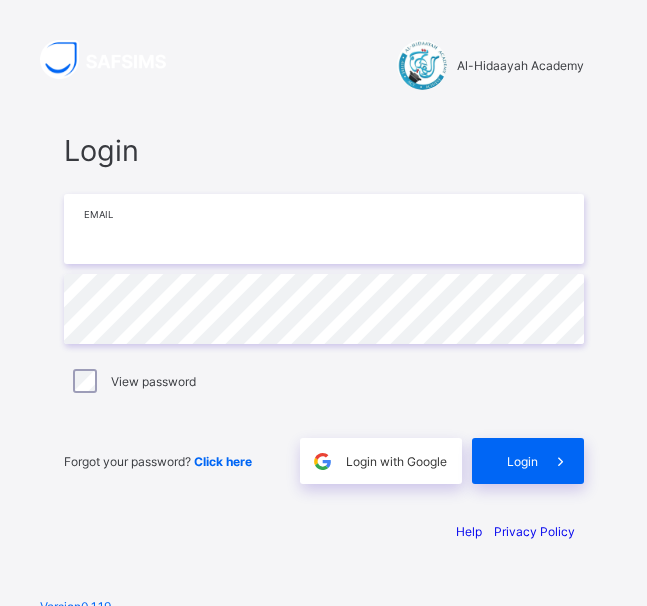click at bounding box center (324, 229) 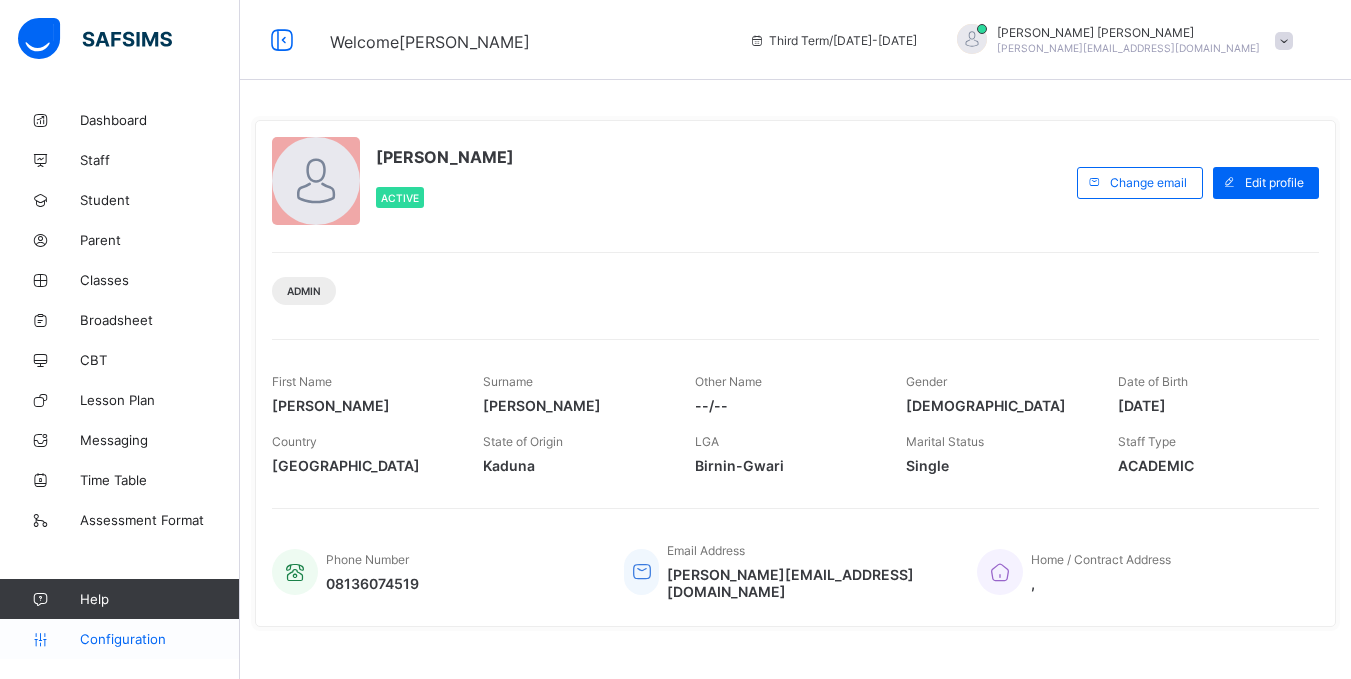 click on "Configuration" at bounding box center (119, 639) 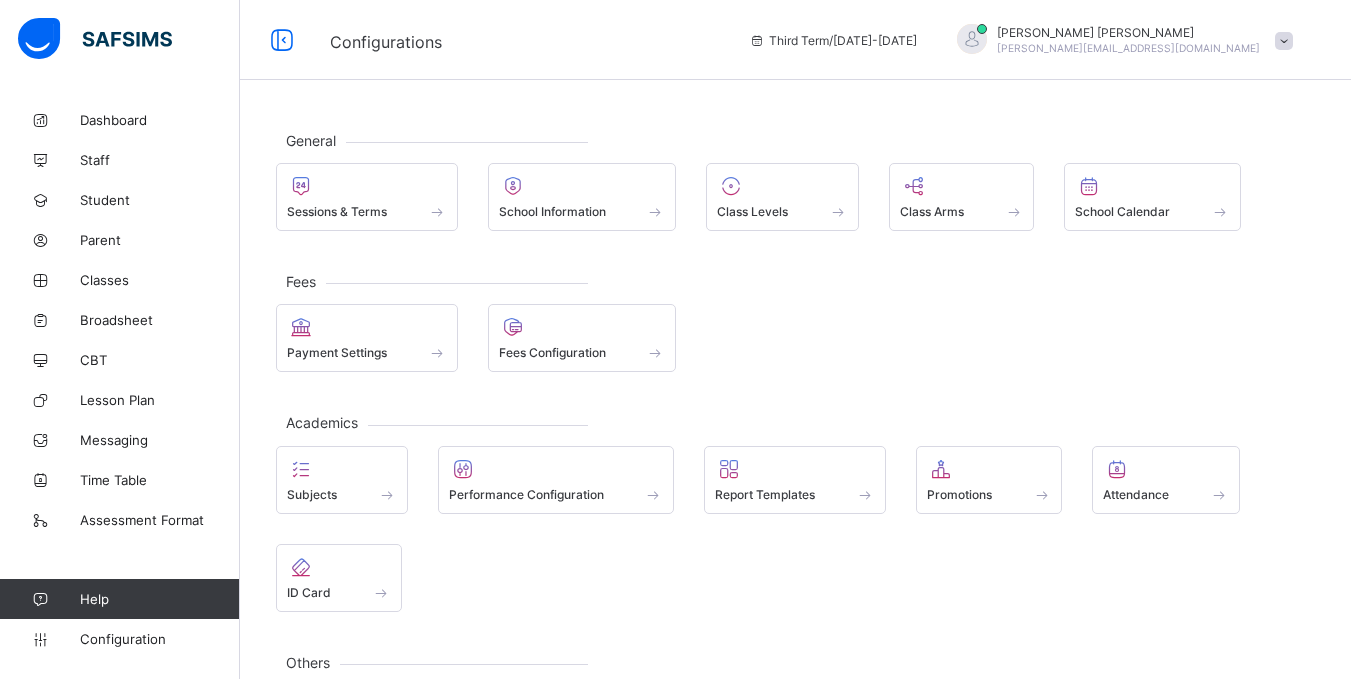 click at bounding box center (40, 599) 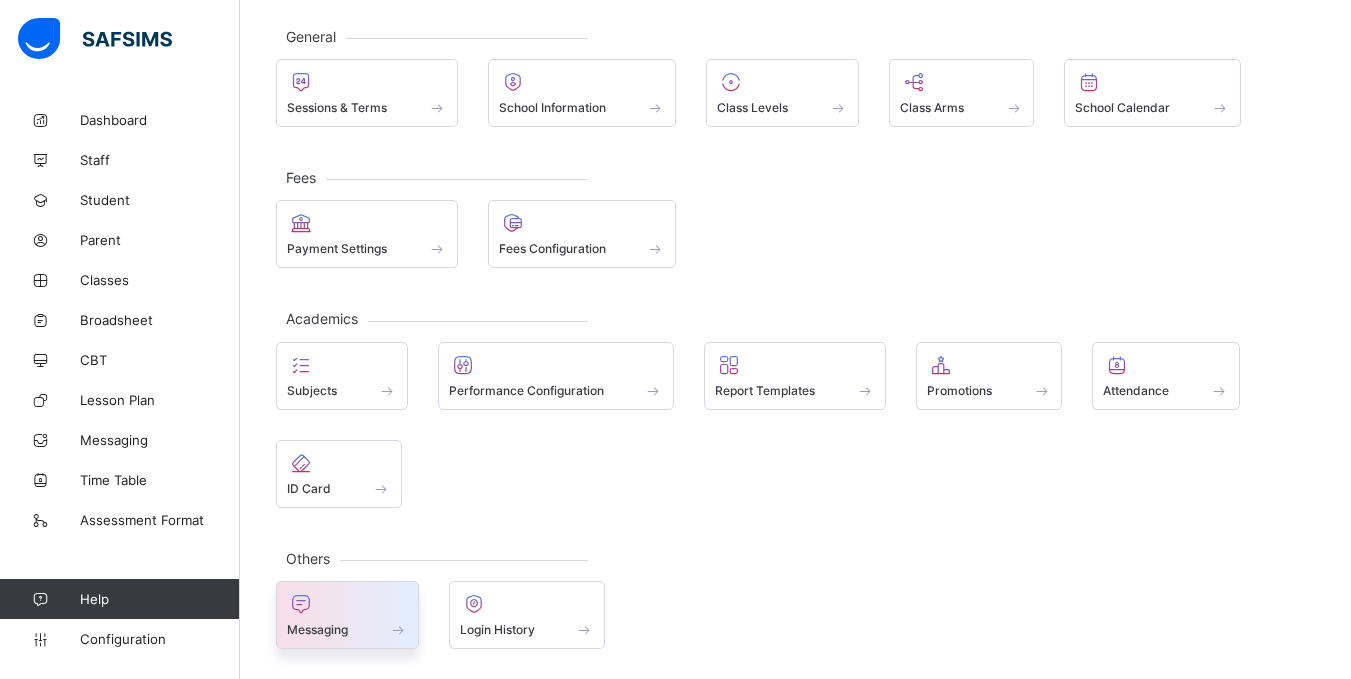 click at bounding box center [347, 618] 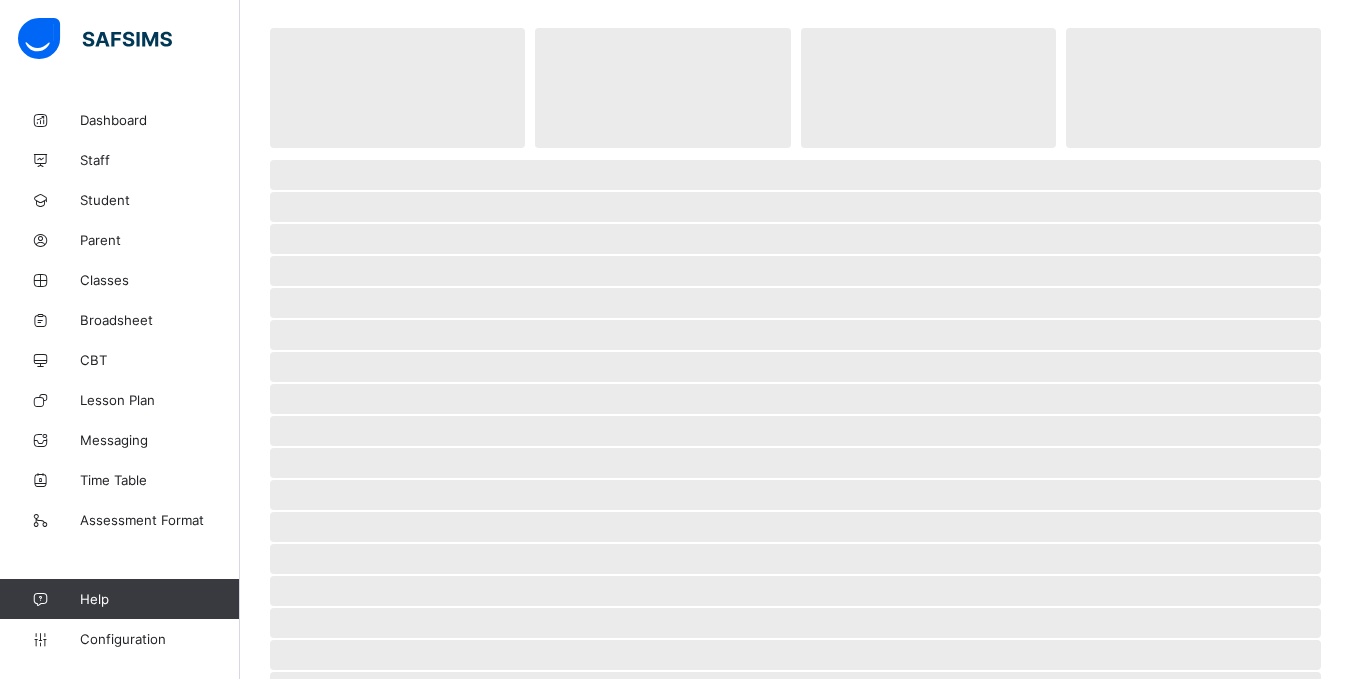 scroll, scrollTop: 0, scrollLeft: 0, axis: both 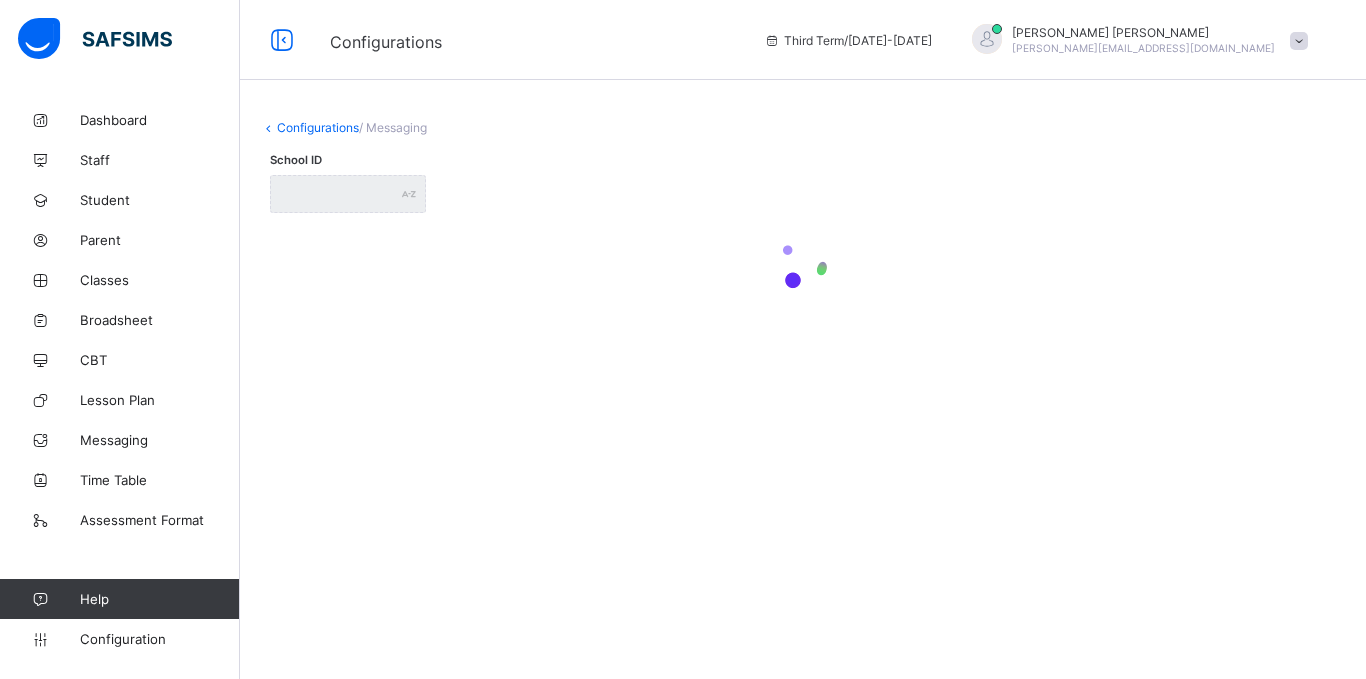 type on "**********" 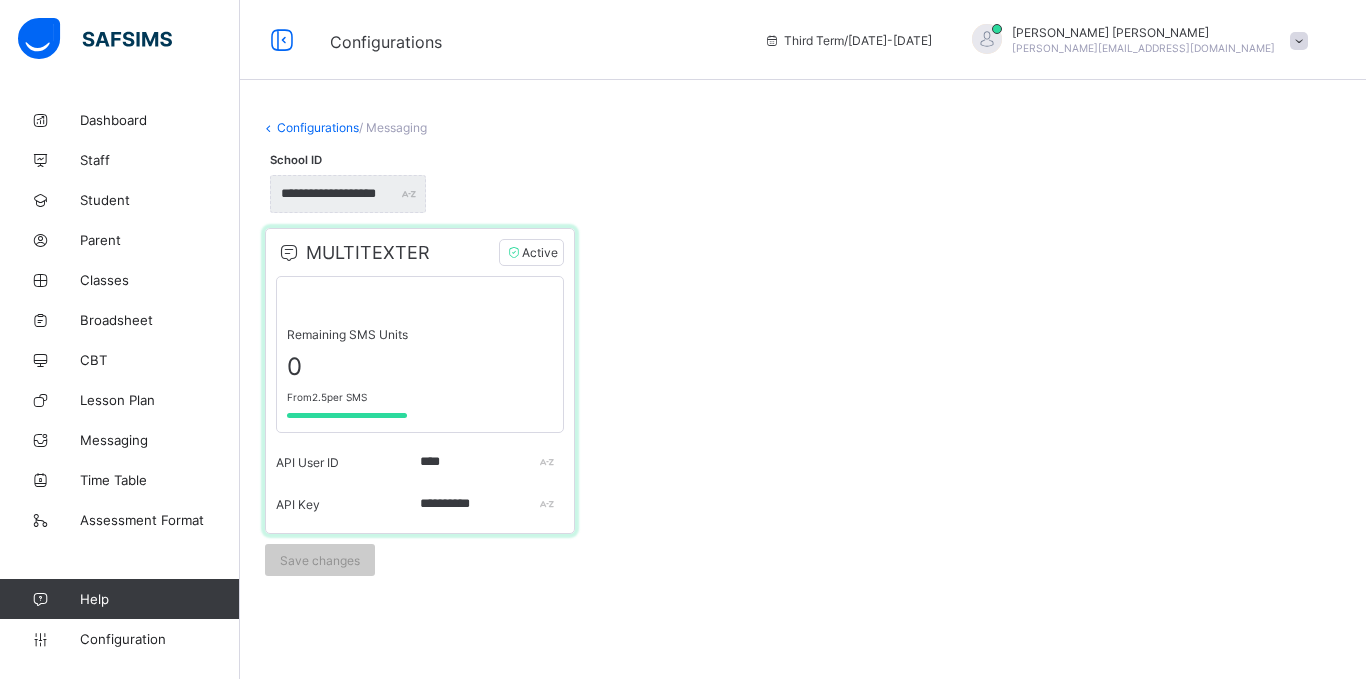 click on "Help" at bounding box center (159, 599) 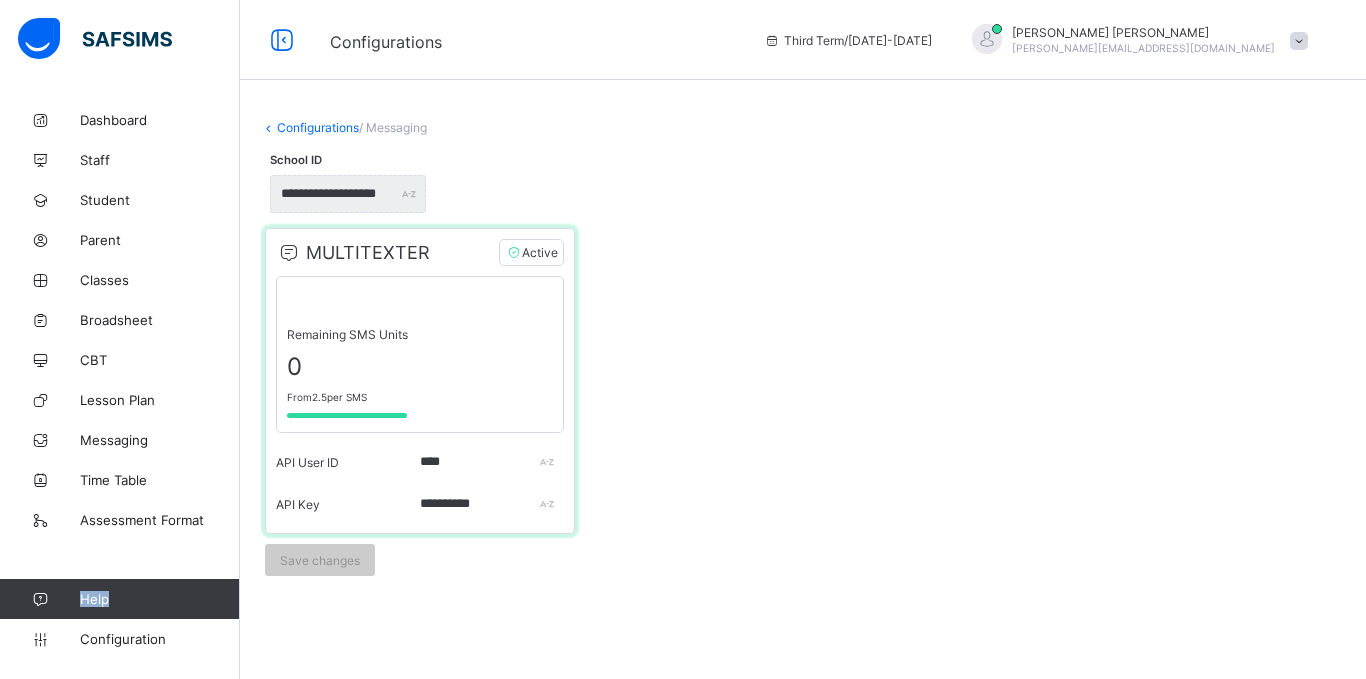 click on "Help" at bounding box center (159, 599) 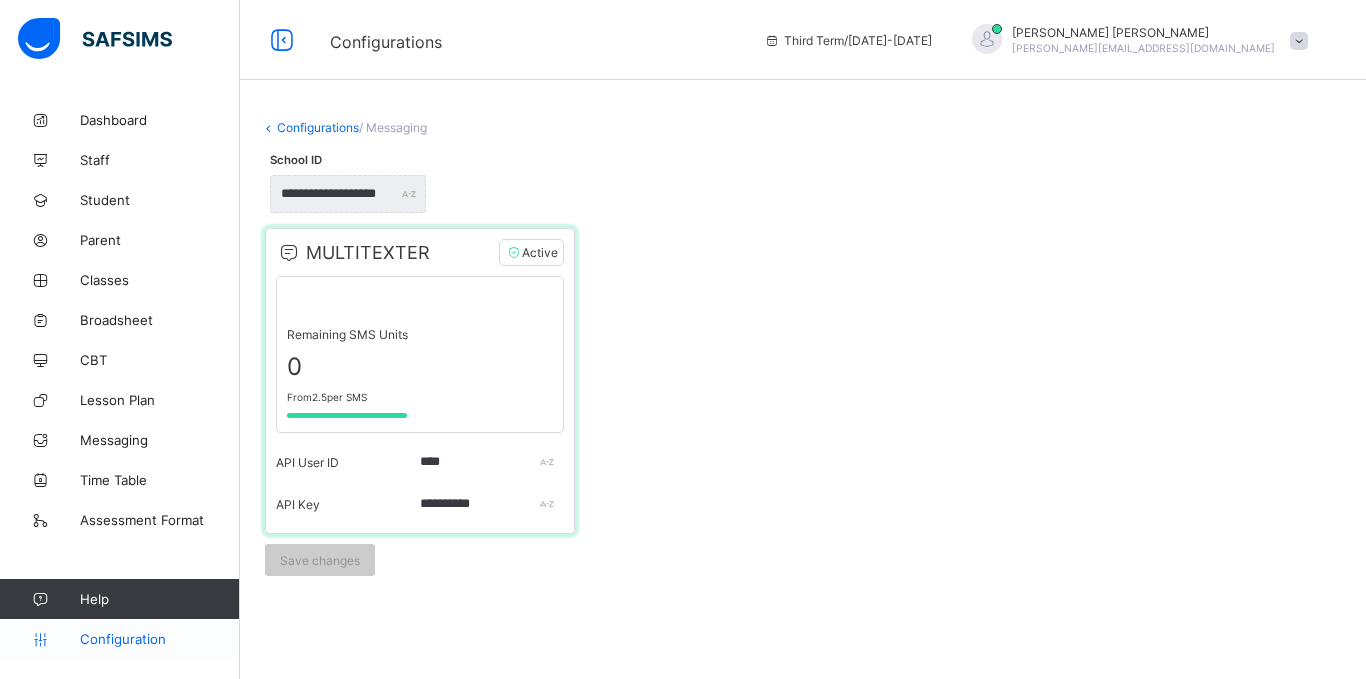 click on "Configuration" at bounding box center [159, 639] 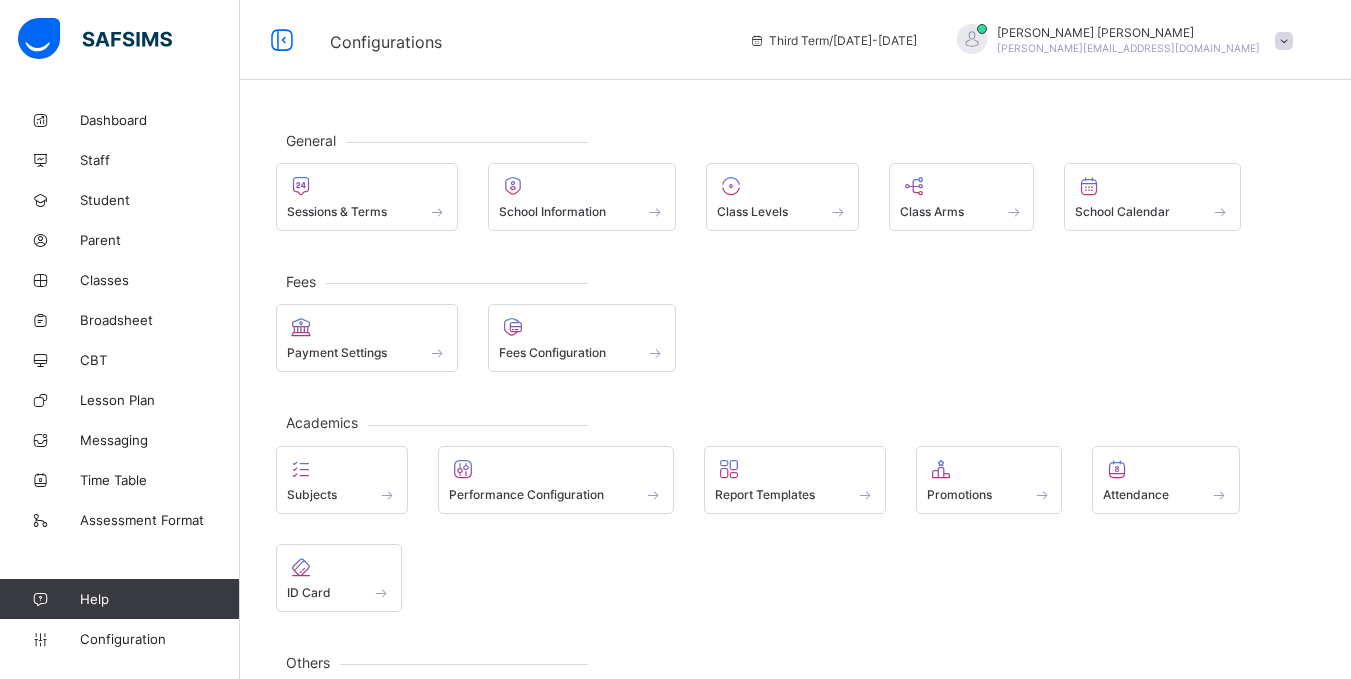 click at bounding box center [95, 39] 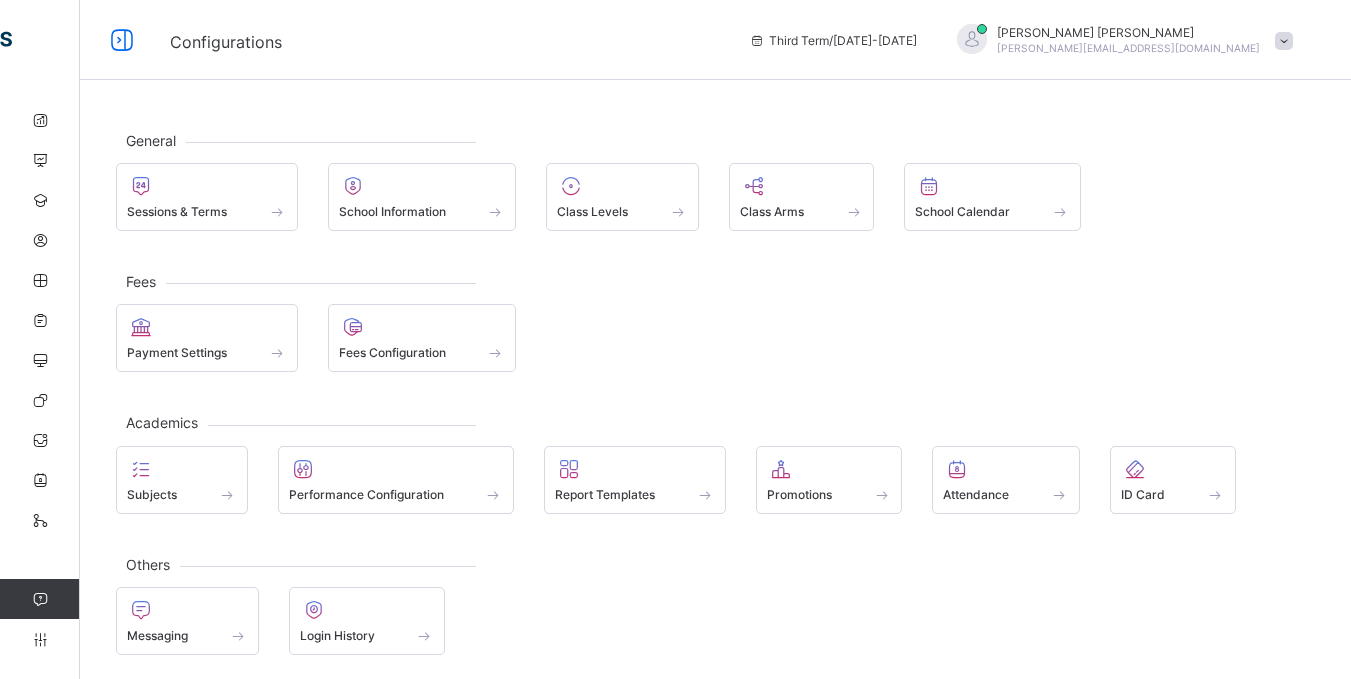click at bounding box center [1284, 41] 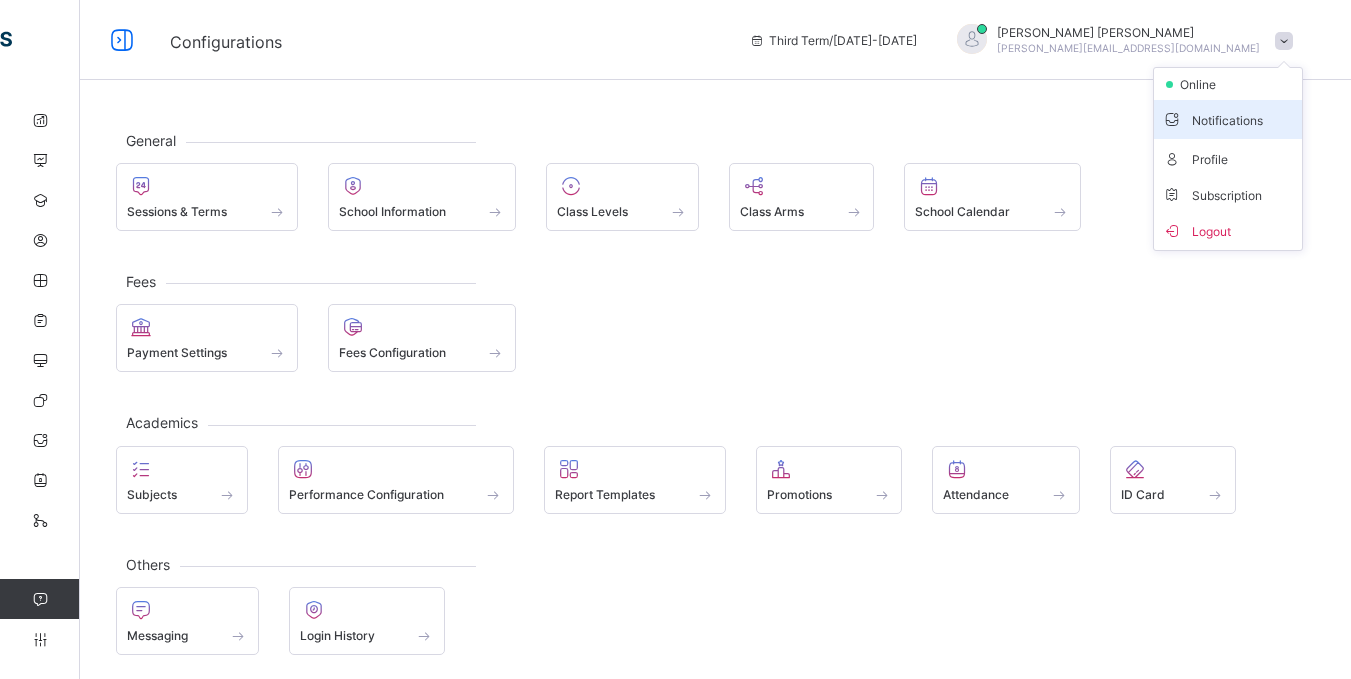 click on "Notifications" at bounding box center [1228, 119] 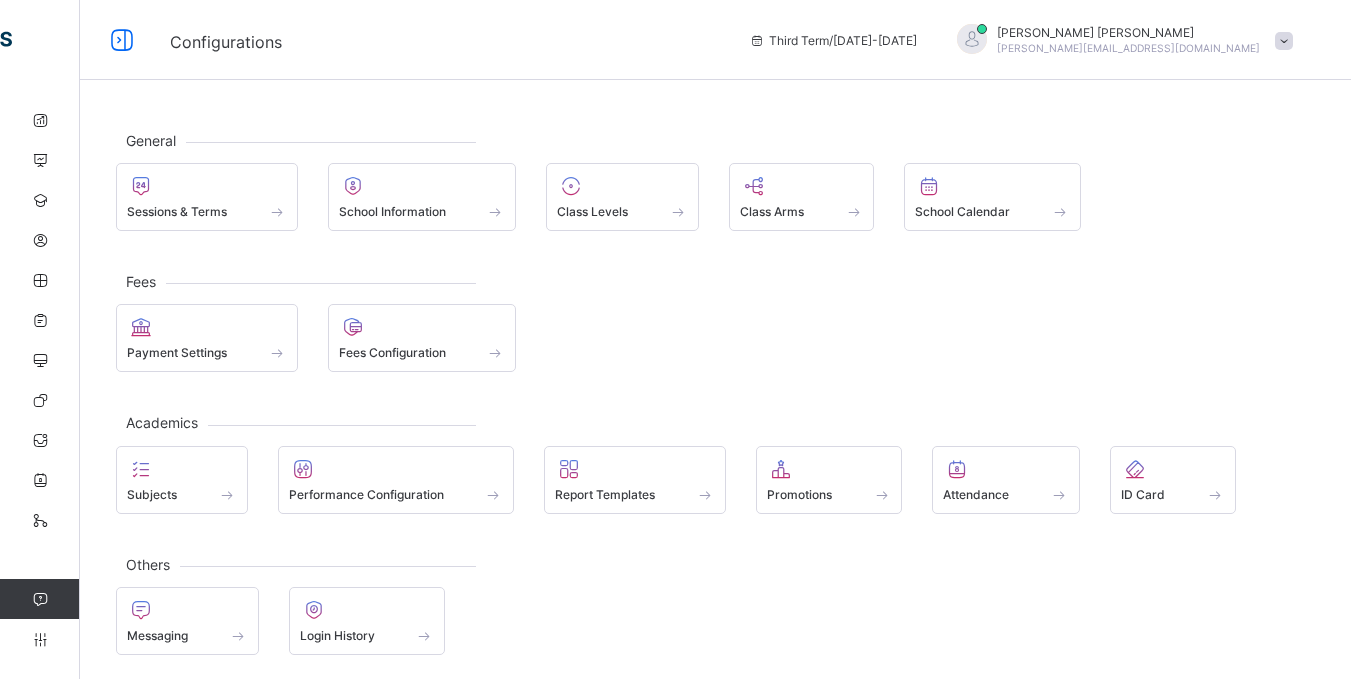 click on "Ahmad   Adam adam.ahmad@alhidaayahacademy.sch.ng" at bounding box center [1120, 40] 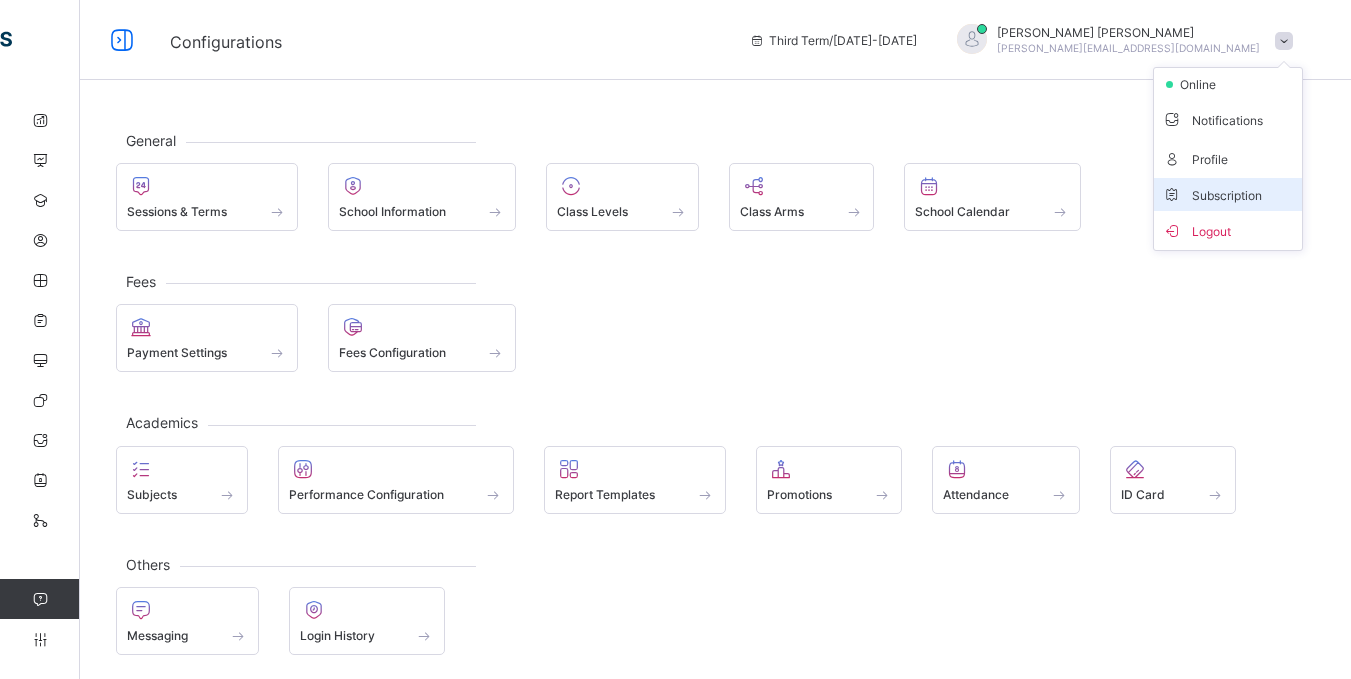 click on "Subscription" at bounding box center (1212, 195) 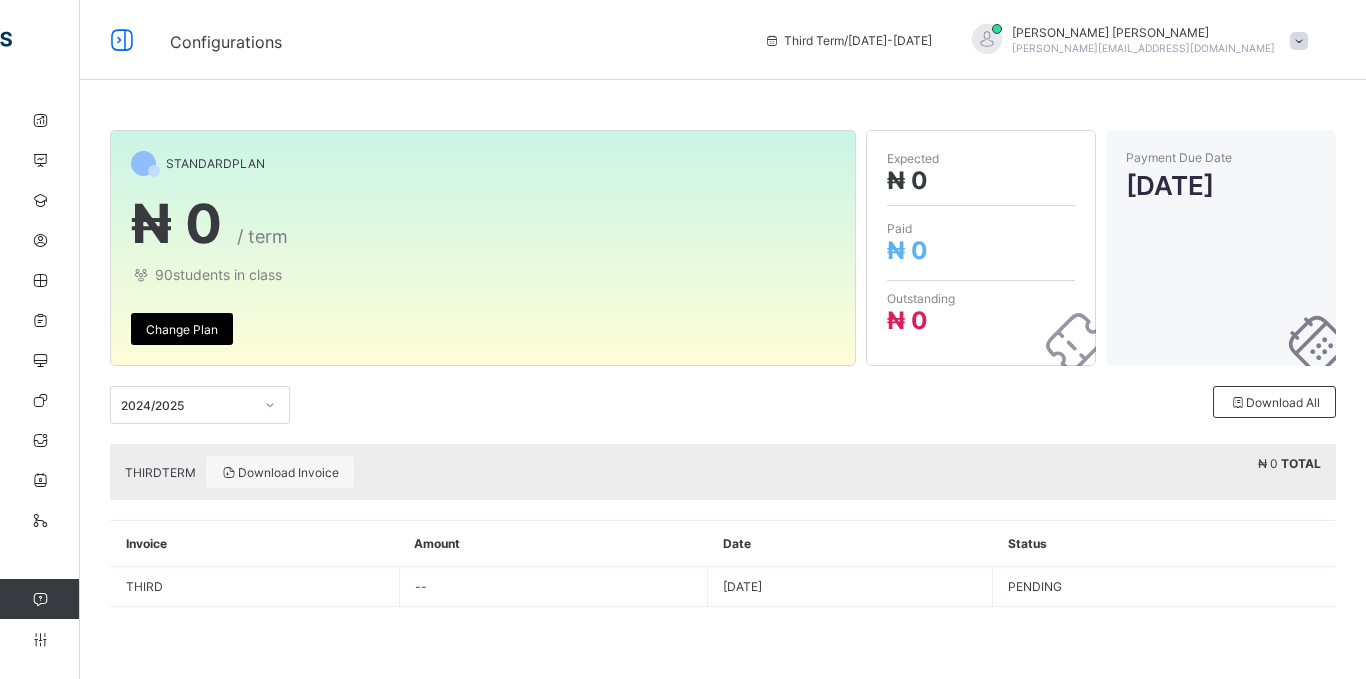 click at bounding box center [1299, 41] 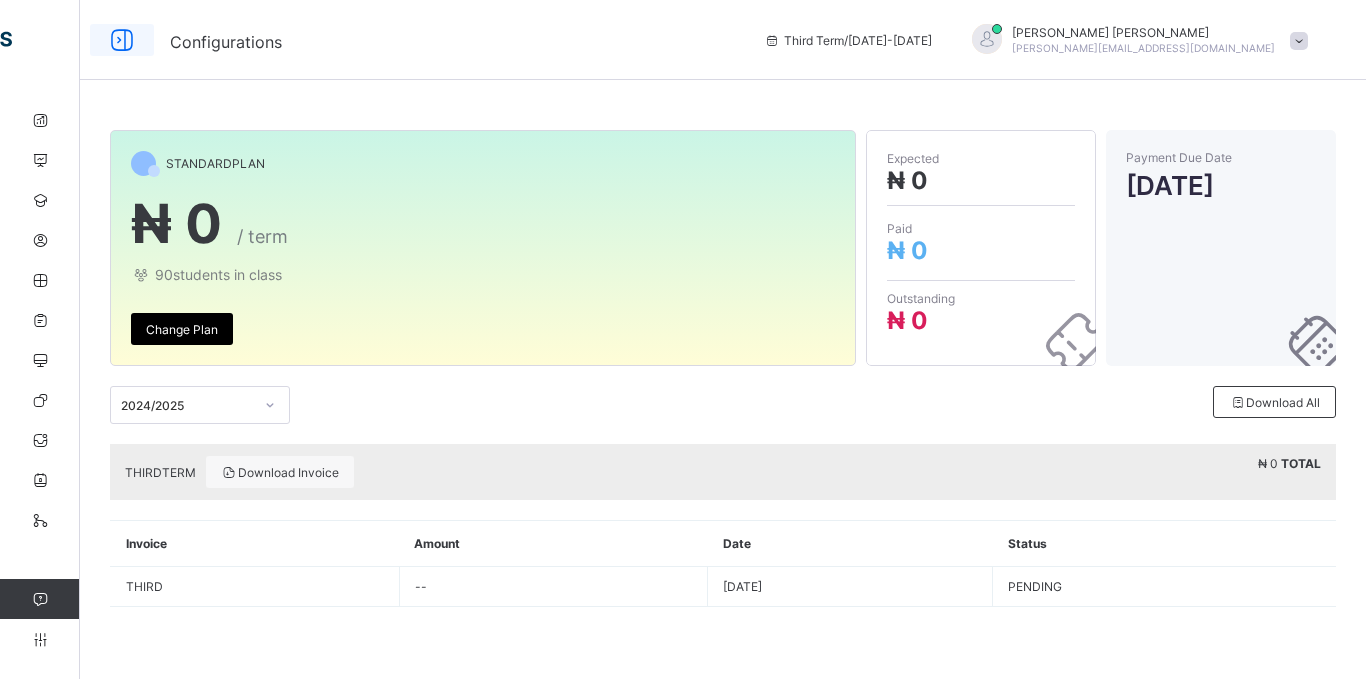 click at bounding box center [122, 40] 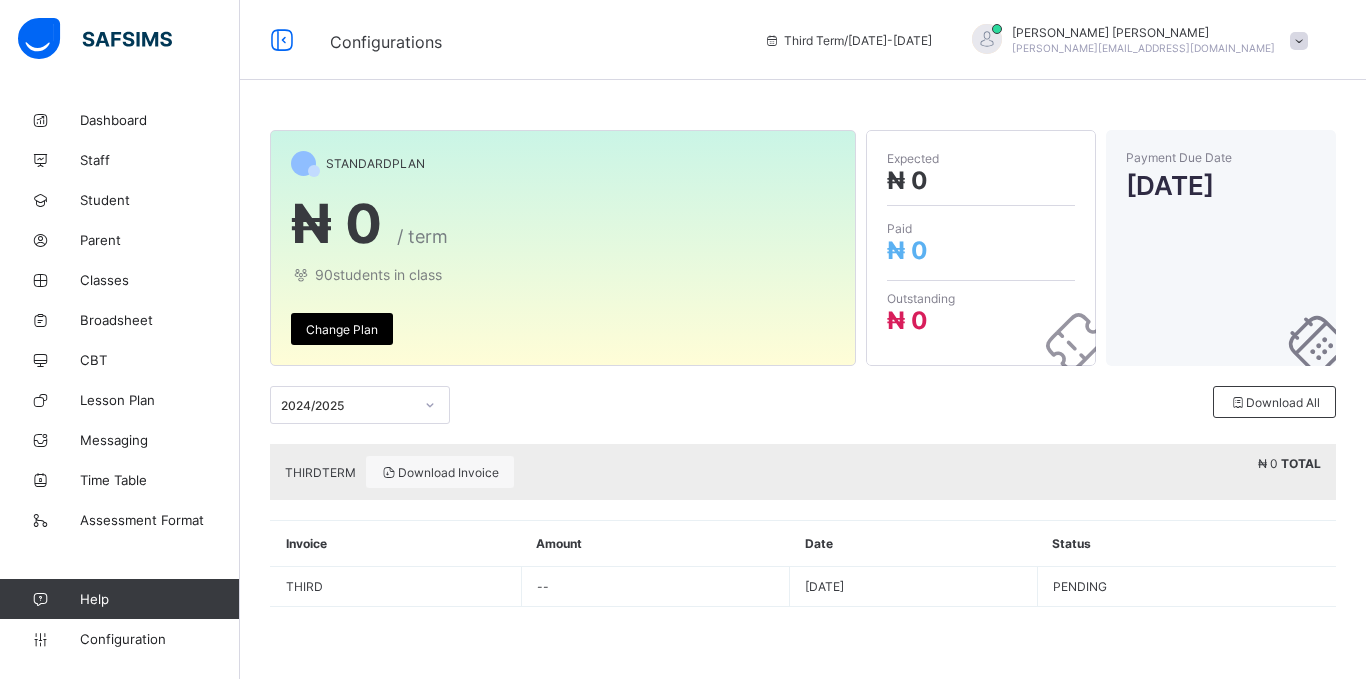 click on "Help" at bounding box center (159, 599) 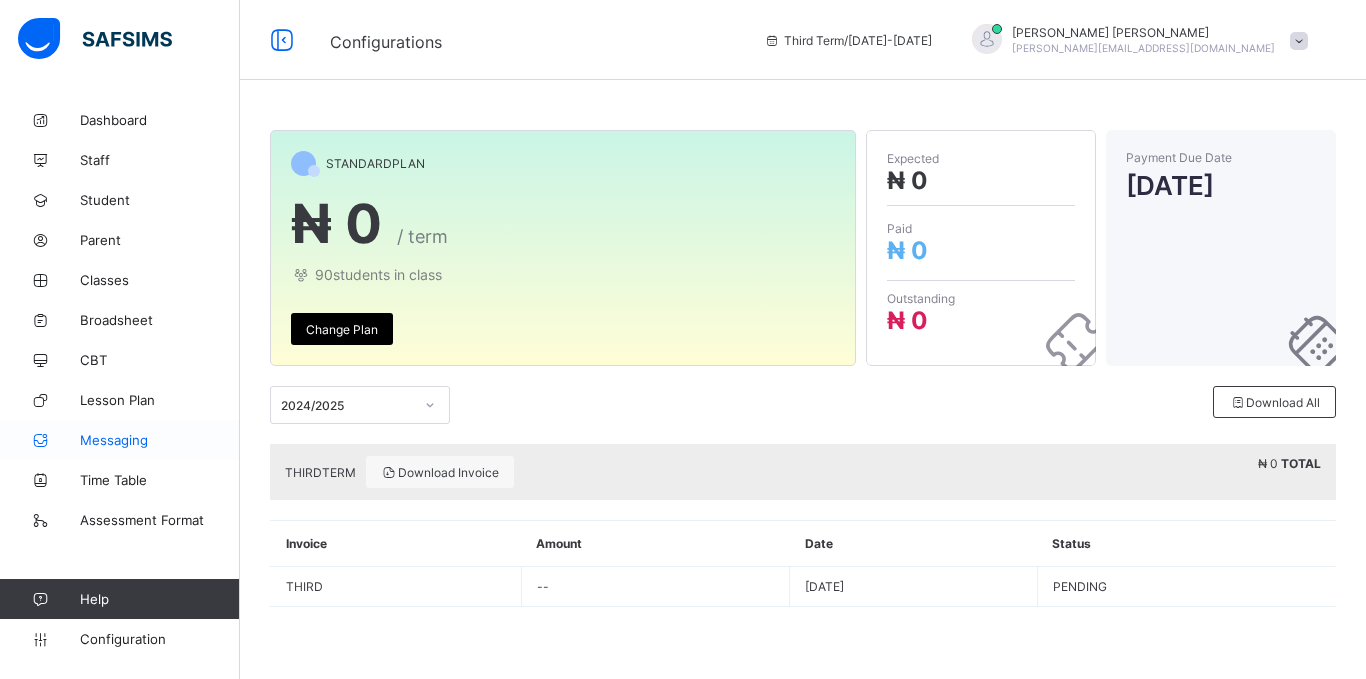 click on "Messaging" at bounding box center (160, 440) 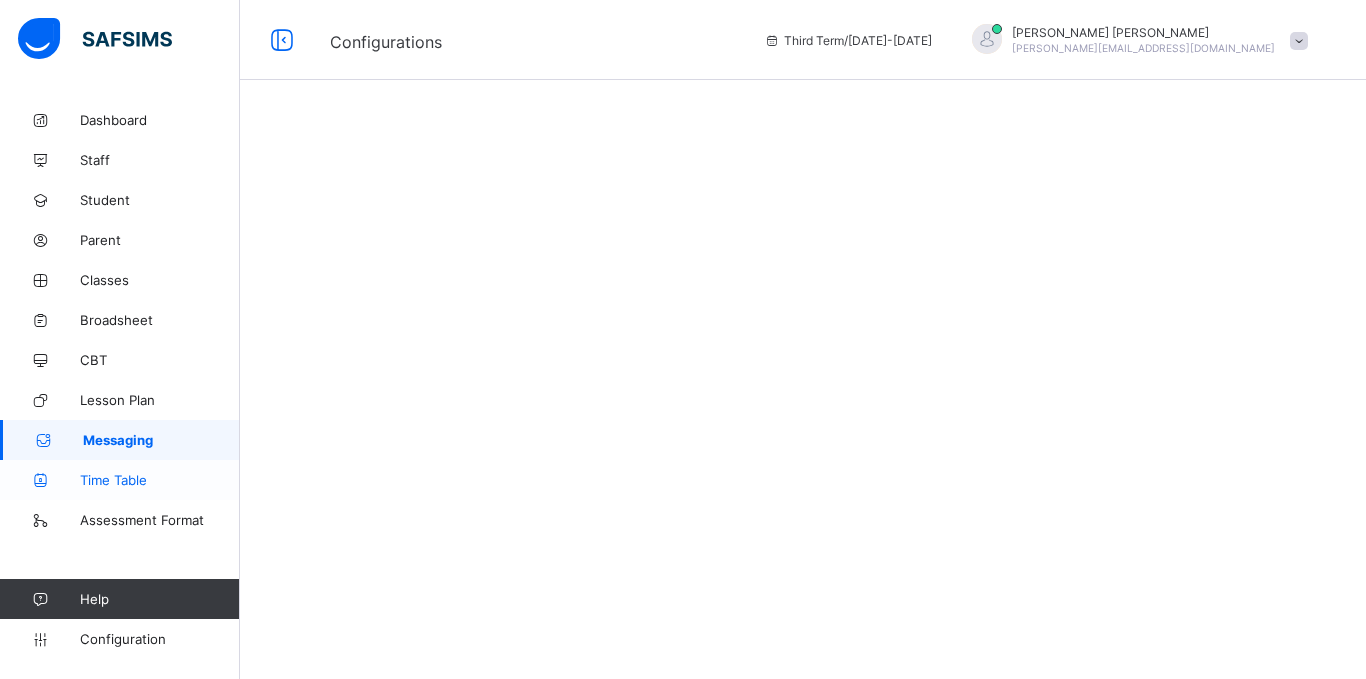click on "Time Table" at bounding box center (160, 480) 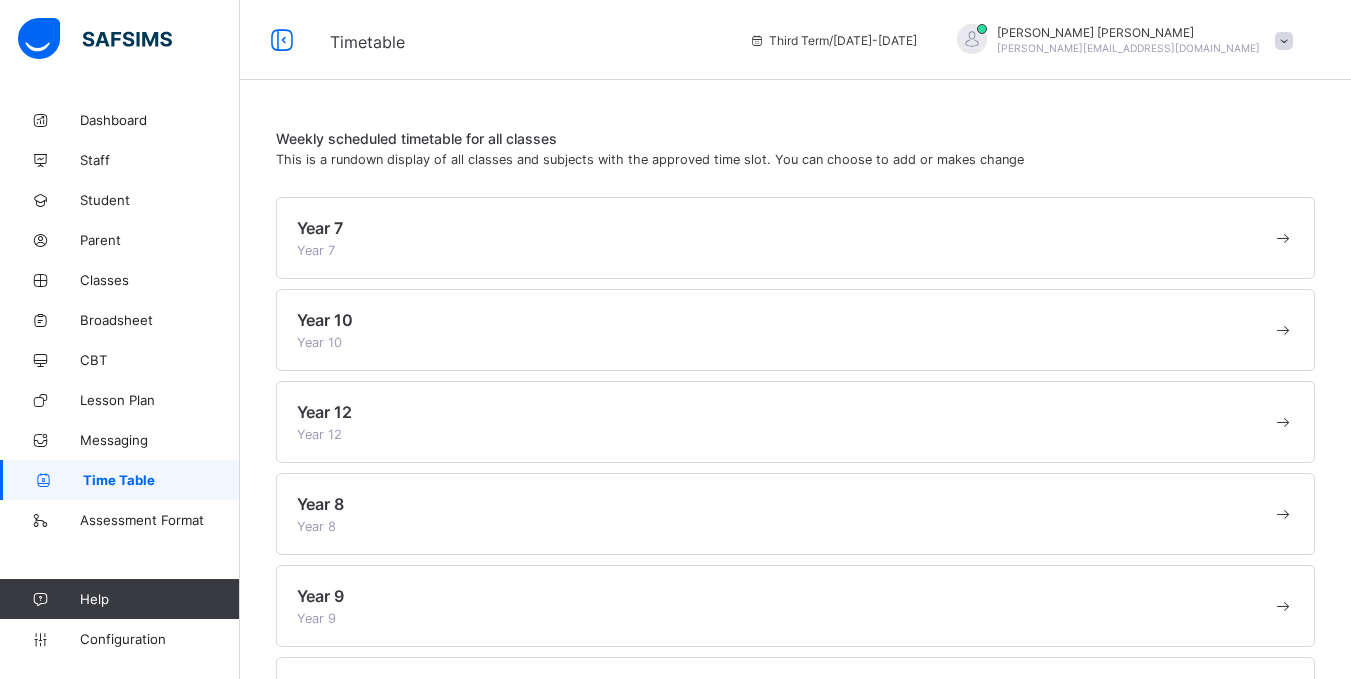 click at bounding box center [1283, 238] 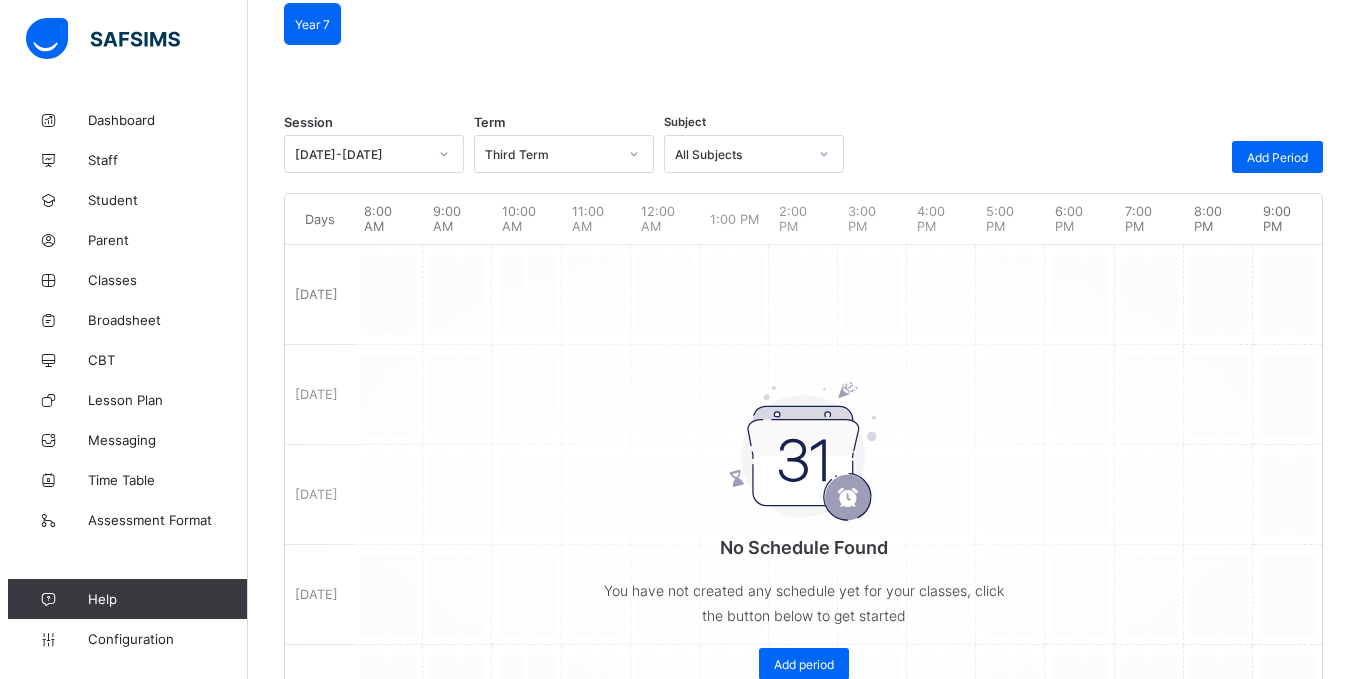 scroll, scrollTop: 181, scrollLeft: 0, axis: vertical 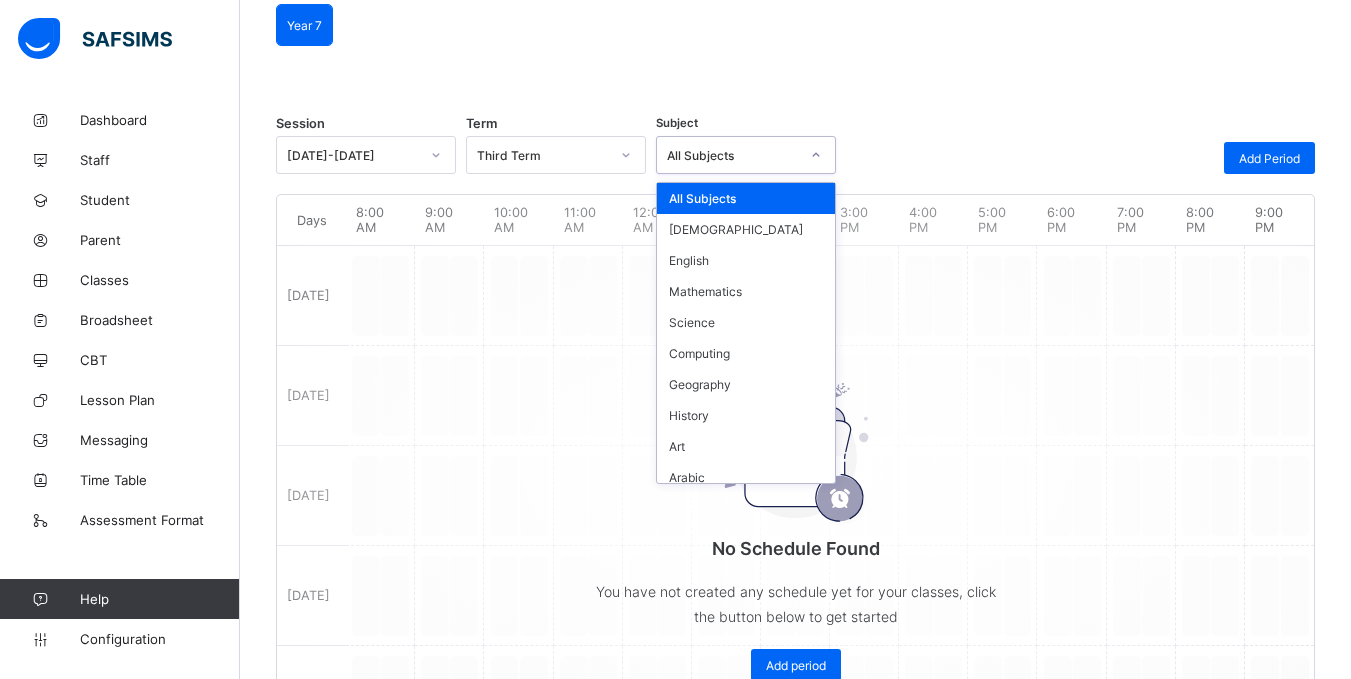click at bounding box center (816, 155) 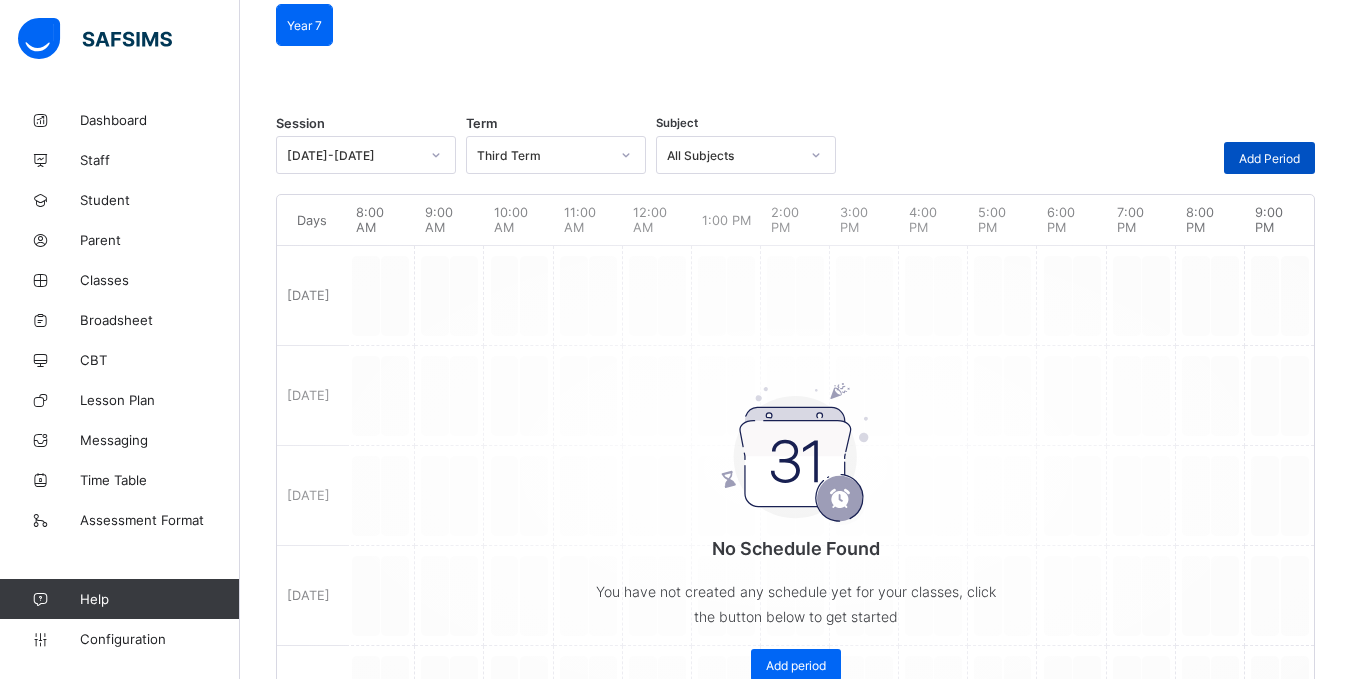 click on "Add Period" at bounding box center (1269, 158) 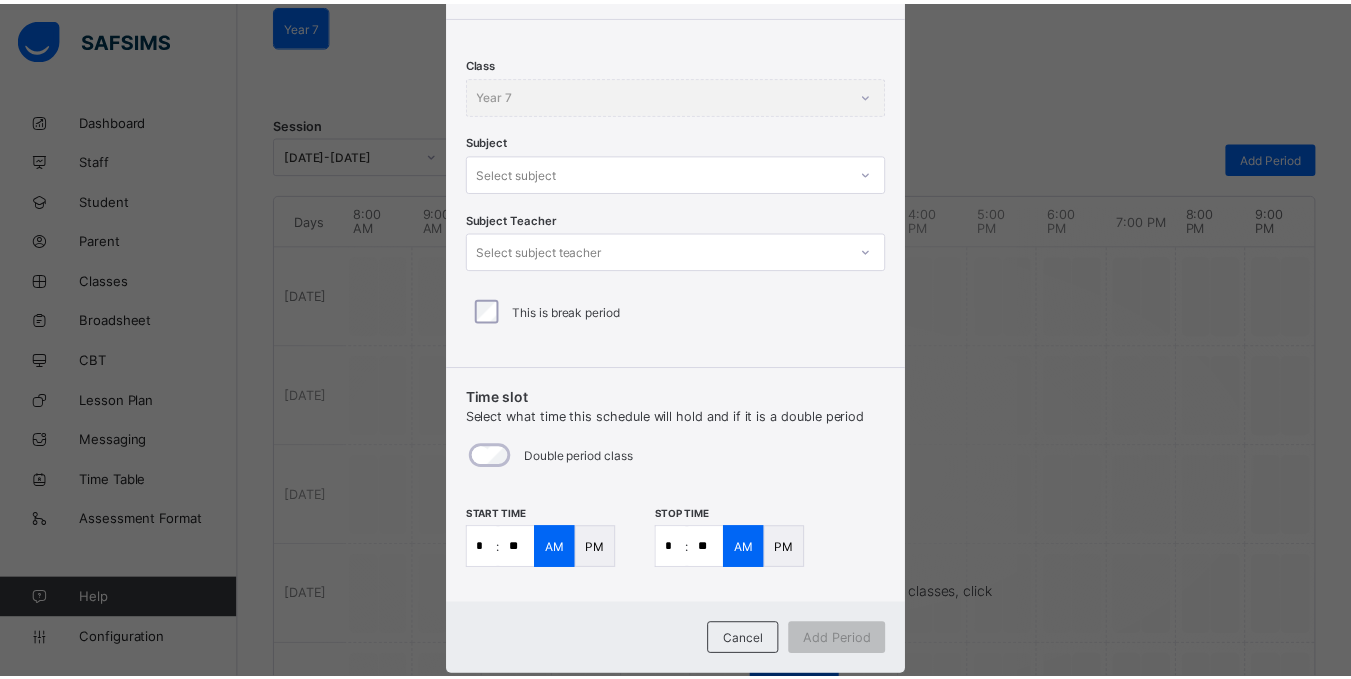 scroll, scrollTop: 313, scrollLeft: 0, axis: vertical 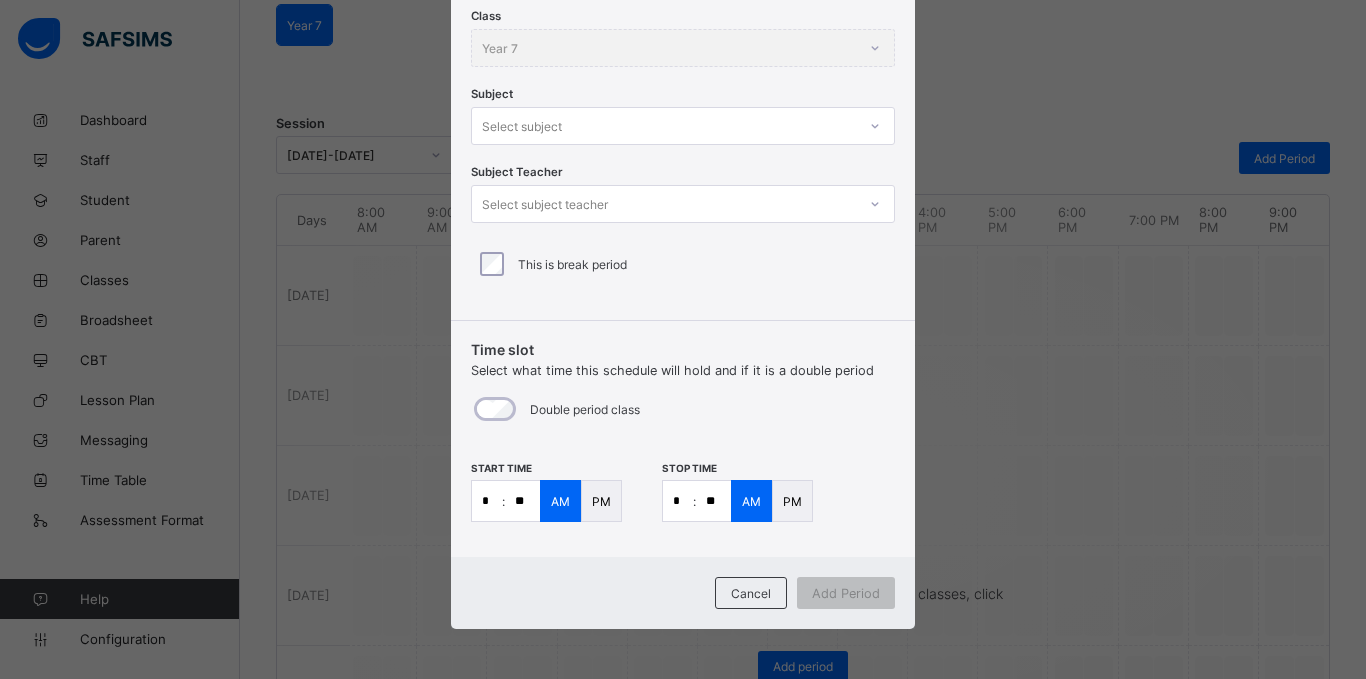 click on "*" at bounding box center (487, 501) 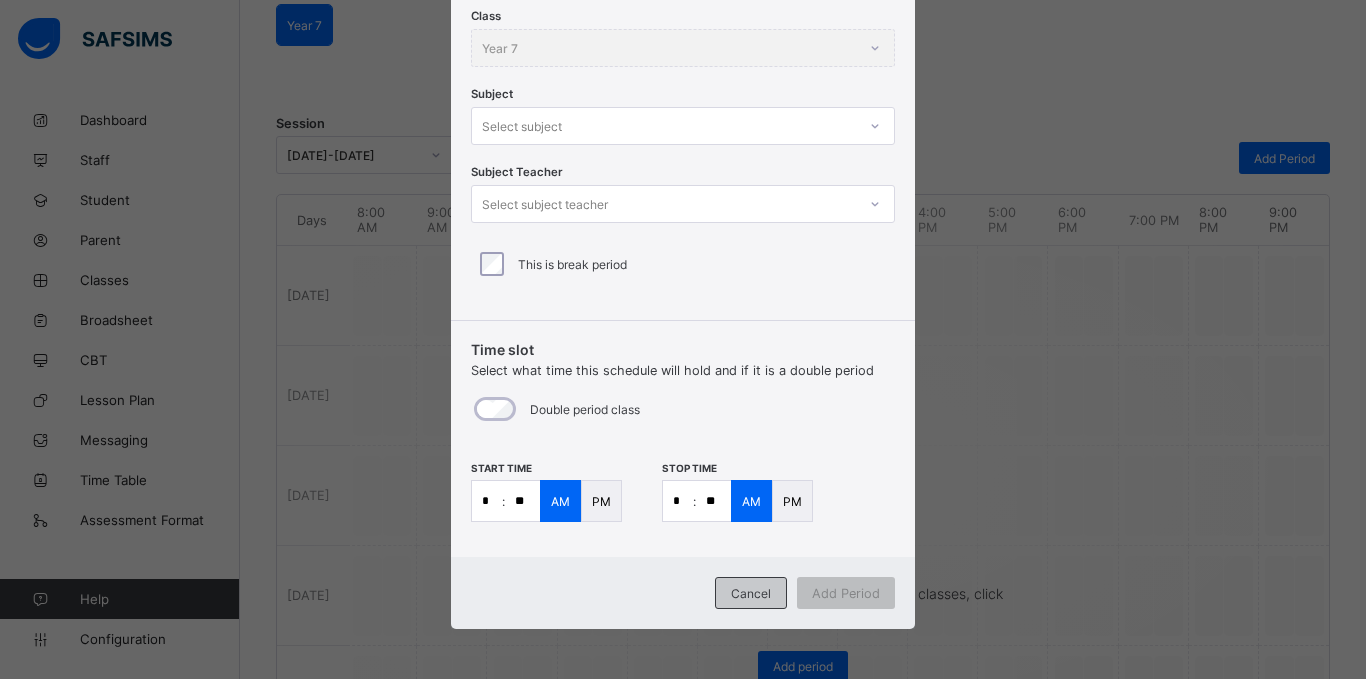 type on "*" 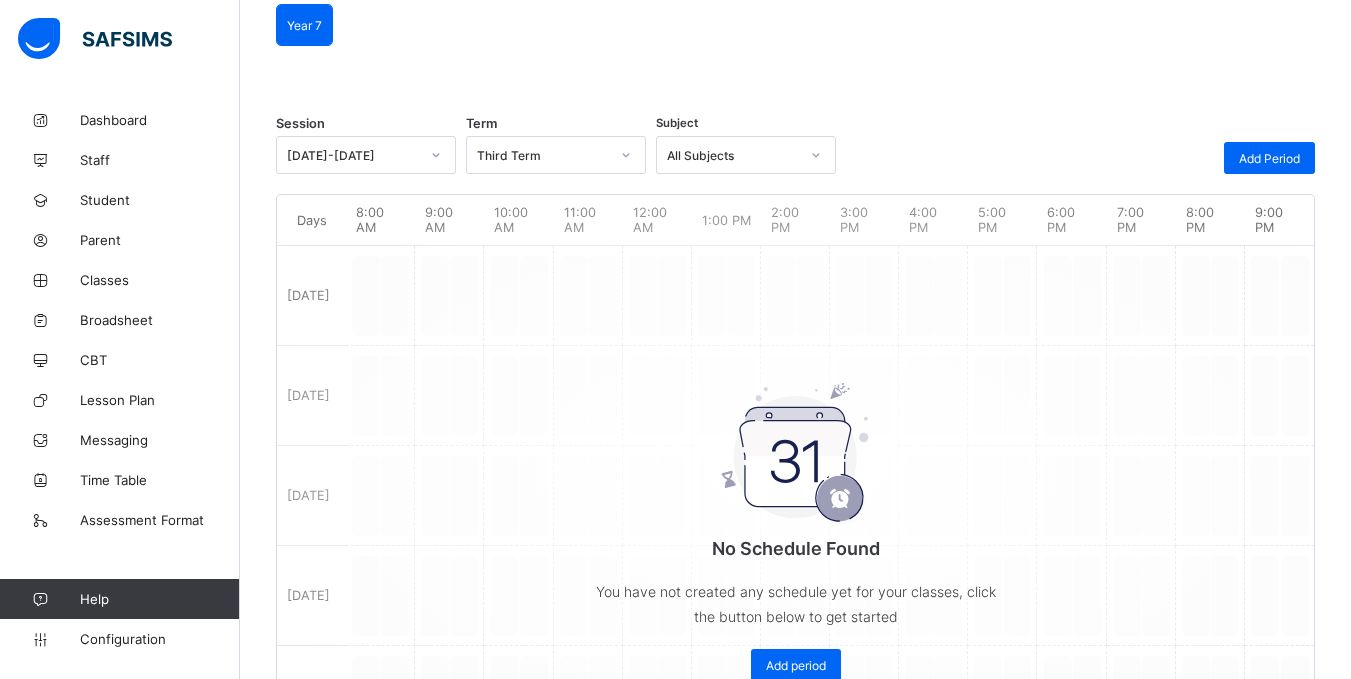 click on "Help" at bounding box center (159, 599) 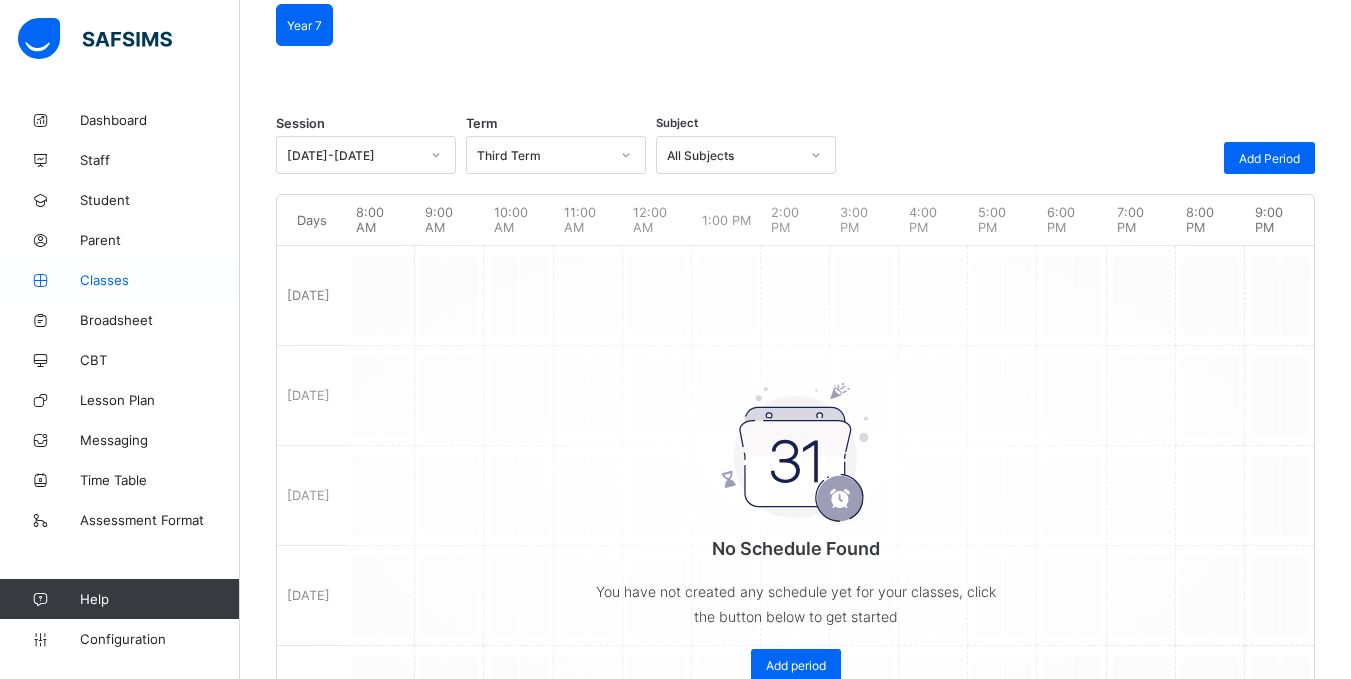 click on "Classes" at bounding box center (160, 280) 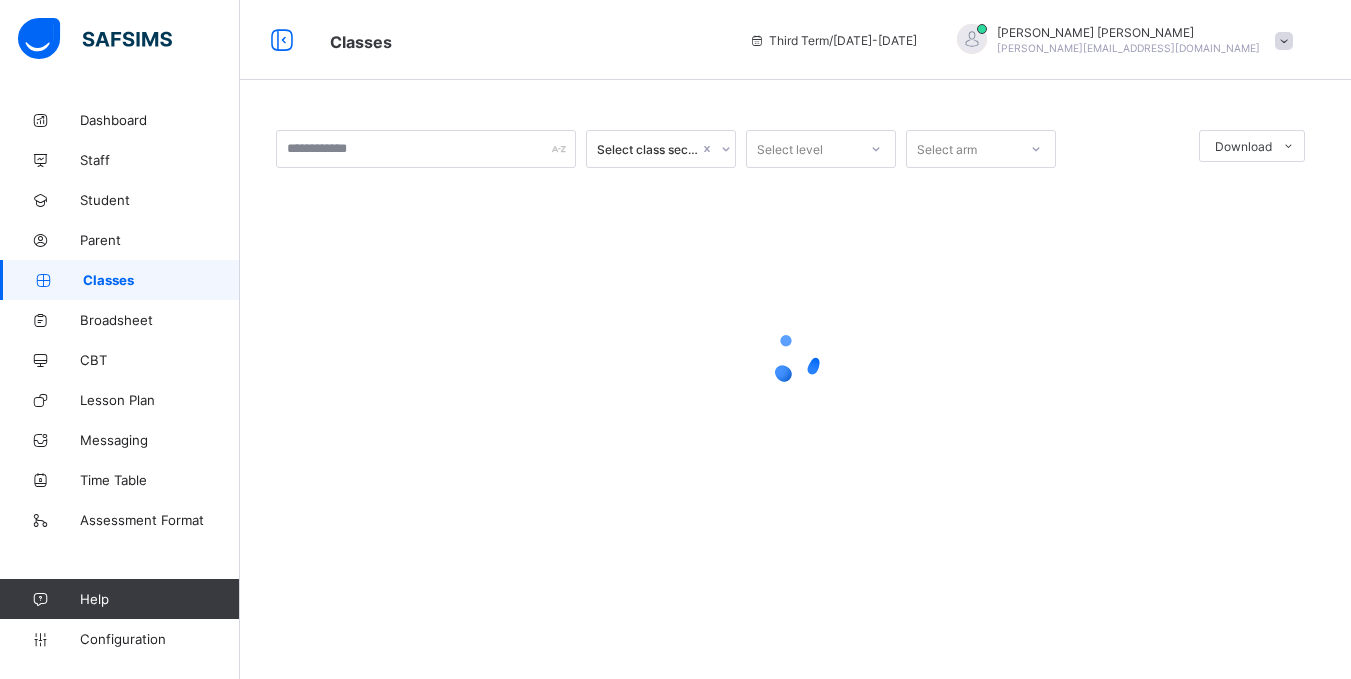 scroll, scrollTop: 0, scrollLeft: 0, axis: both 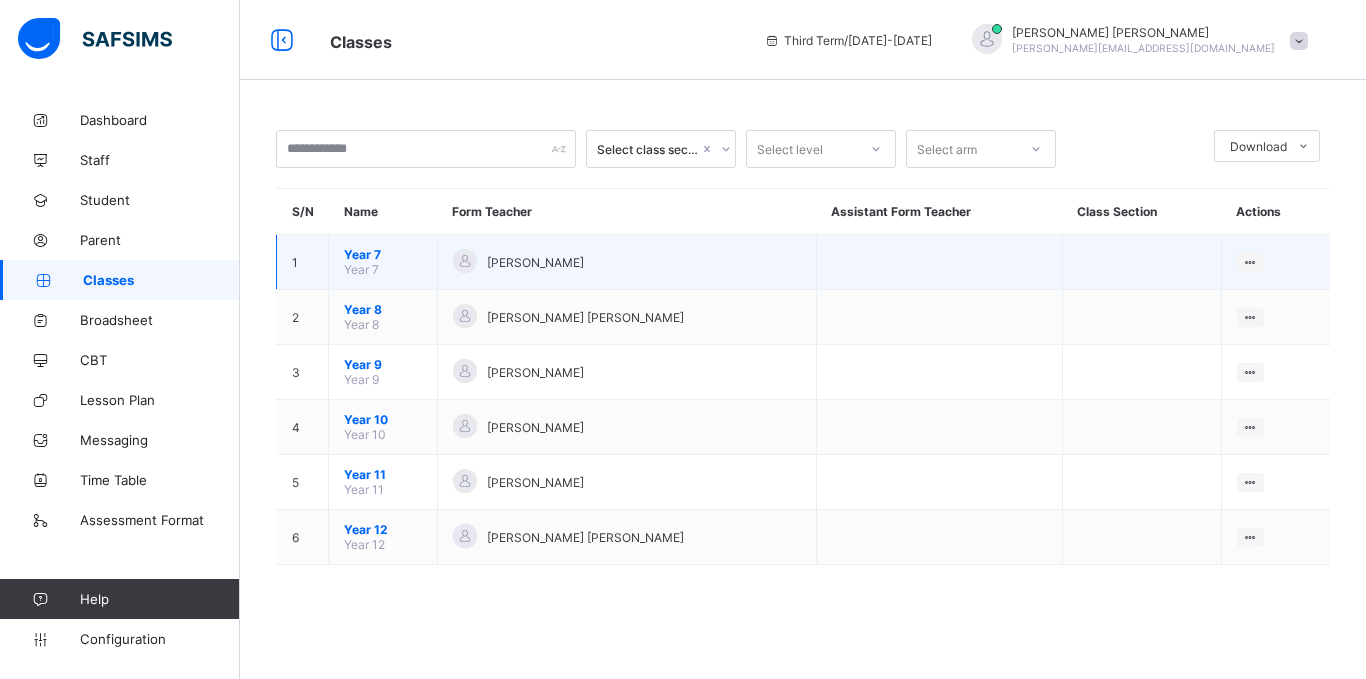 click on "Year 7" at bounding box center [383, 254] 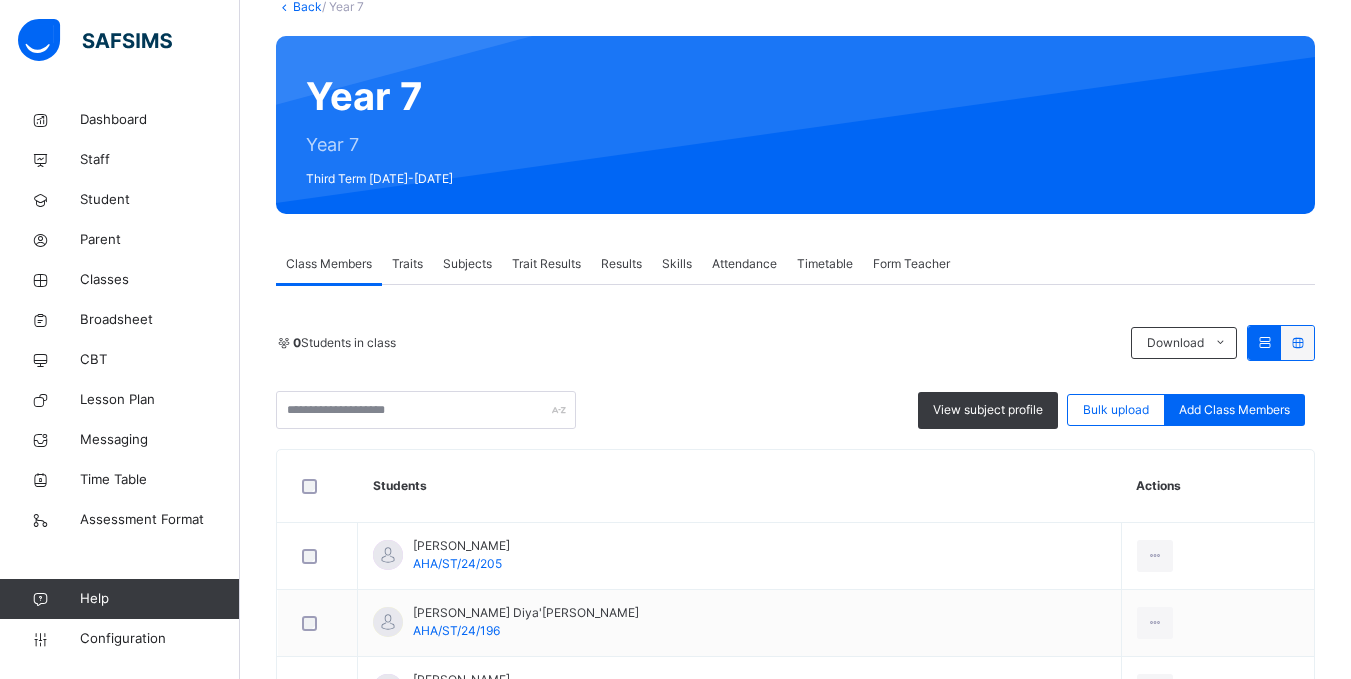 scroll, scrollTop: 134, scrollLeft: 0, axis: vertical 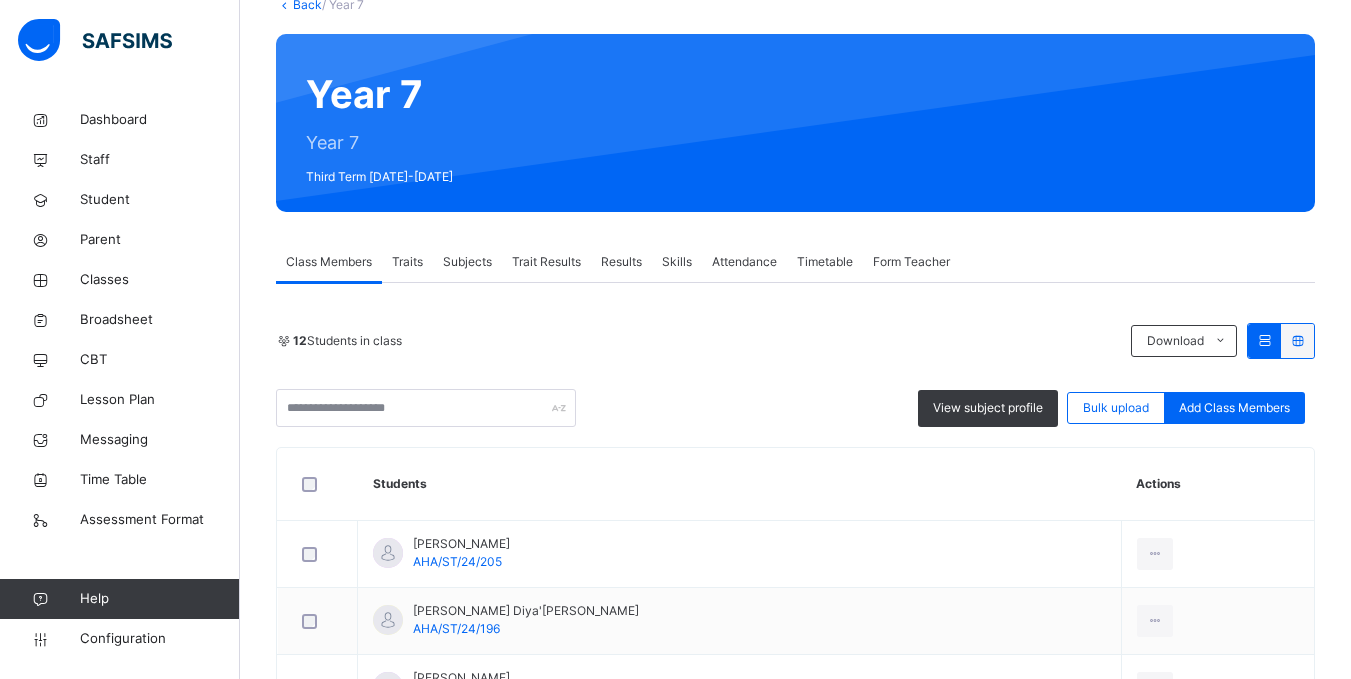 click on "Results" at bounding box center (621, 262) 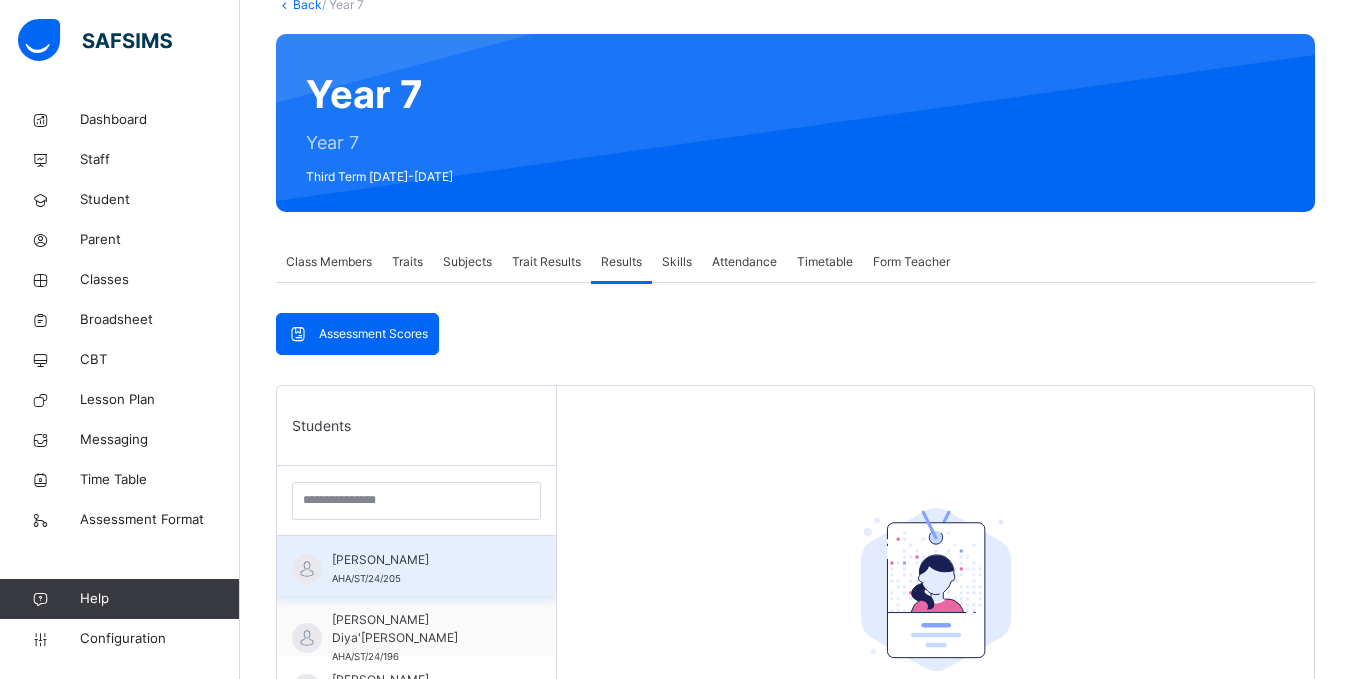 click on "Ahmad Nuhu Habib AHA/ST/24/205" at bounding box center (416, 566) 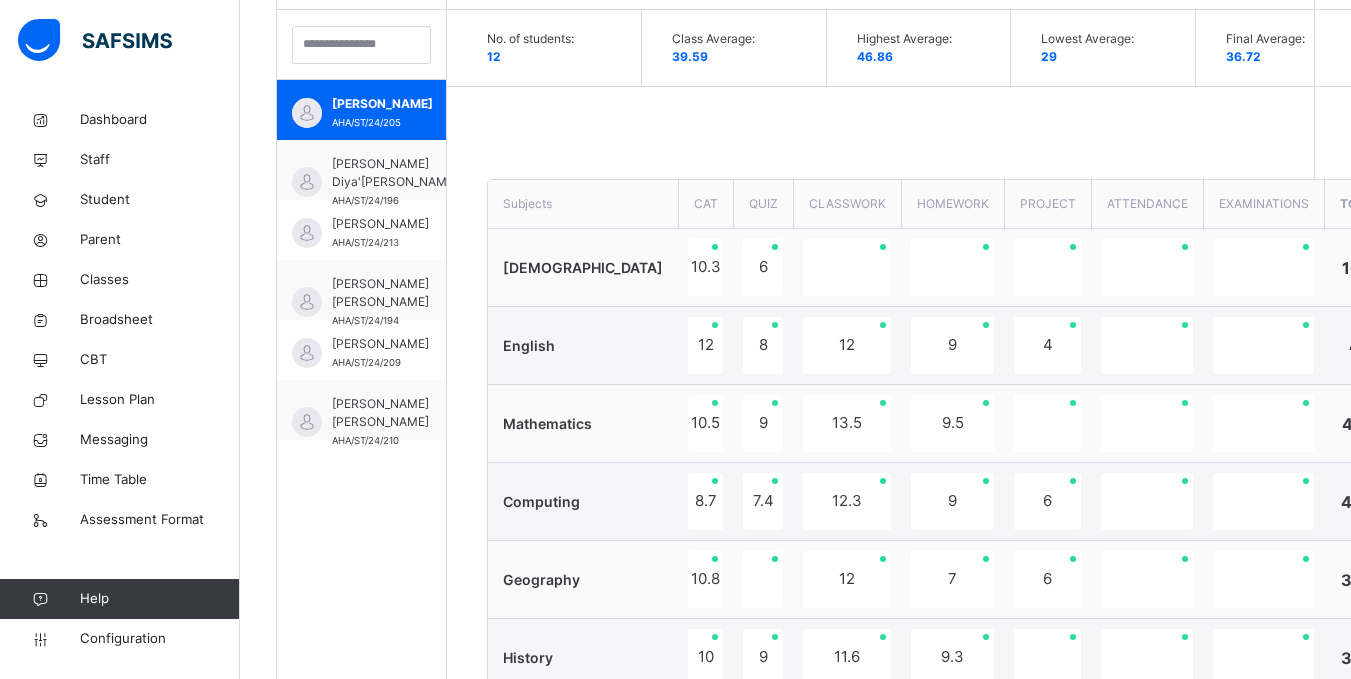 scroll, scrollTop: 589, scrollLeft: 0, axis: vertical 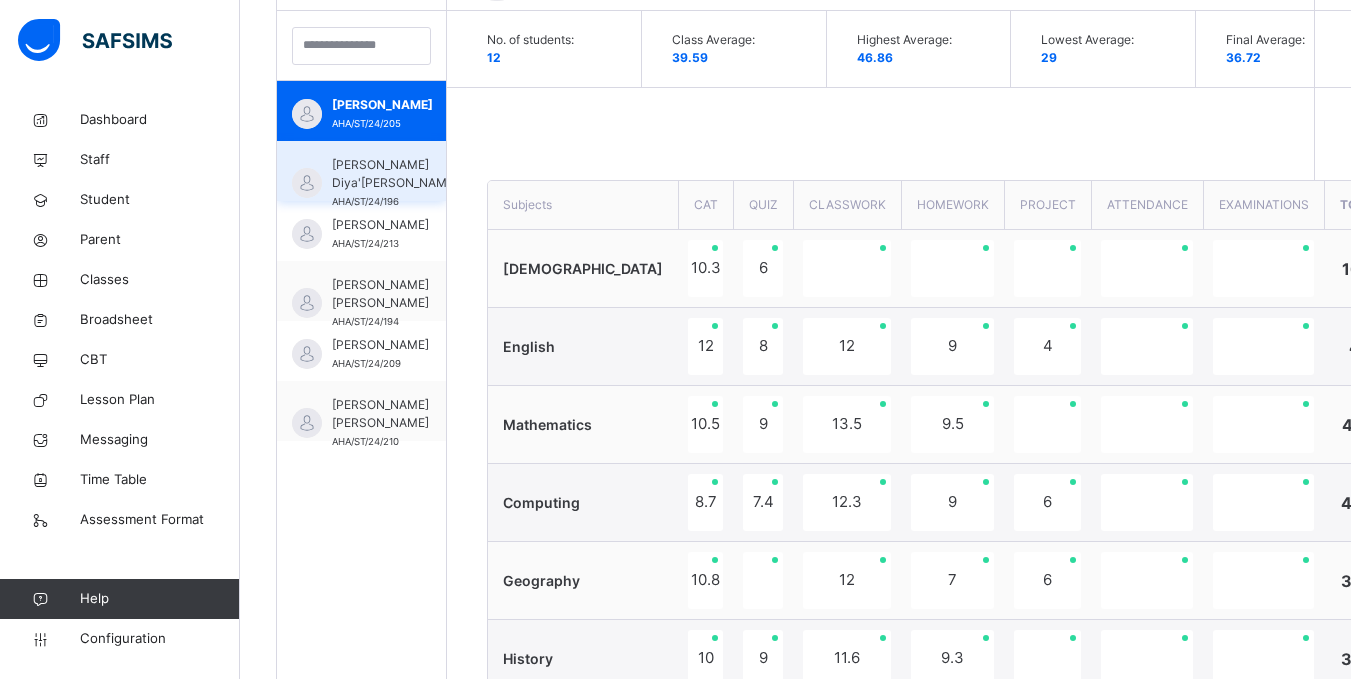 click on "Fatima Diya'udeen Muhammad" at bounding box center (395, 174) 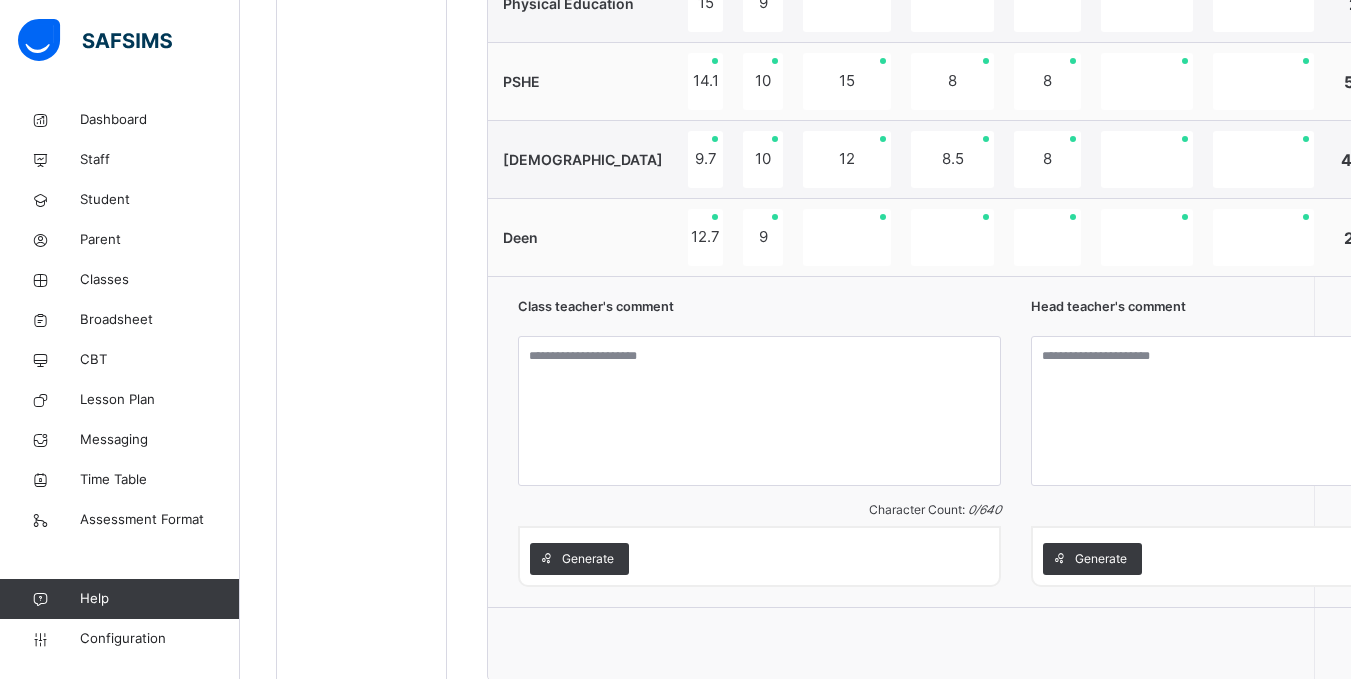 scroll, scrollTop: 1659, scrollLeft: 0, axis: vertical 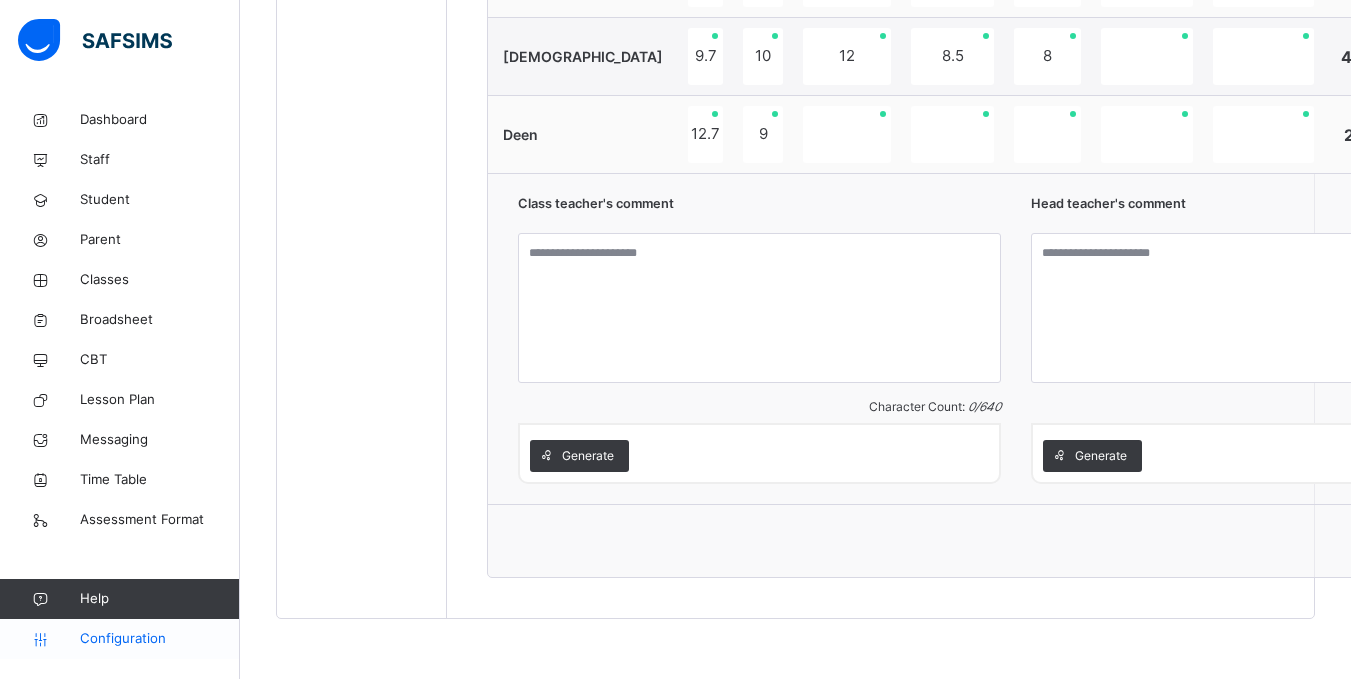 click on "Configuration" at bounding box center (159, 639) 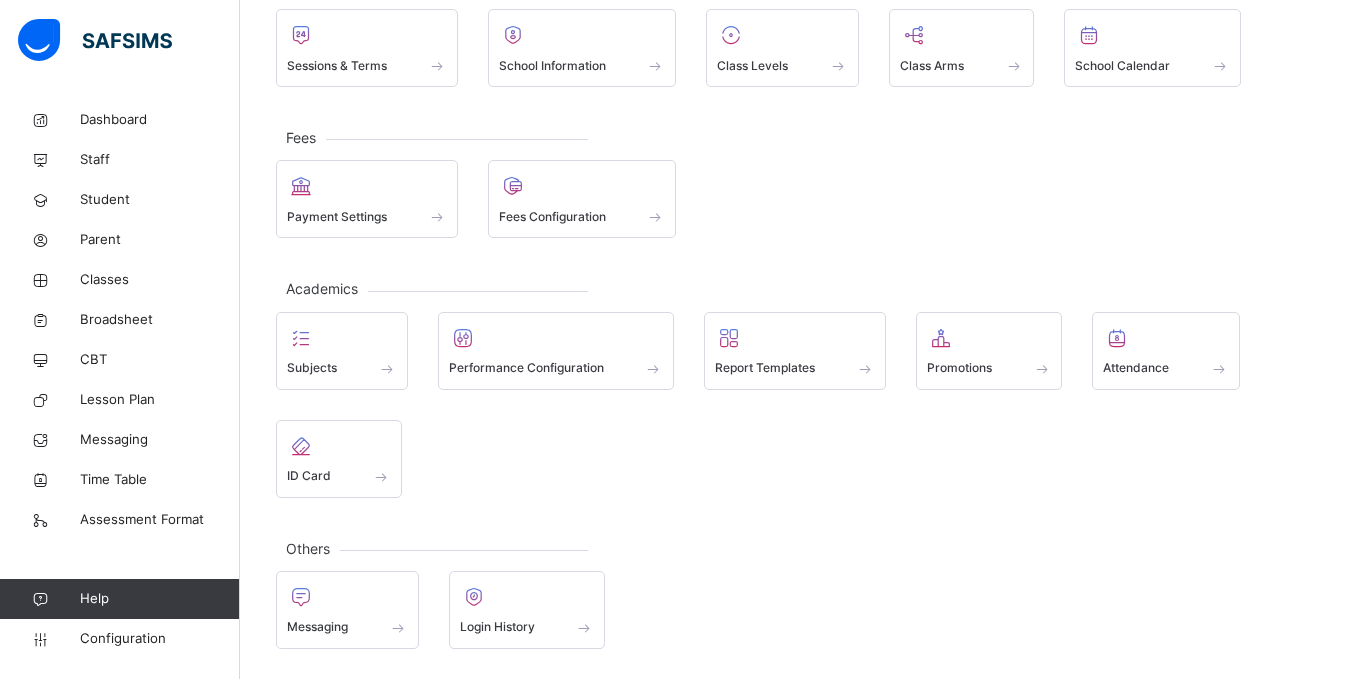 scroll, scrollTop: 0, scrollLeft: 0, axis: both 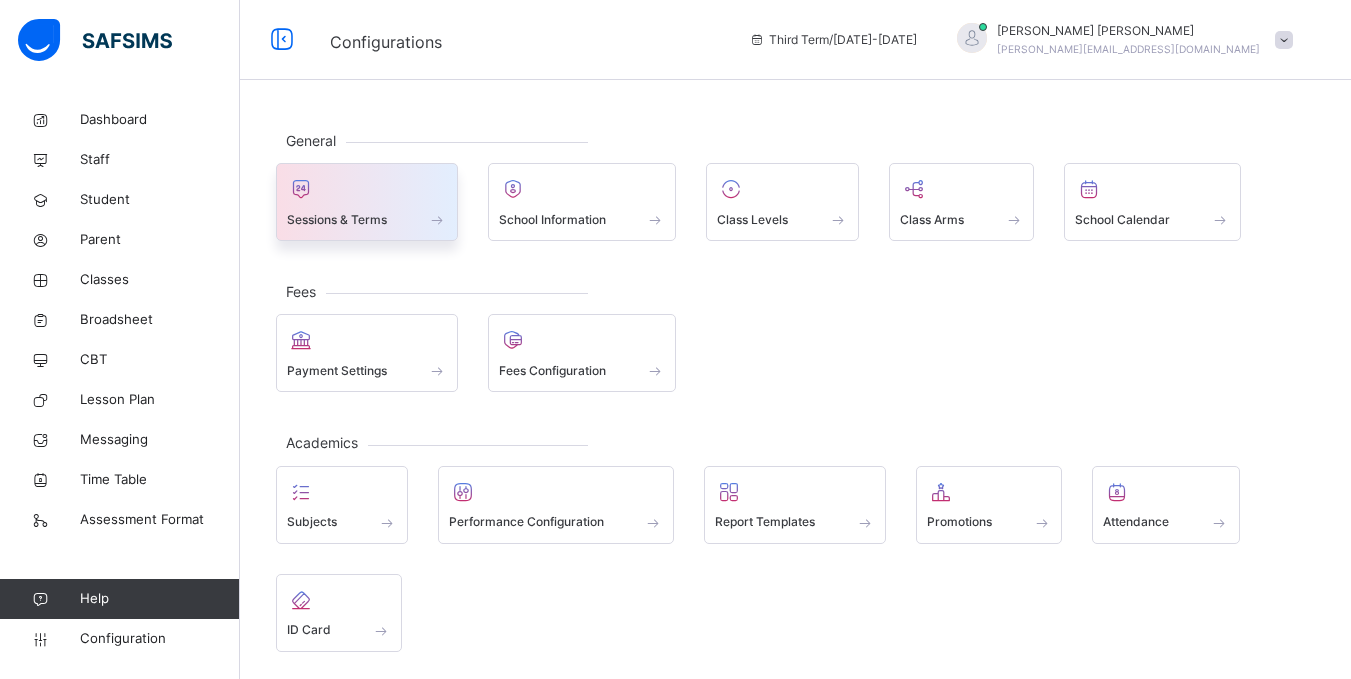 click at bounding box center (367, 189) 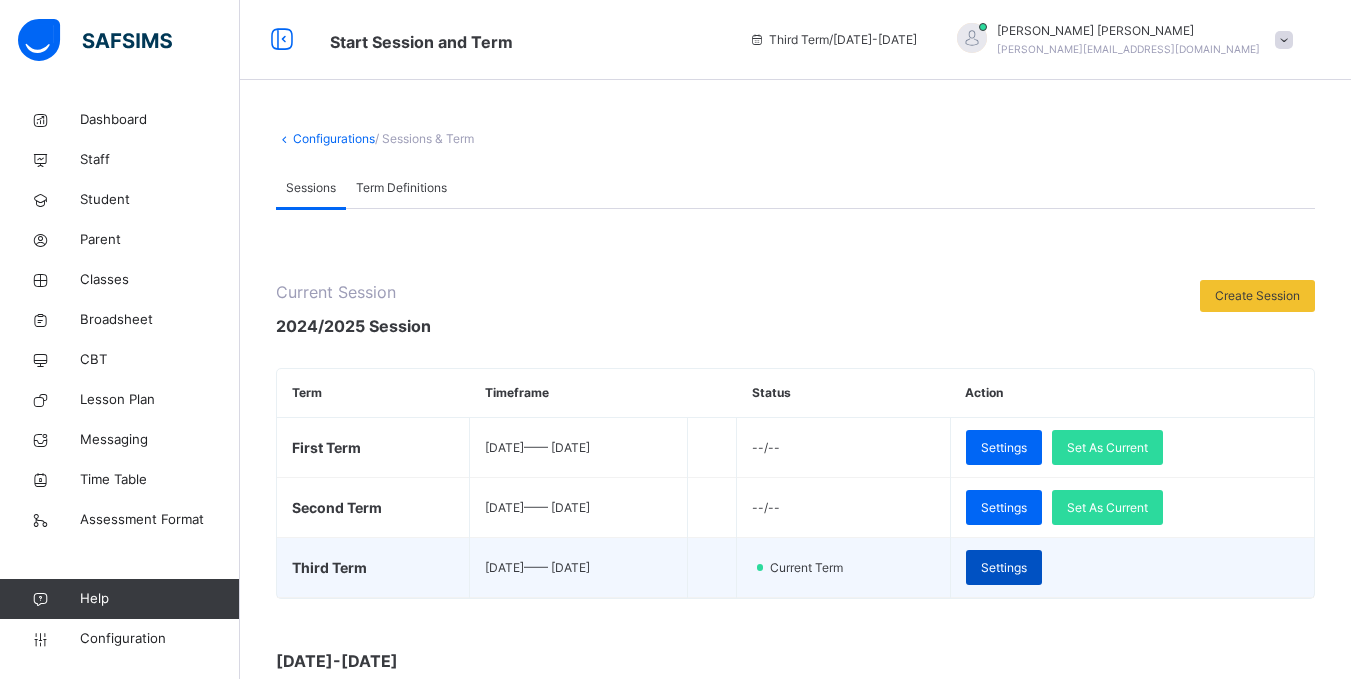 click on "Settings" at bounding box center (1004, 568) 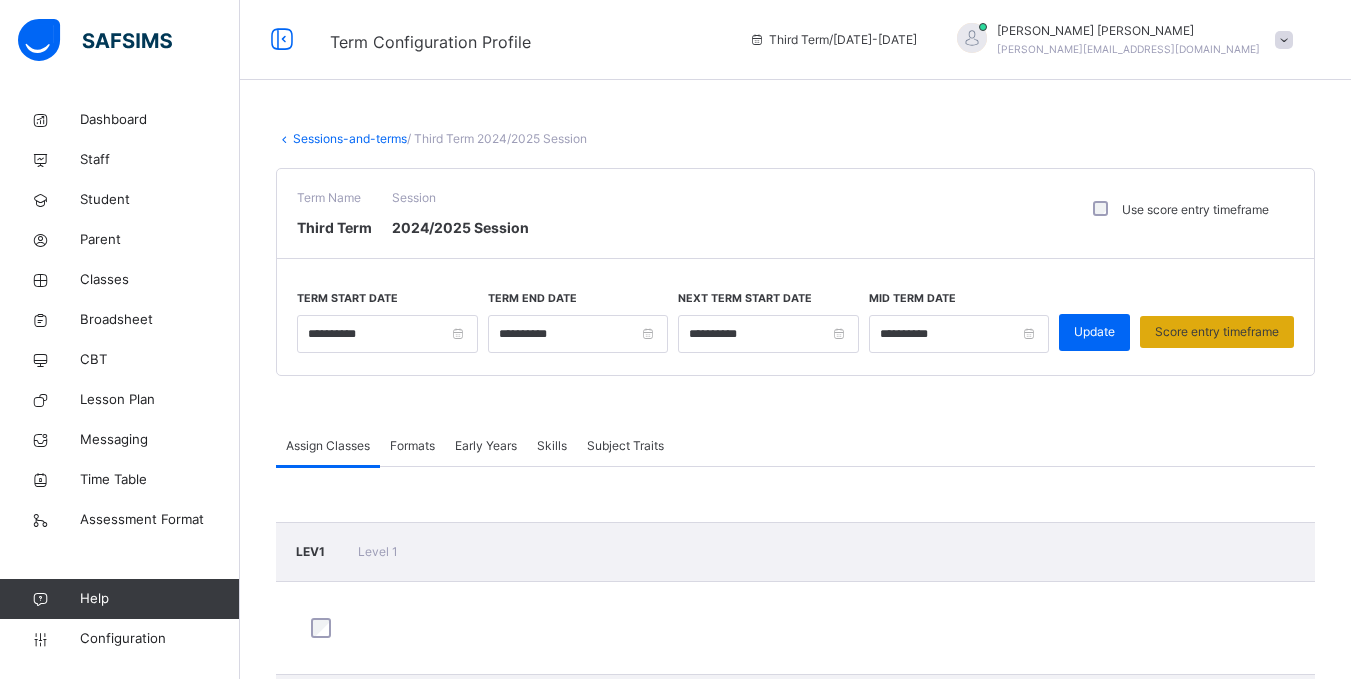 click on "Score entry timeframe" at bounding box center [1217, 332] 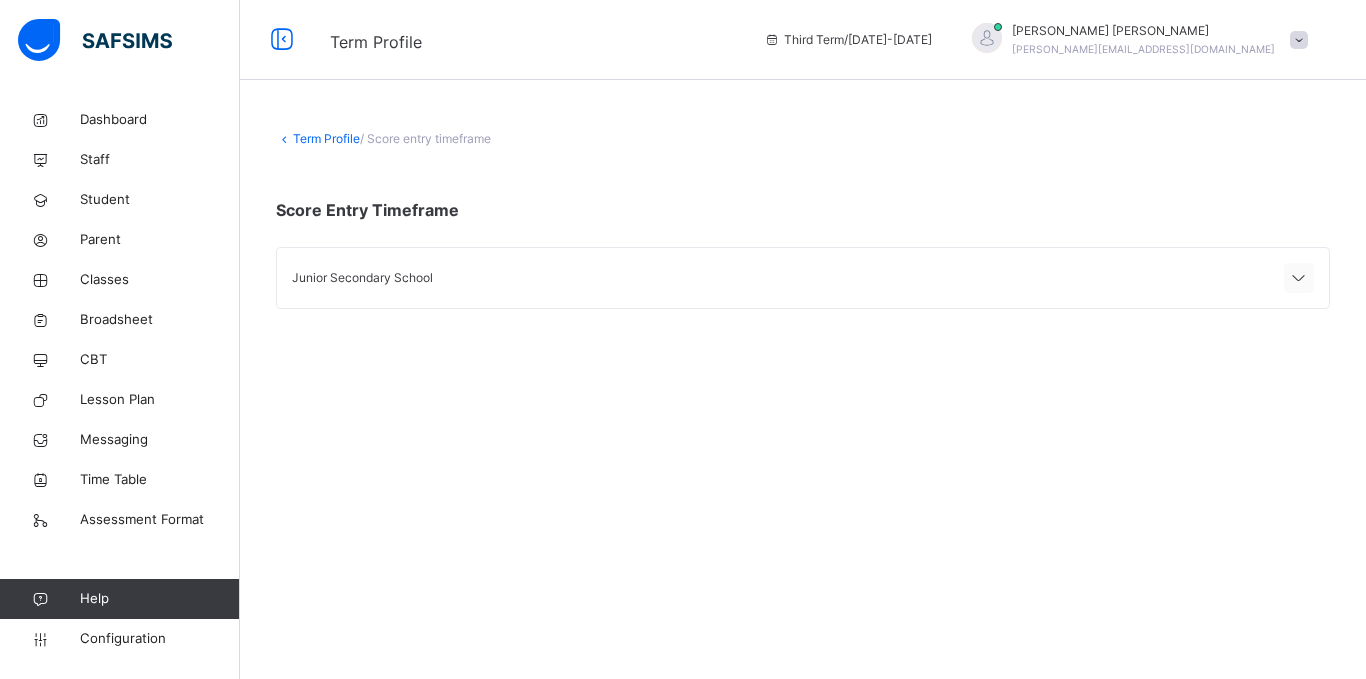click at bounding box center [1299, 279] 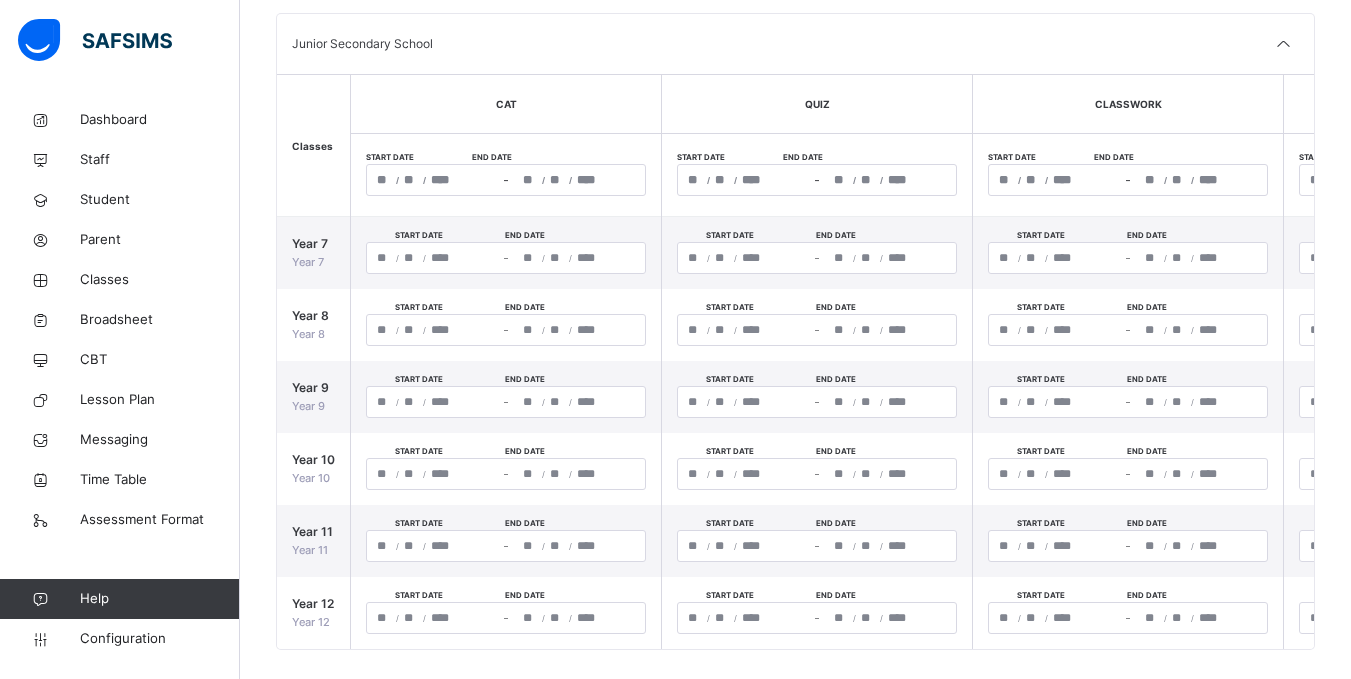 scroll, scrollTop: 258, scrollLeft: 0, axis: vertical 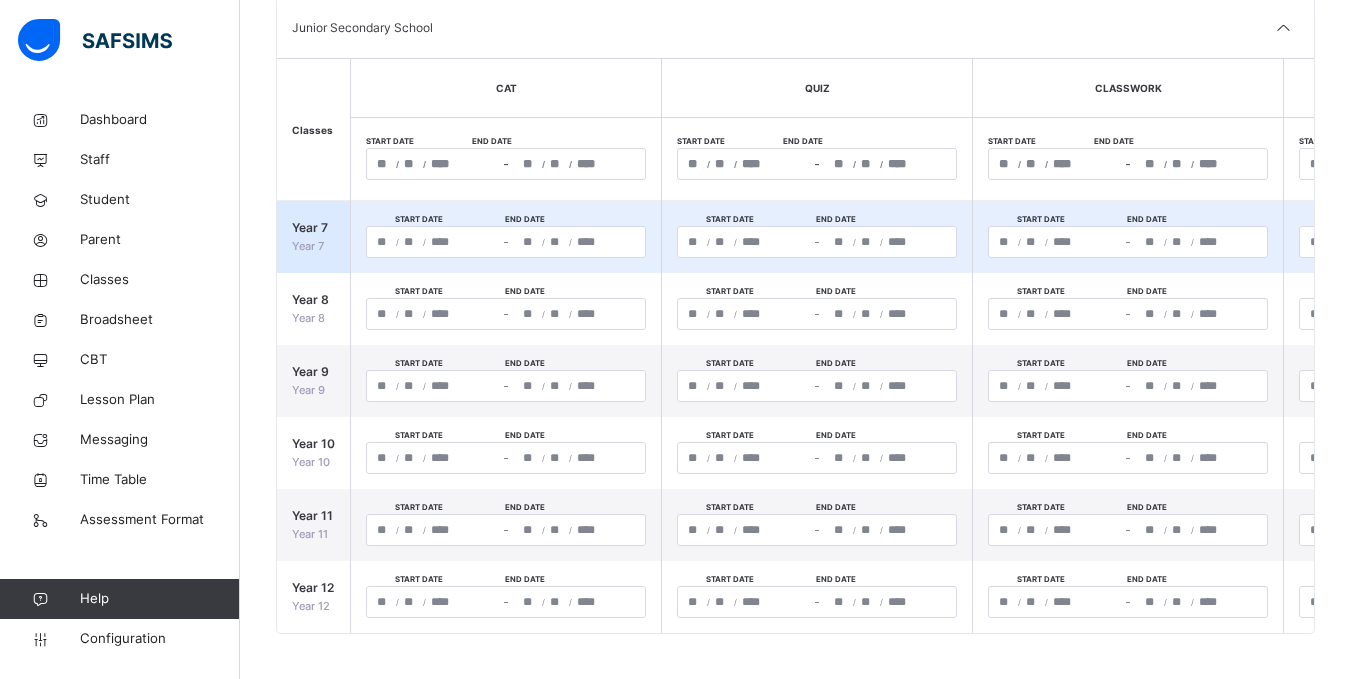 click on "**********" at bounding box center [579, 242] 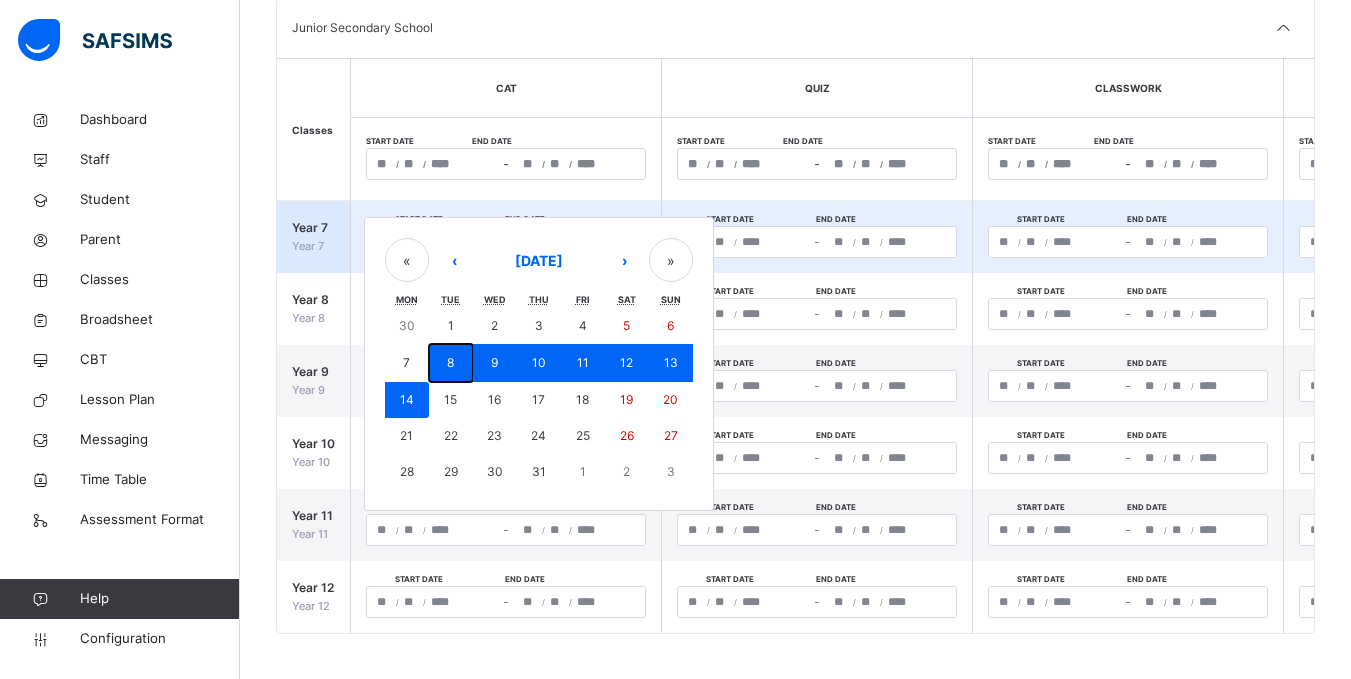 click on "8" at bounding box center (451, 363) 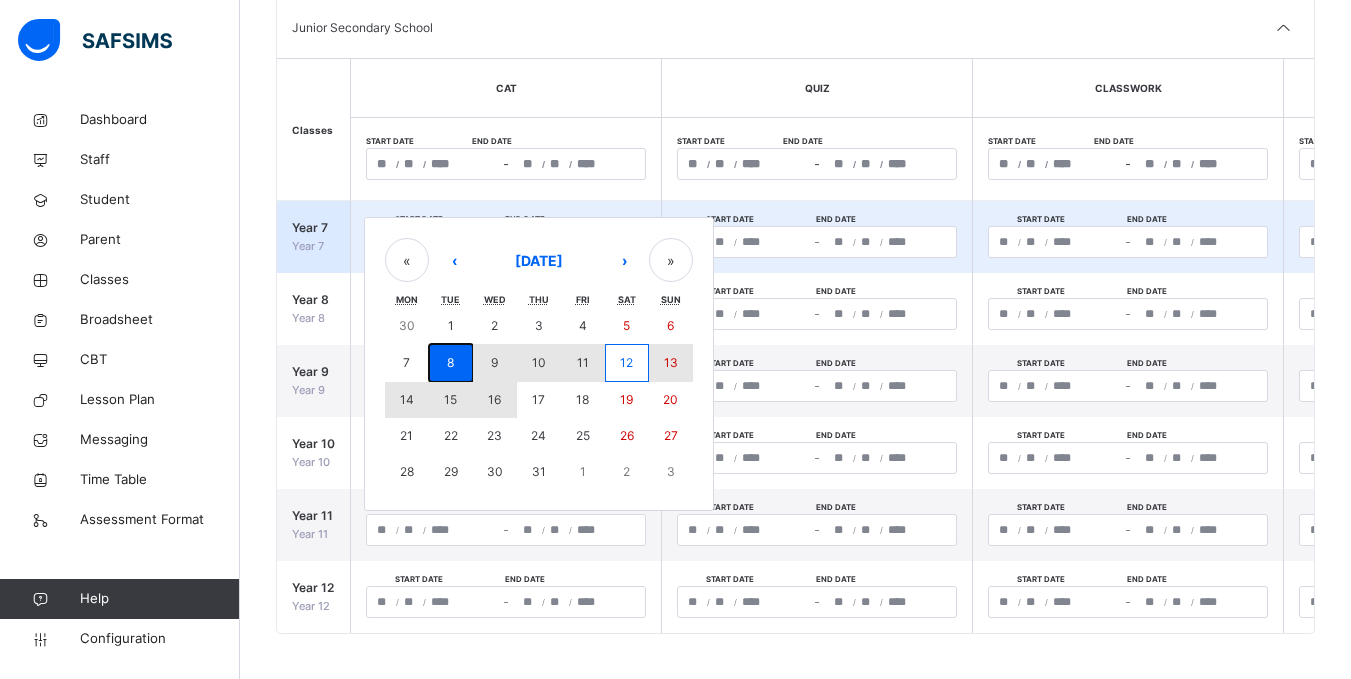 drag, startPoint x: 456, startPoint y: 359, endPoint x: 505, endPoint y: 388, distance: 56.938564 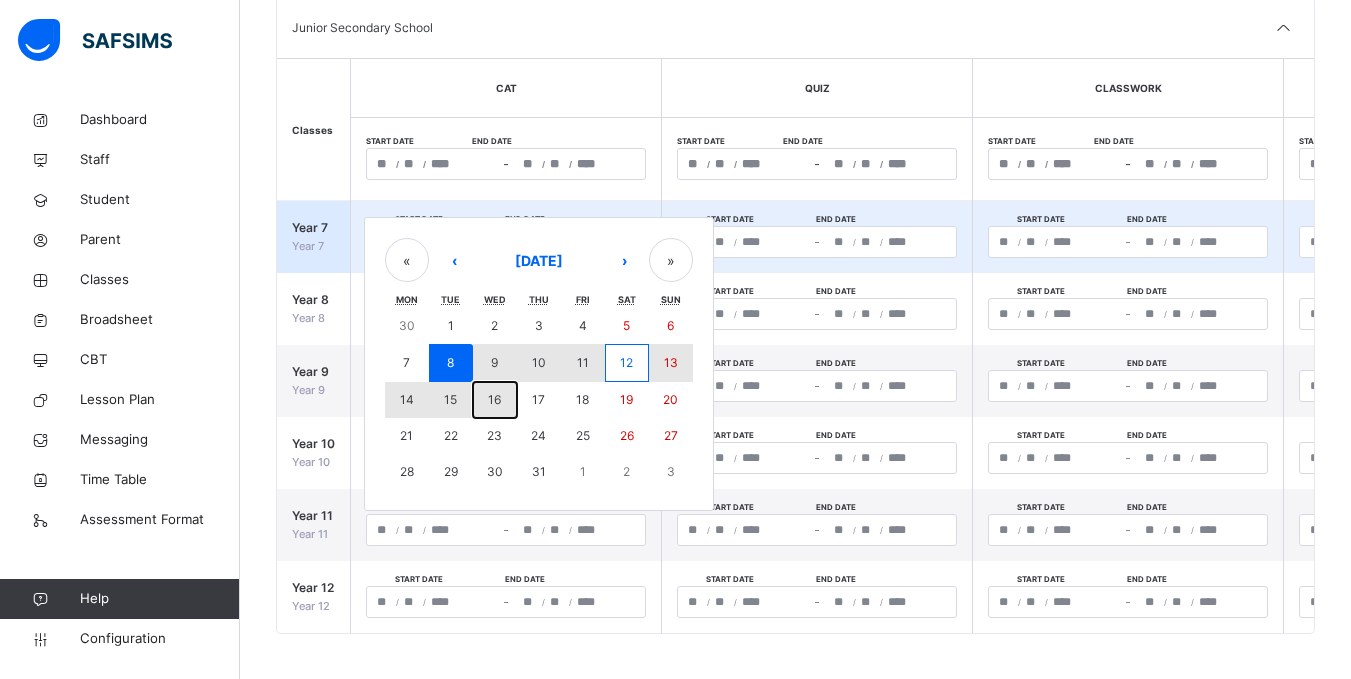 click on "16" at bounding box center [495, 400] 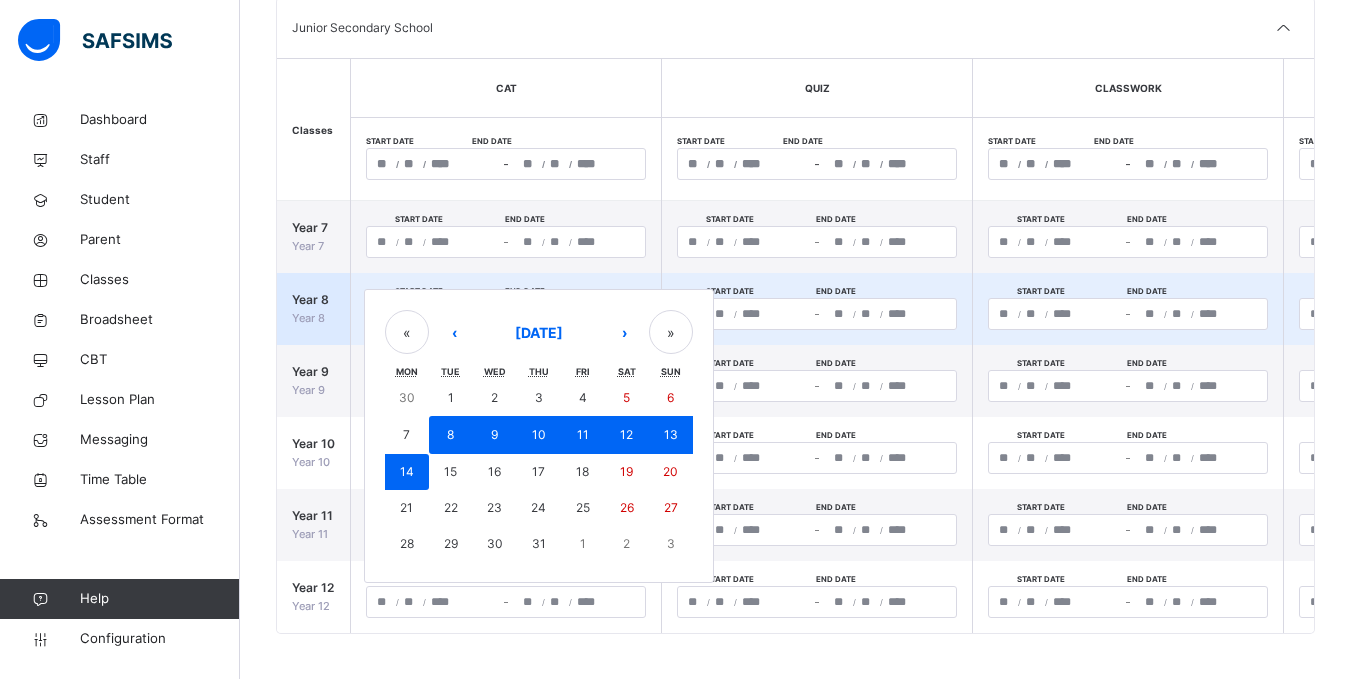 click on "**********" at bounding box center (506, 314) 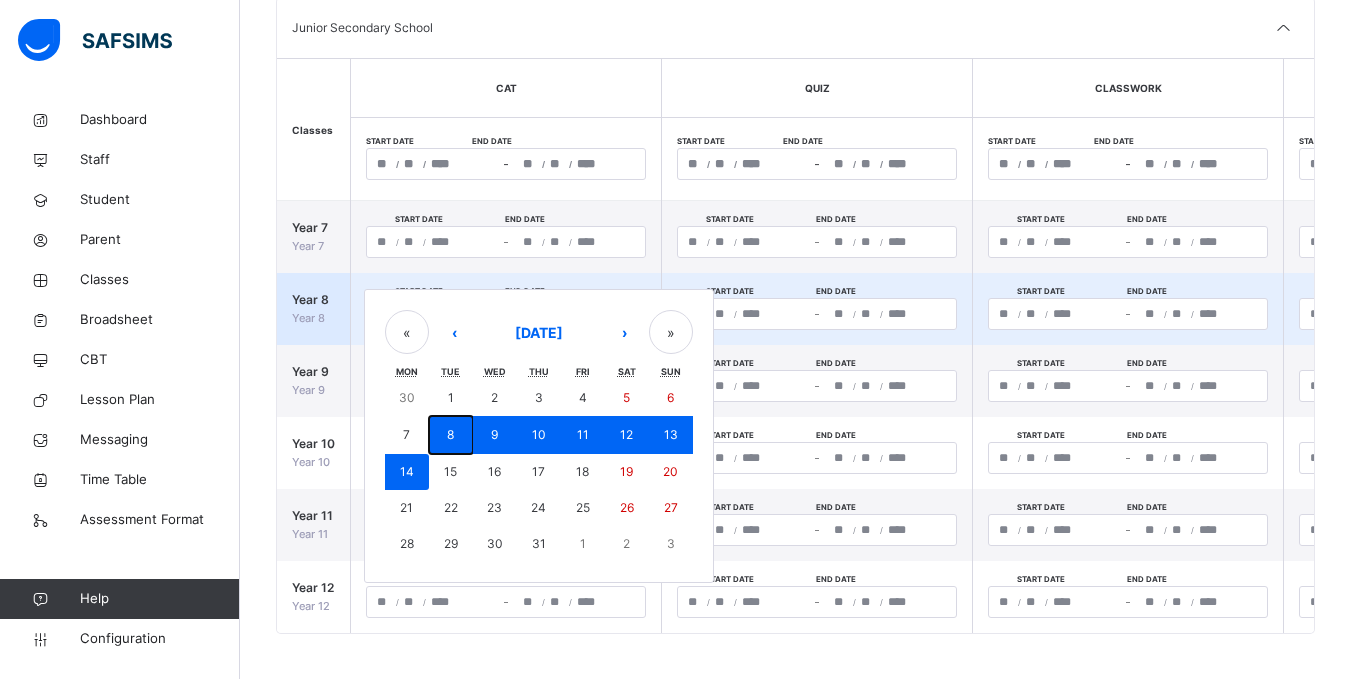 click on "8" at bounding box center (450, 434) 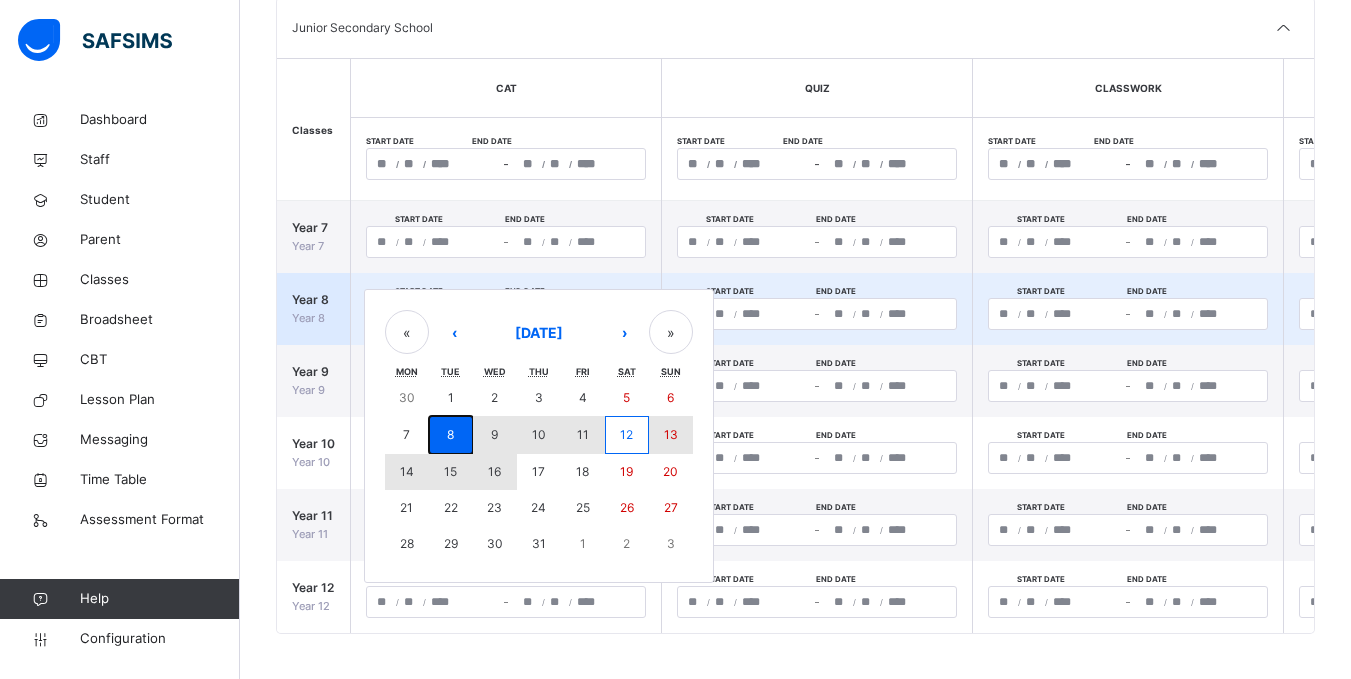 drag, startPoint x: 449, startPoint y: 422, endPoint x: 495, endPoint y: 468, distance: 65.053825 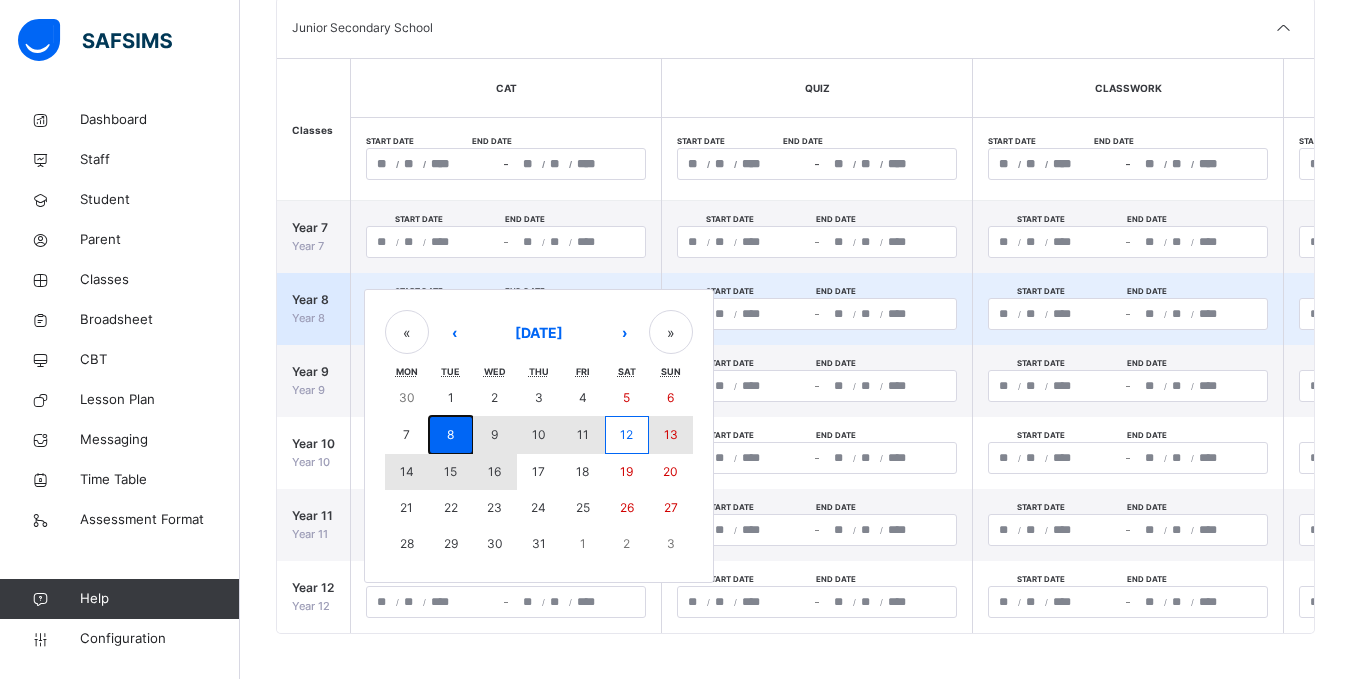 click on "30 1 2 3 4 5 6 7 8 9 10 11 12 13 14 15 16 17 18 19 20 21 22 23 24 25 26 27 28 29 30 31 1 2 3" at bounding box center [539, 471] 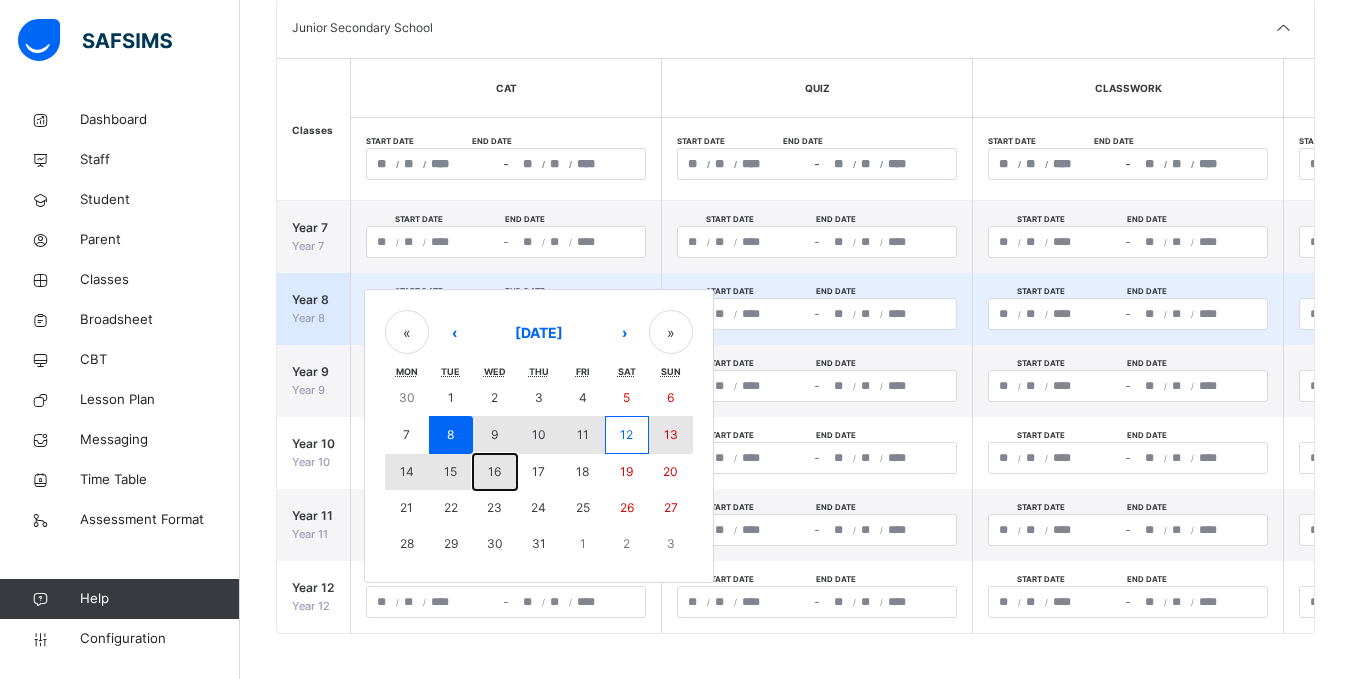 click on "16" at bounding box center [494, 471] 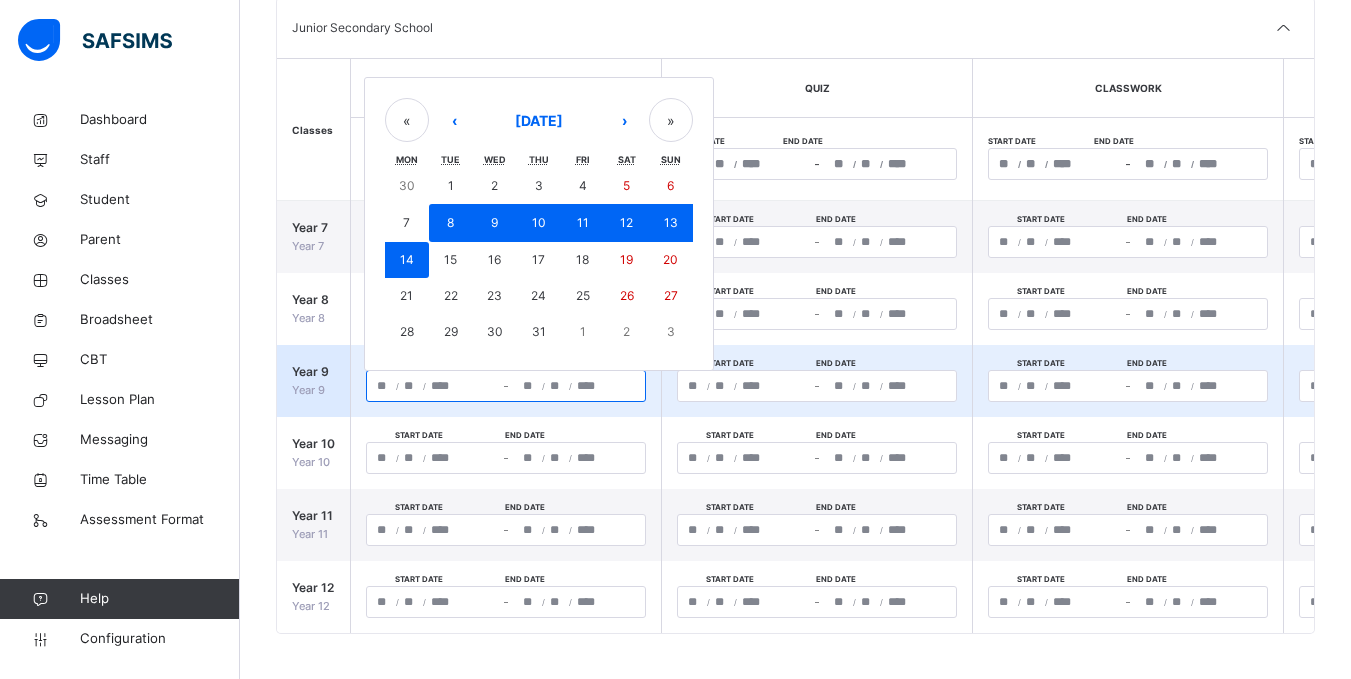 click on "****" 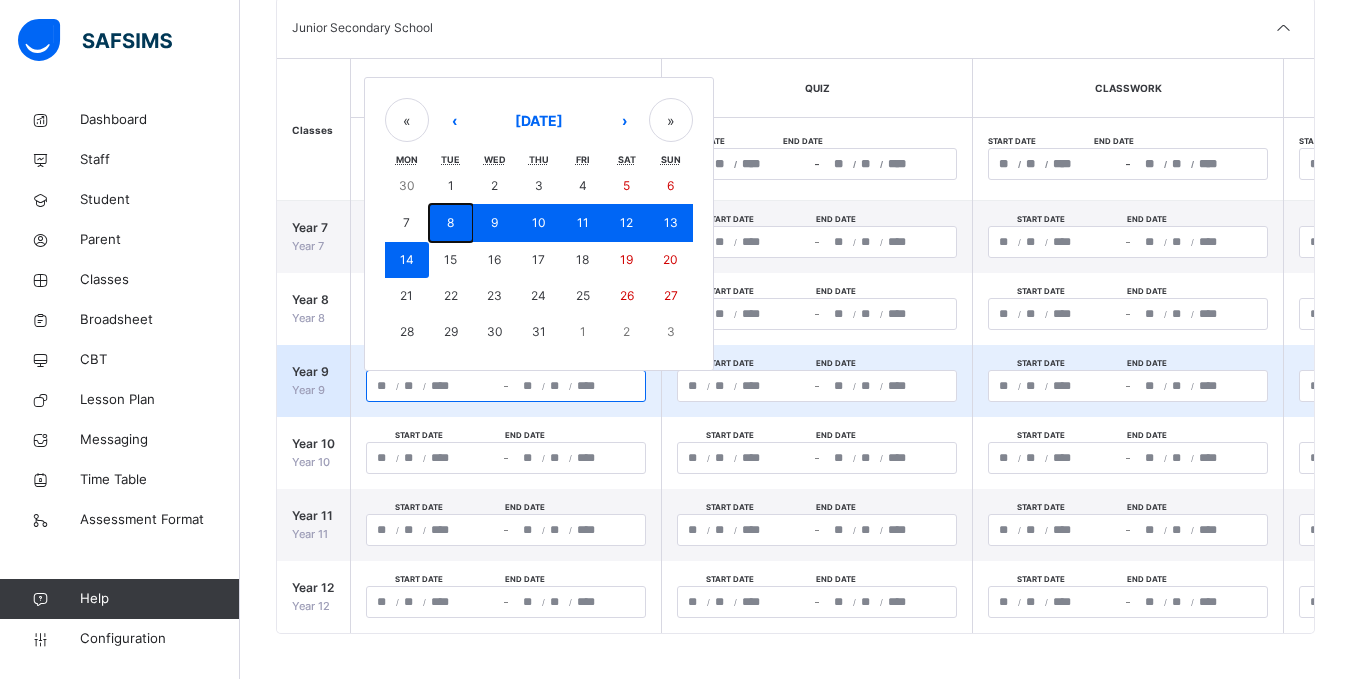 click on "8" at bounding box center [451, 223] 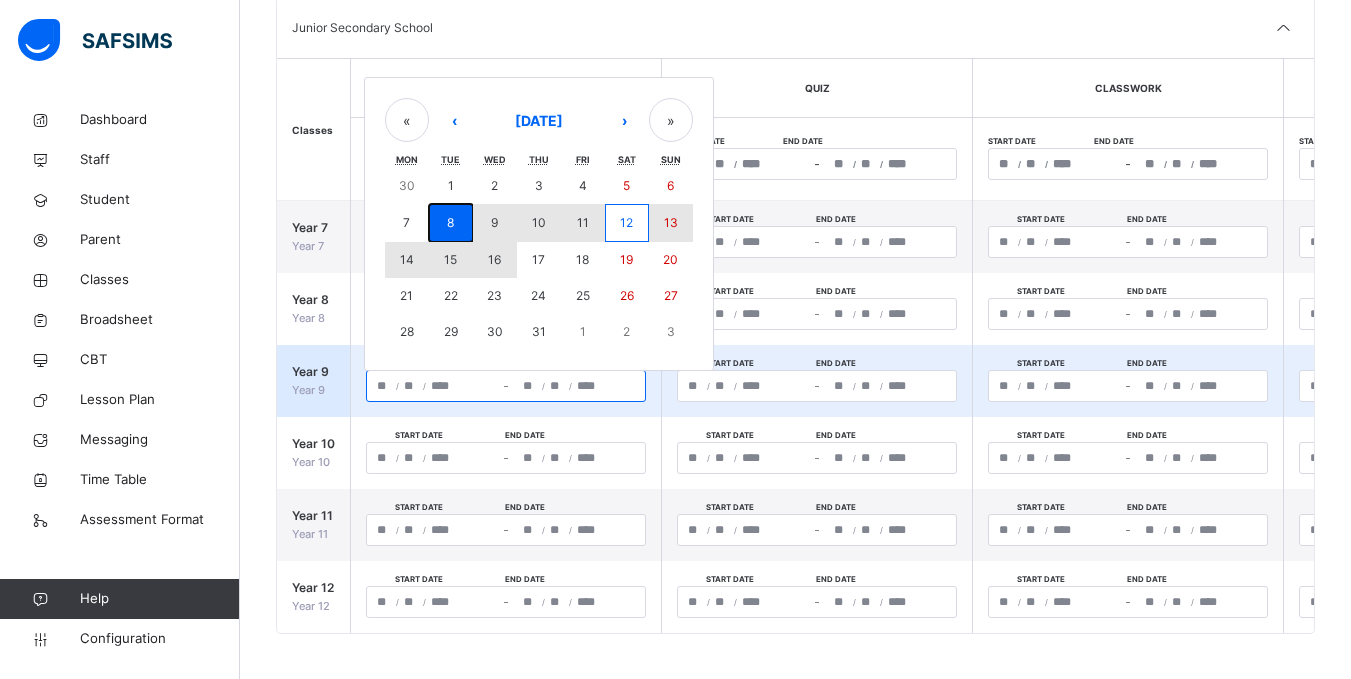 drag, startPoint x: 447, startPoint y: 226, endPoint x: 487, endPoint y: 248, distance: 45.65085 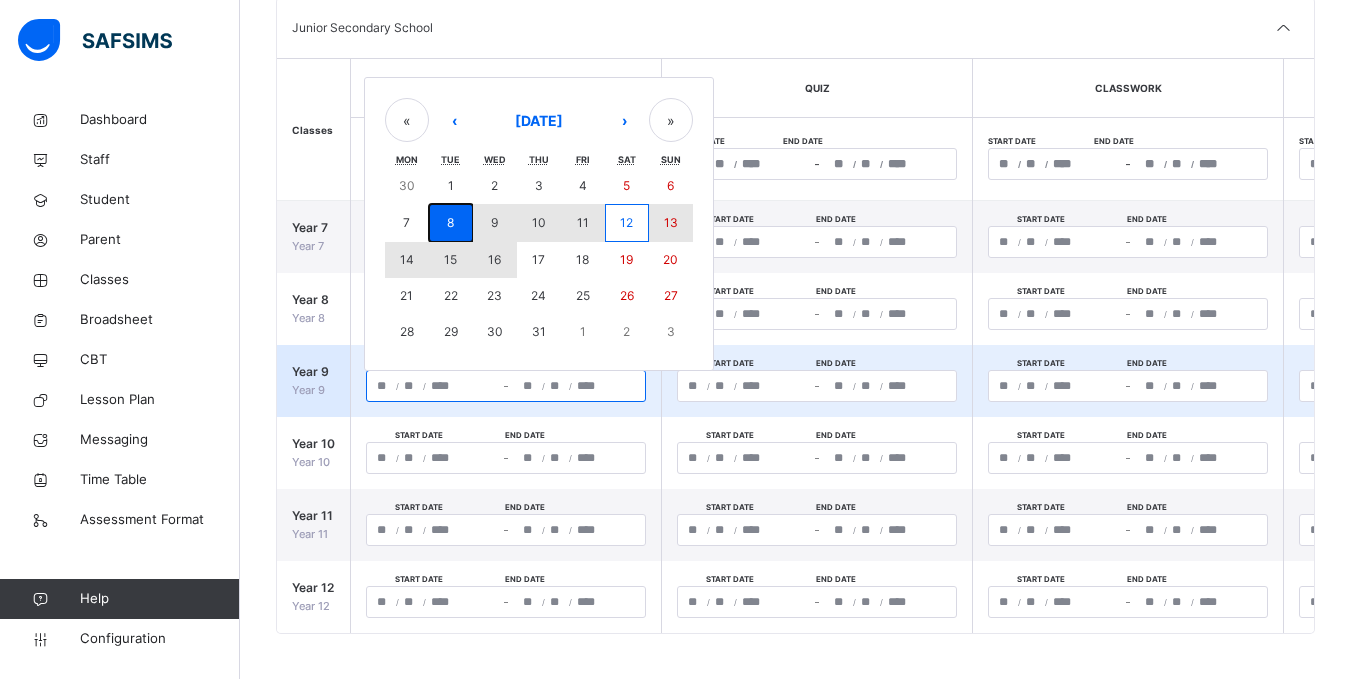 click on "30 1 2 3 4 5 6 7 8 9 10 11 12 13 14 15 16 17 18 19 20 21 22 23 24 25 26 27 28 29 30 31 1 2 3" at bounding box center (539, 259) 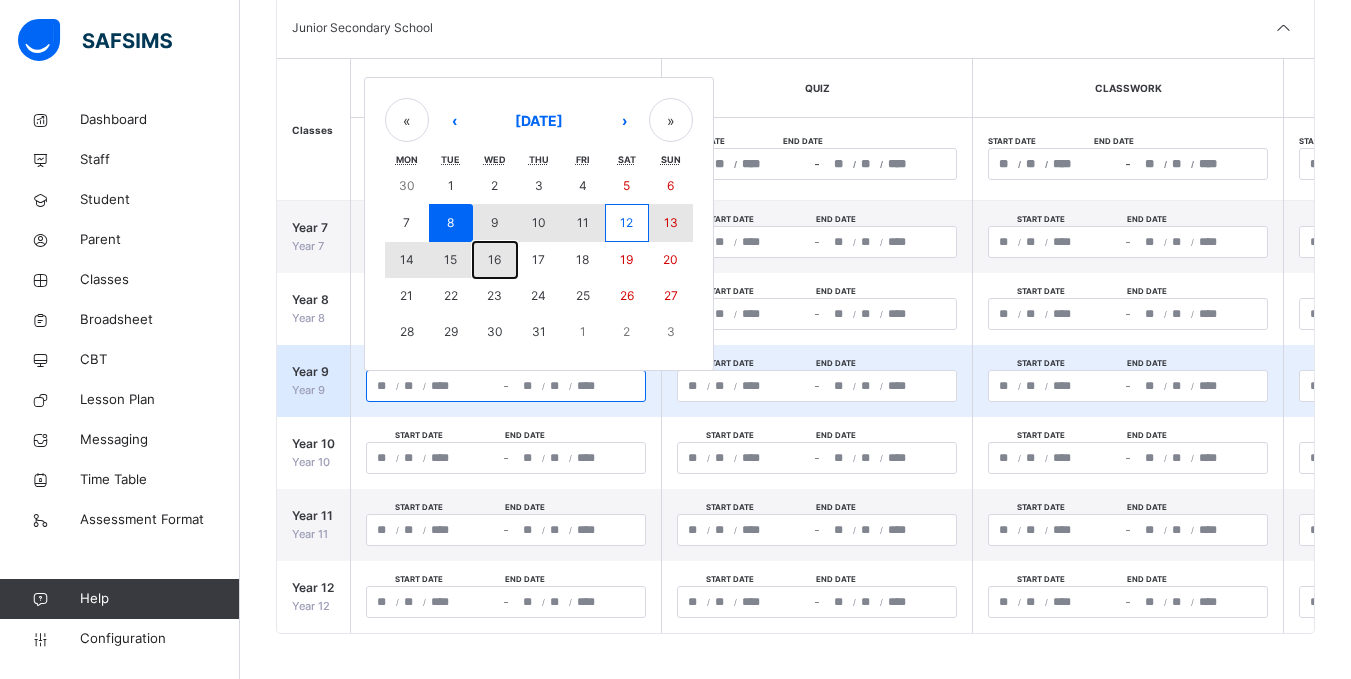 click on "16" at bounding box center [495, 260] 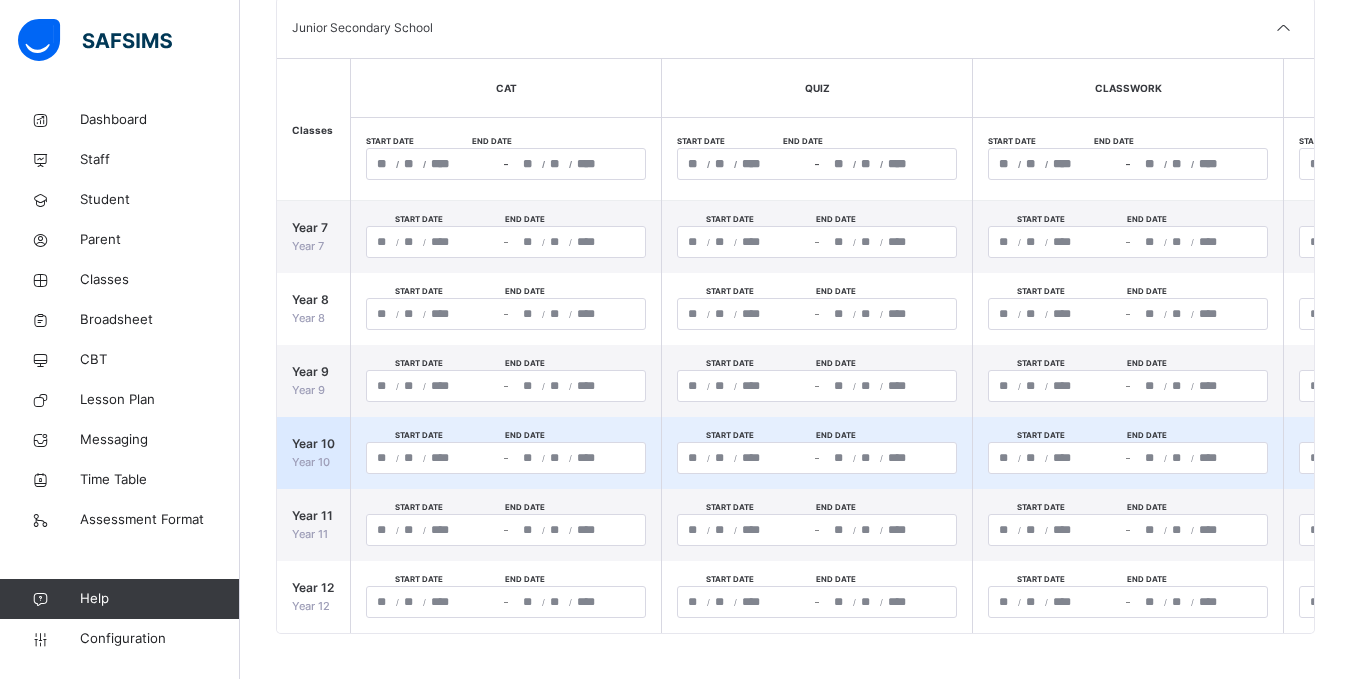click on "**********" at bounding box center (506, 458) 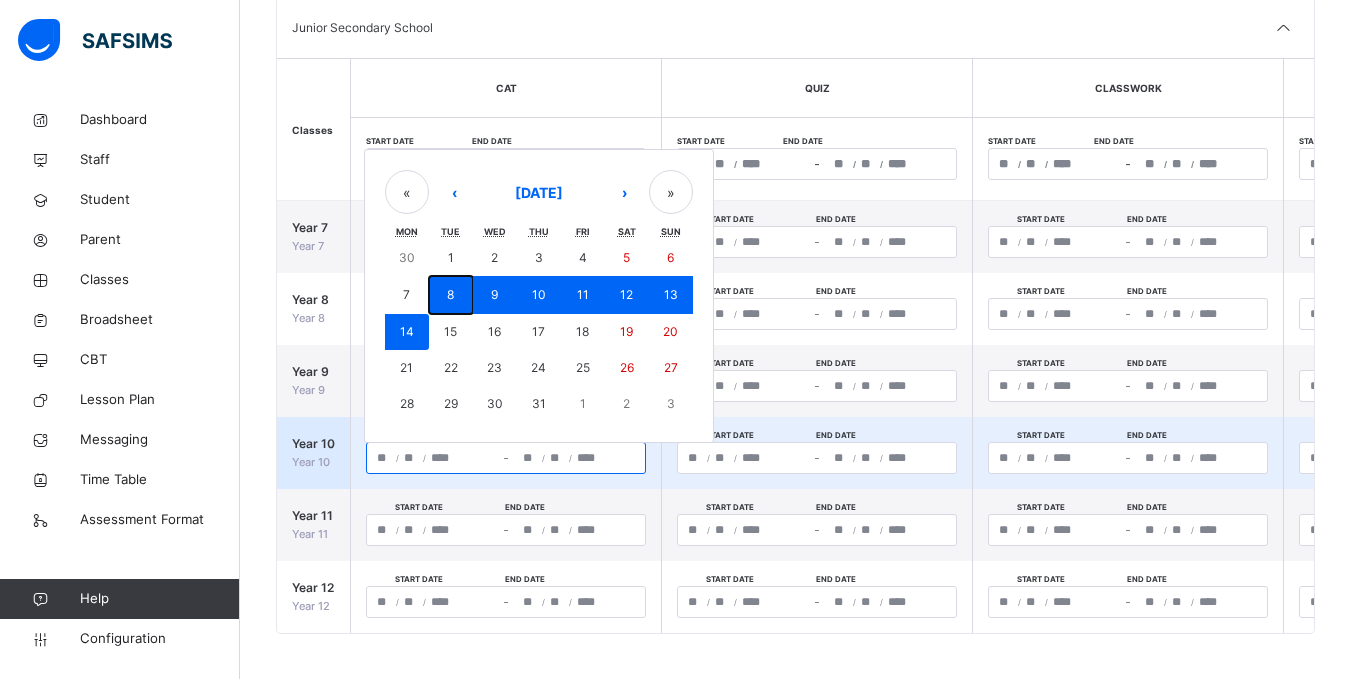 click on "8" at bounding box center (451, 295) 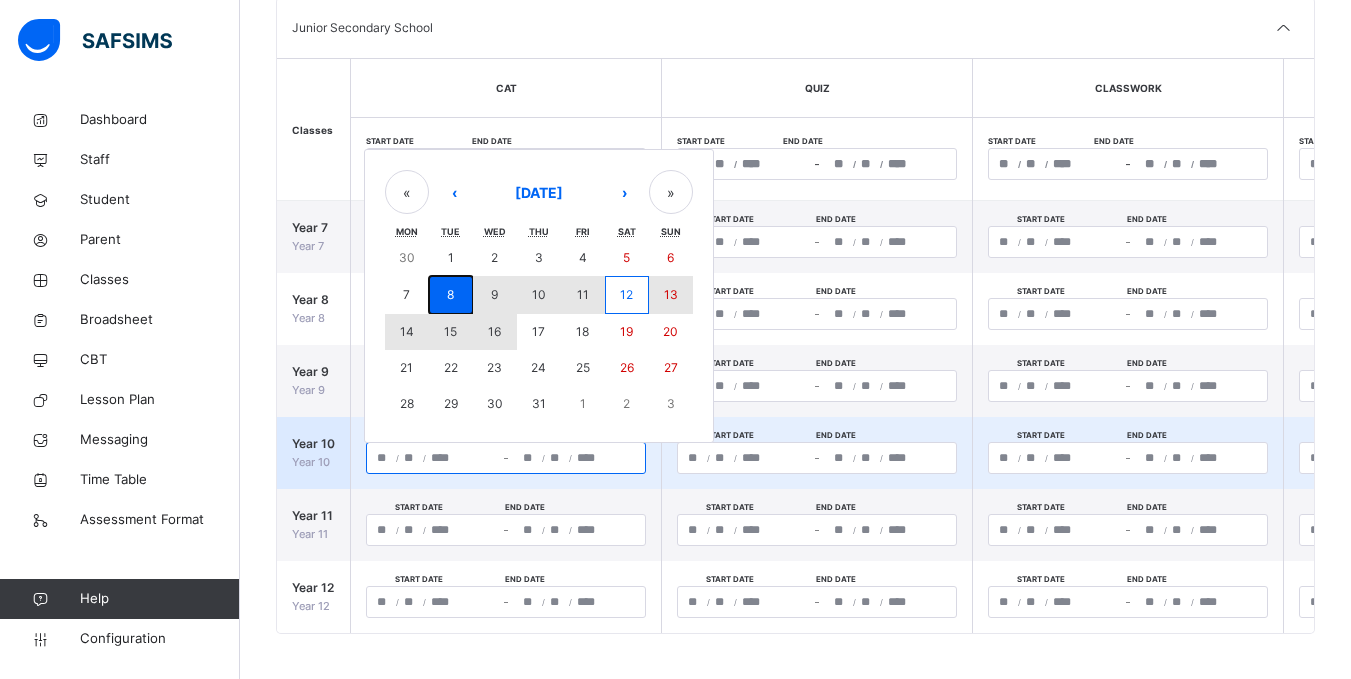 drag, startPoint x: 446, startPoint y: 293, endPoint x: 494, endPoint y: 322, distance: 56.0803 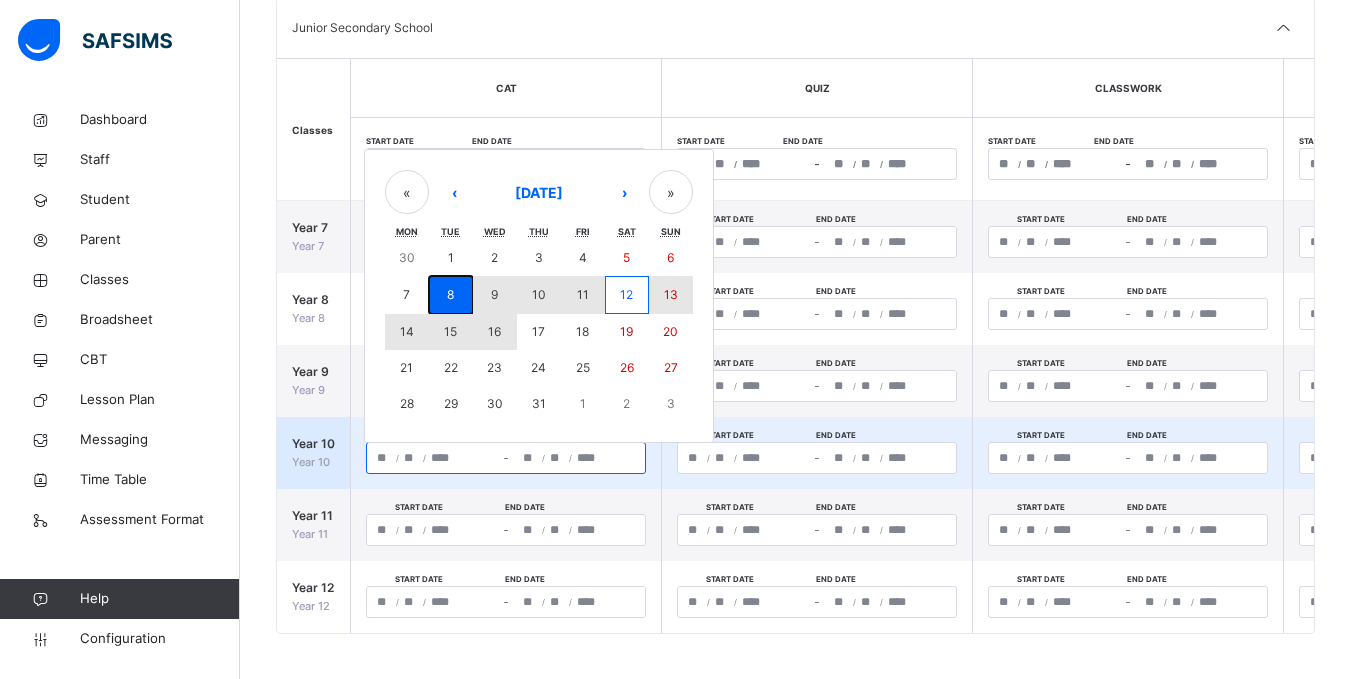 click on "30 1 2 3 4 5 6 7 8 9 10 11 12 13 14 15 16 17 18 19 20 21 22 23 24 25 26 27 28 29 30 31 1 2 3" at bounding box center (539, 331) 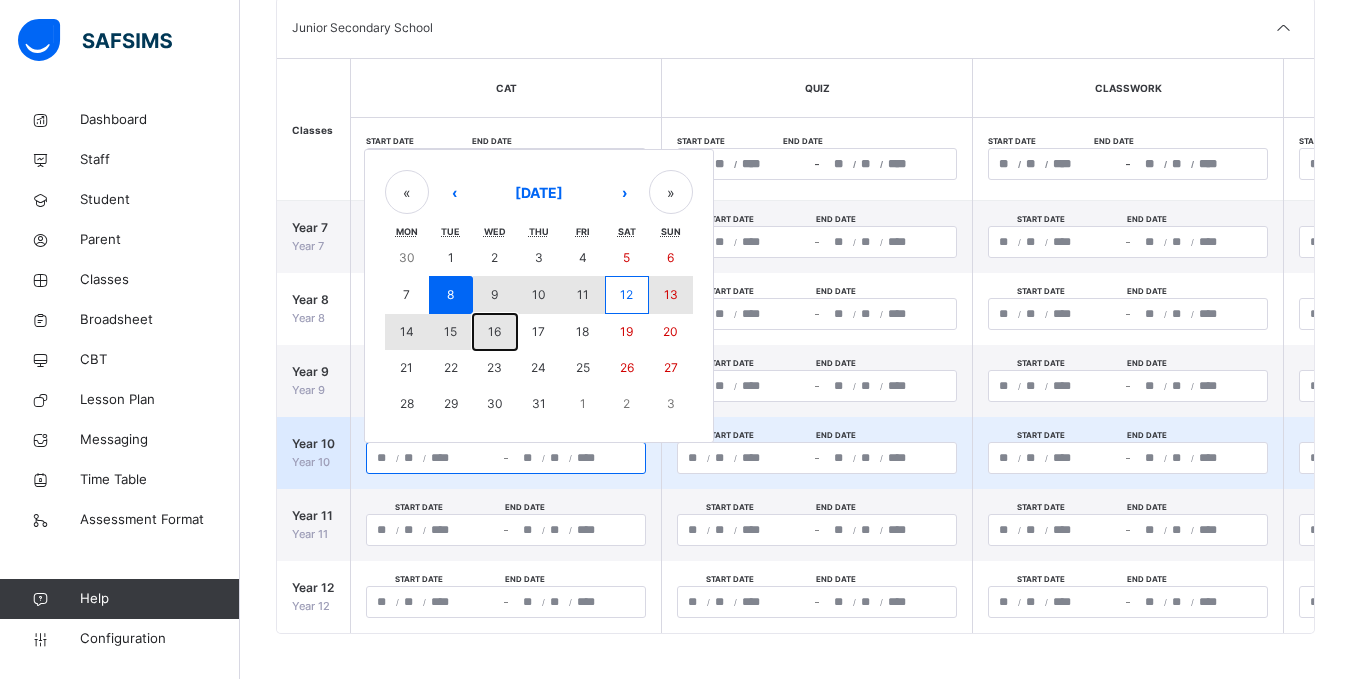 click on "16" at bounding box center [494, 331] 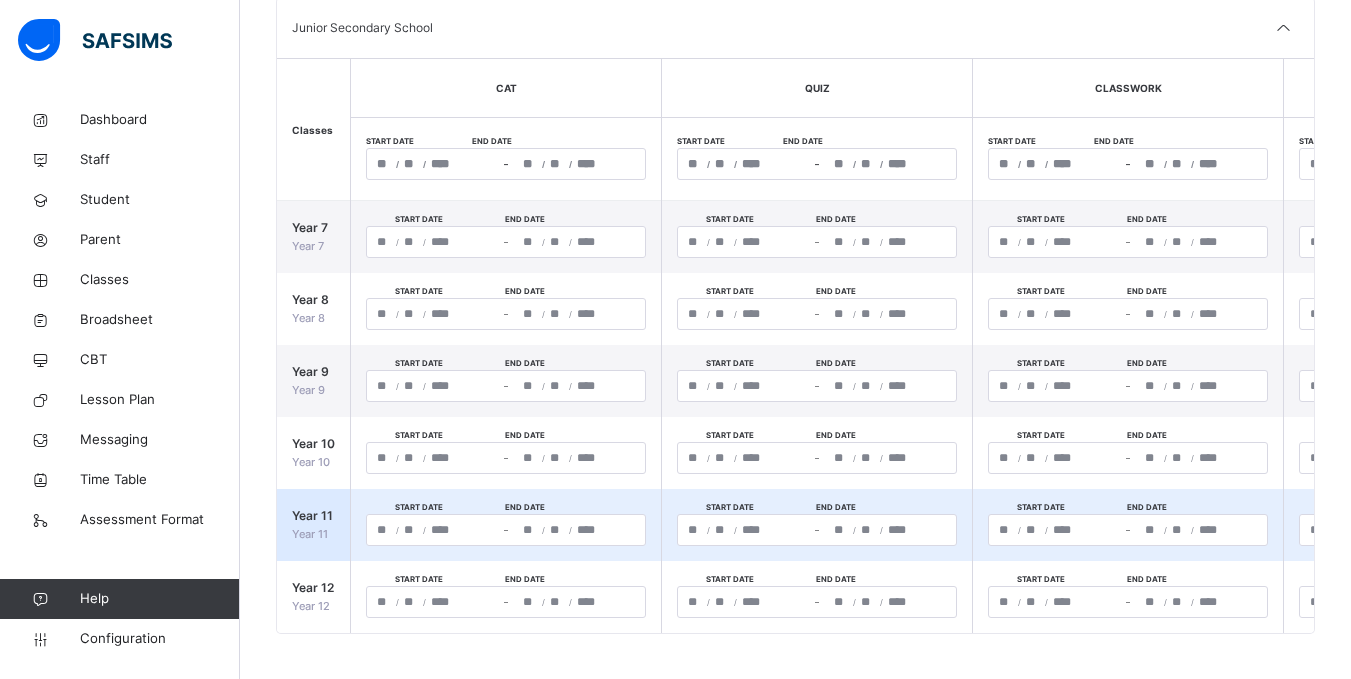 click on "**********" at bounding box center [579, 530] 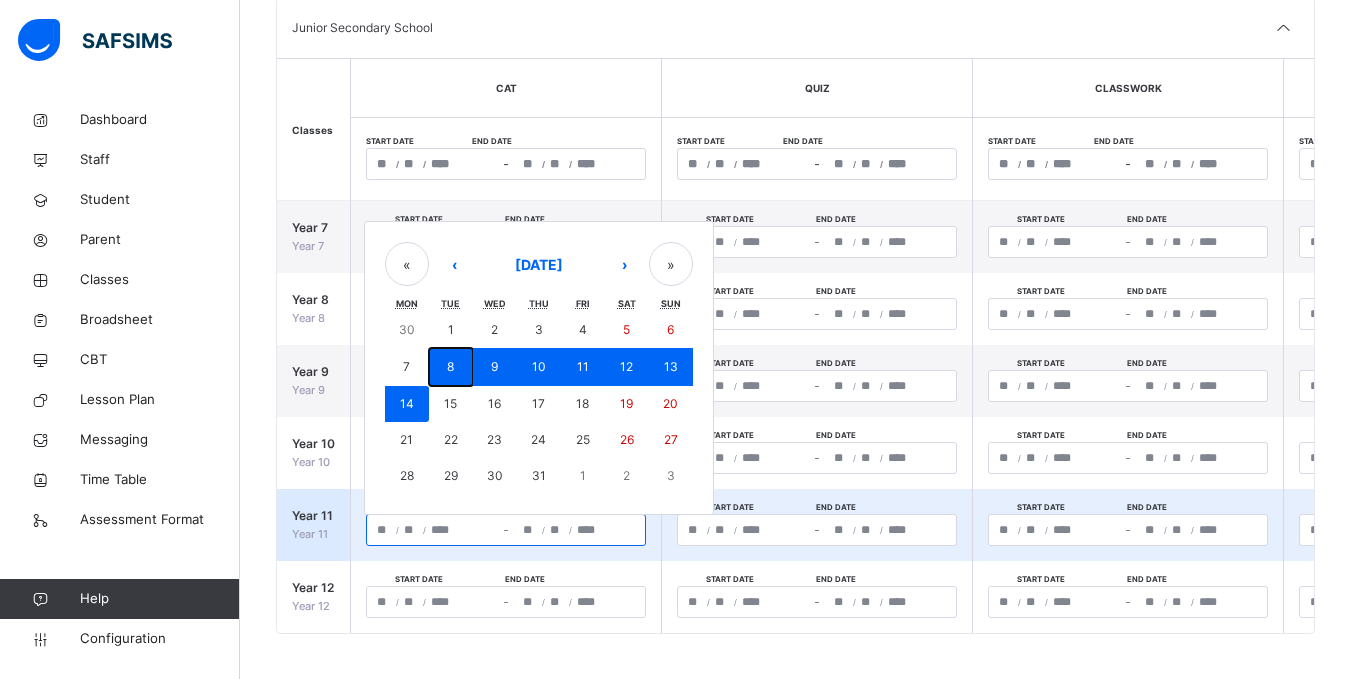 click on "8" at bounding box center [450, 366] 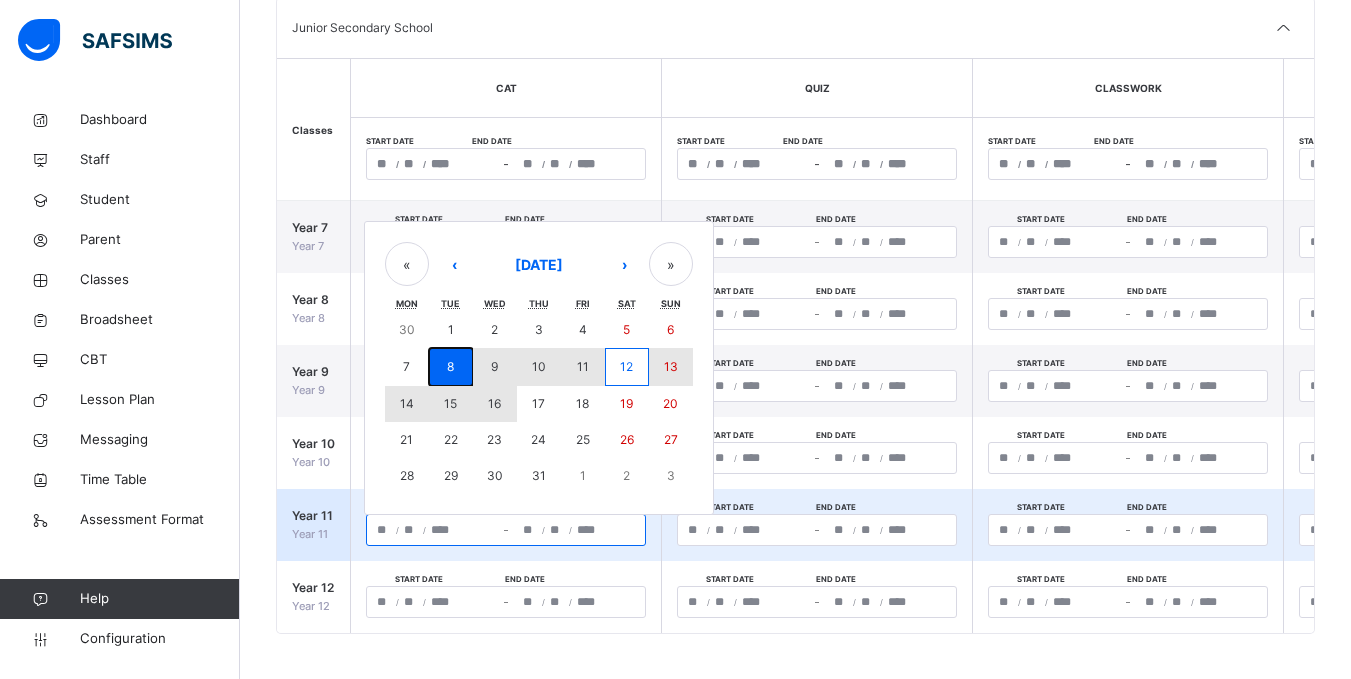 drag, startPoint x: 449, startPoint y: 363, endPoint x: 497, endPoint y: 389, distance: 54.589375 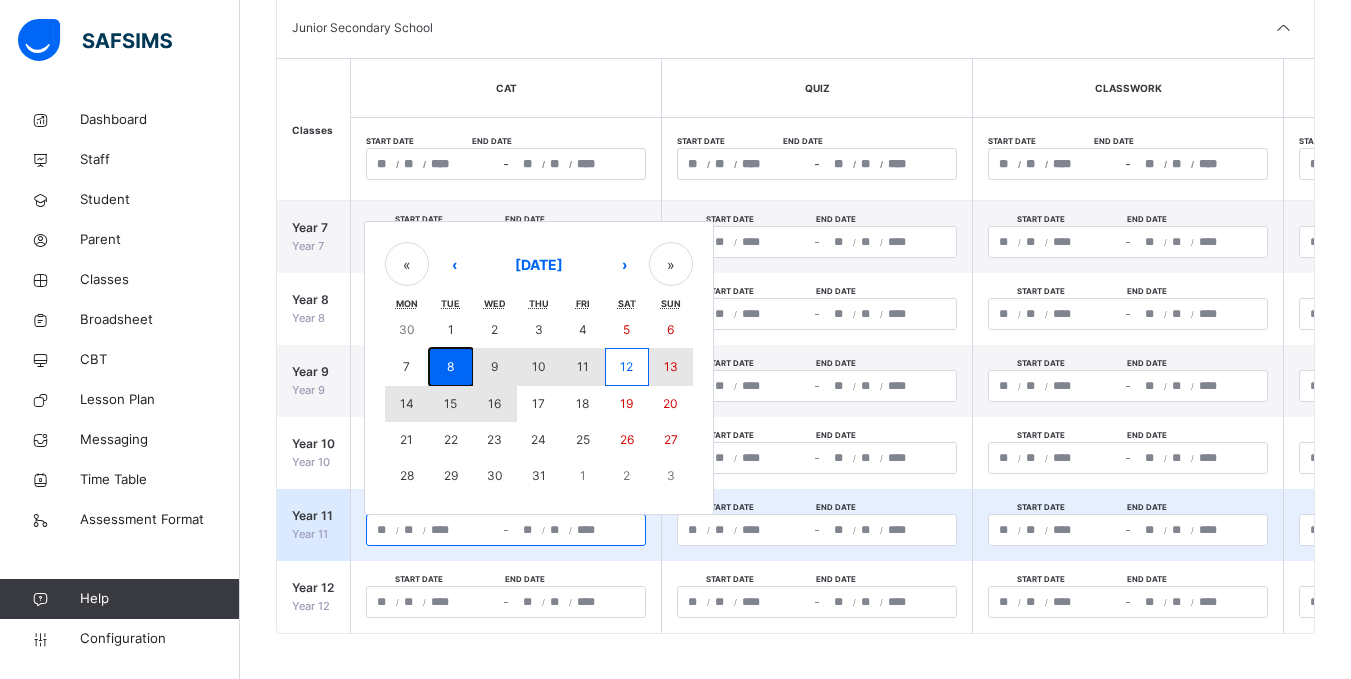 click on "30 1 2 3 4 5 6 7 8 9 10 11 12 13 14 15 16 17 18 19 20 21 22 23 24 25 26 27 28 29 30 31 1 2 3" at bounding box center [539, 403] 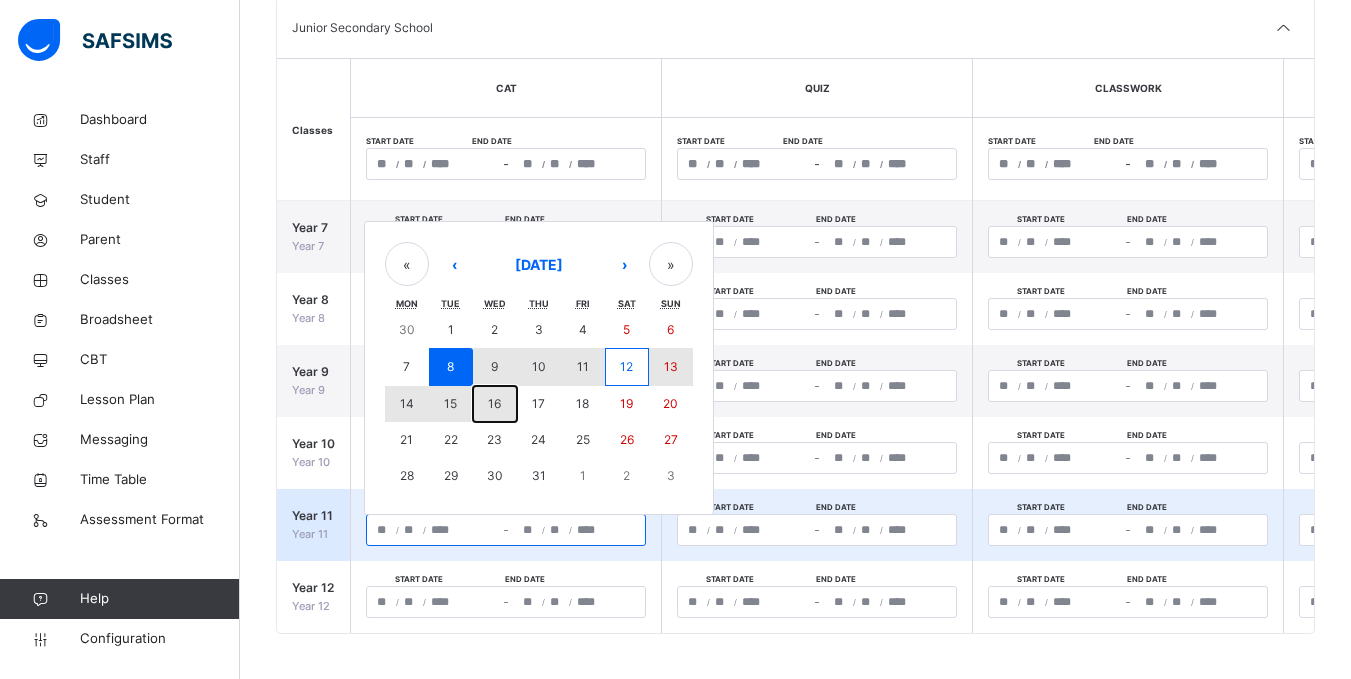 click on "16" at bounding box center [494, 403] 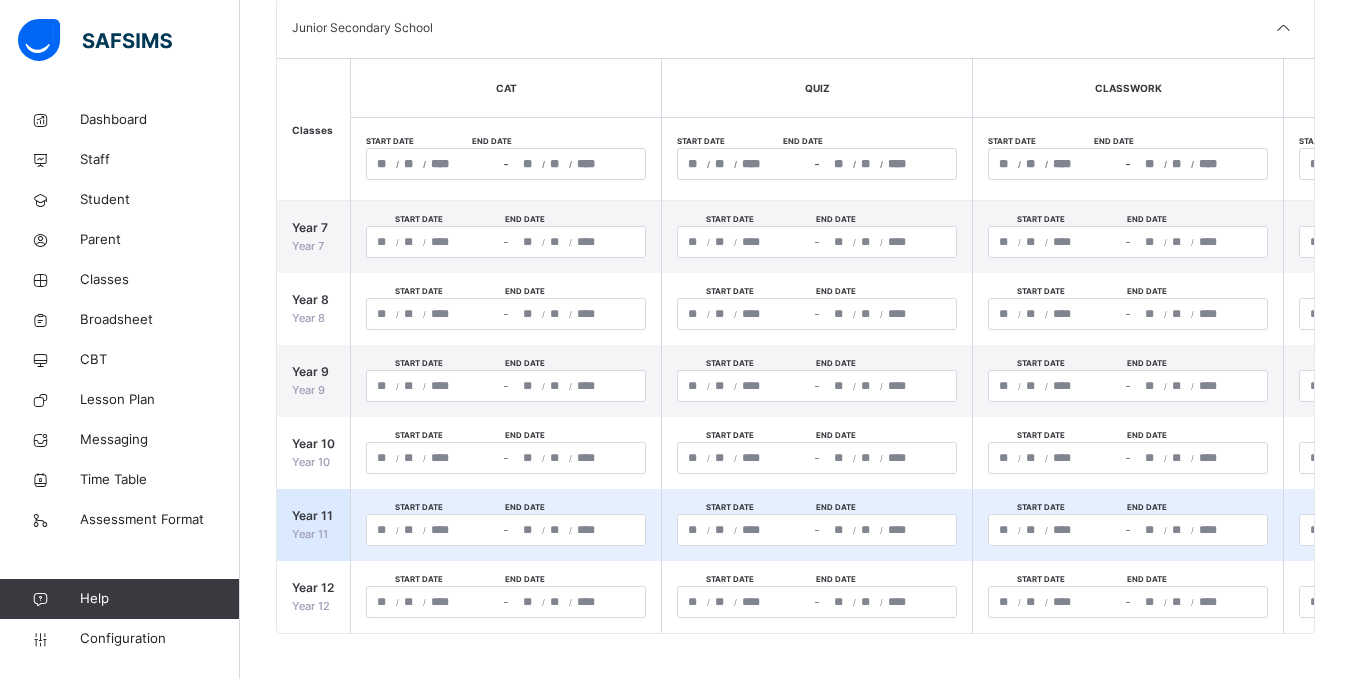 click on "**********" at bounding box center (744, 530) 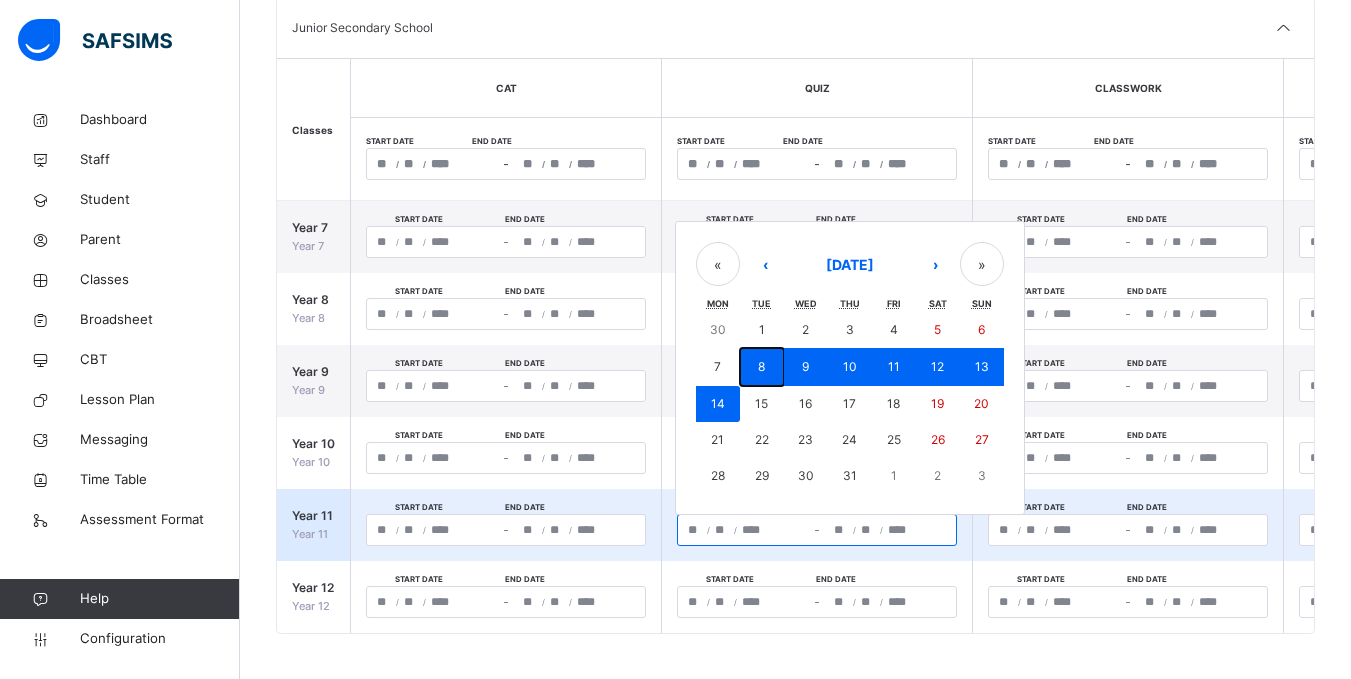 click on "8" at bounding box center [762, 367] 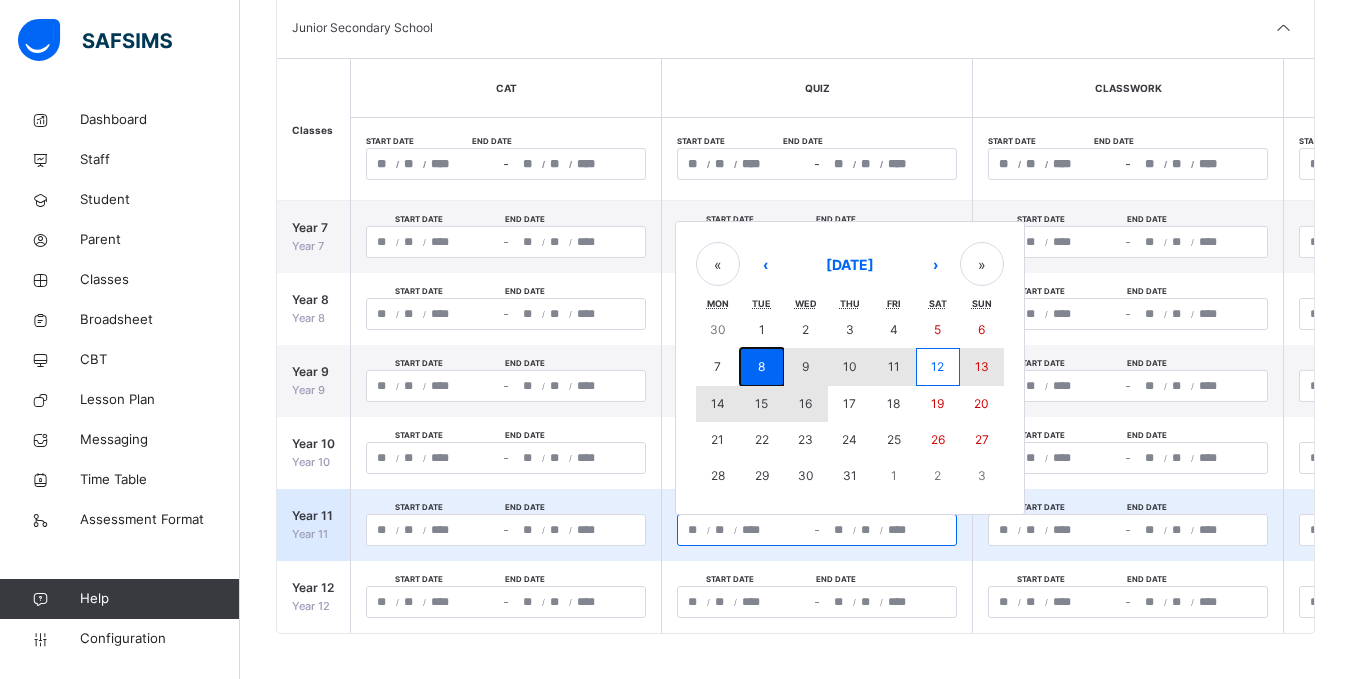 drag, startPoint x: 764, startPoint y: 373, endPoint x: 808, endPoint y: 395, distance: 49.193497 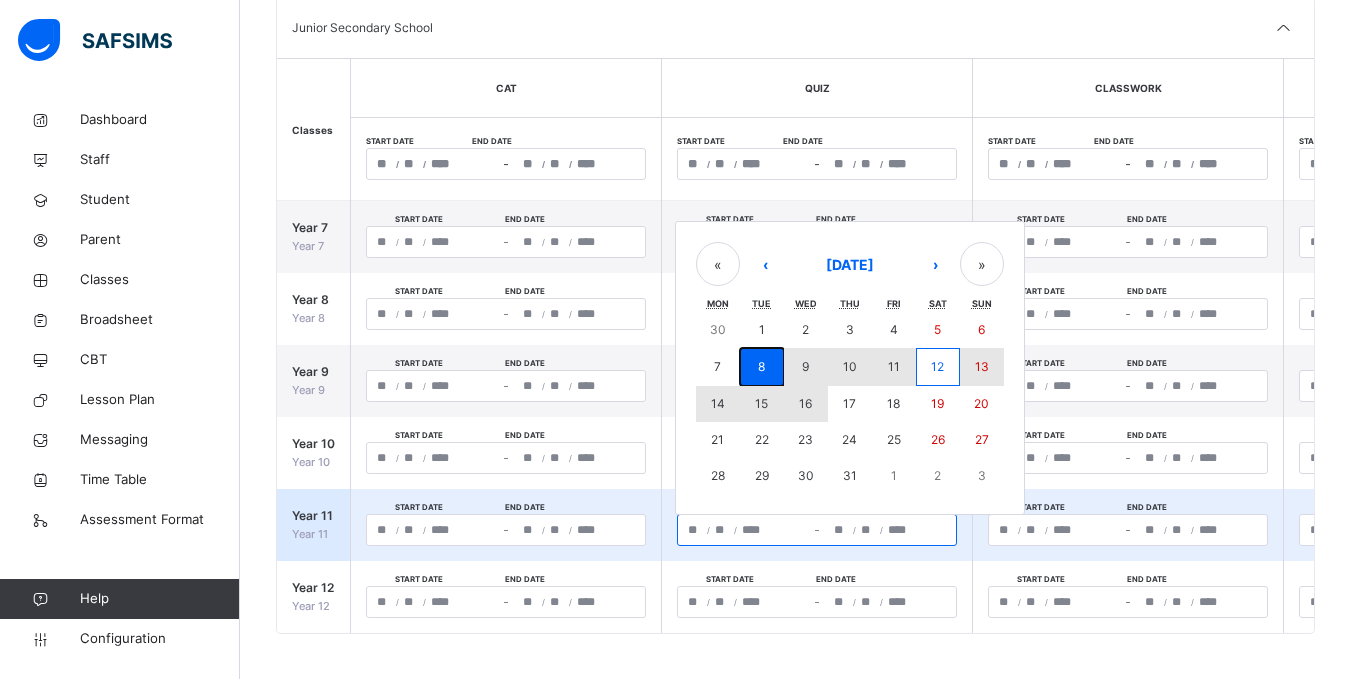 click on "30 1 2 3 4 5 6 7 8 9 10 11 12 13 14 15 16 17 18 19 20 21 22 23 24 25 26 27 28 29 30 31 1 2 3" at bounding box center (850, 403) 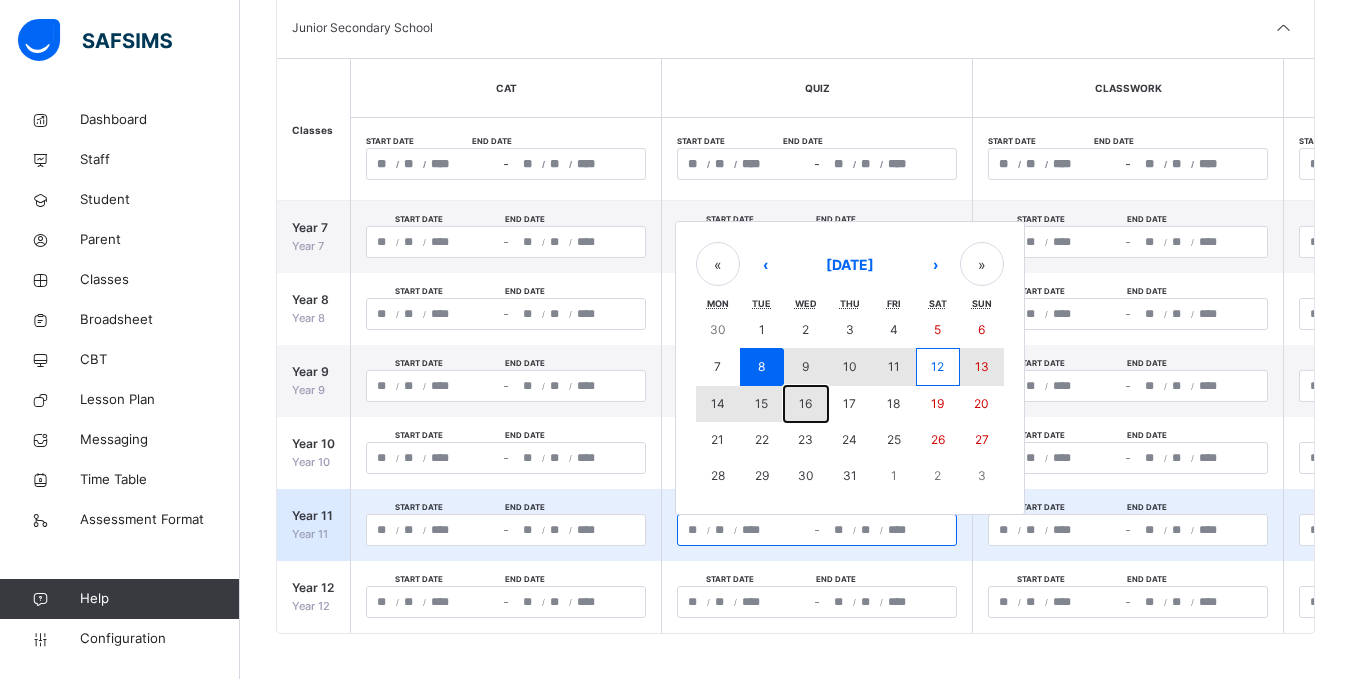 click on "16" at bounding box center (805, 403) 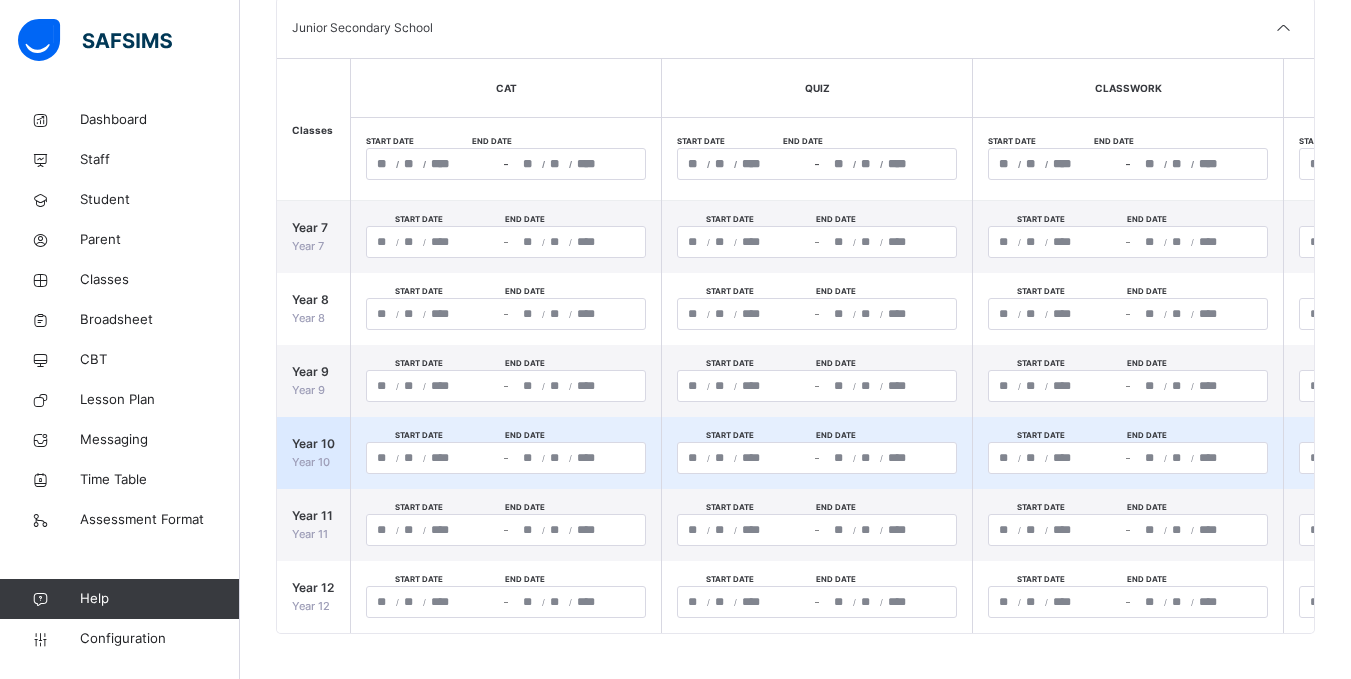 click on "**********" at bounding box center [817, 458] 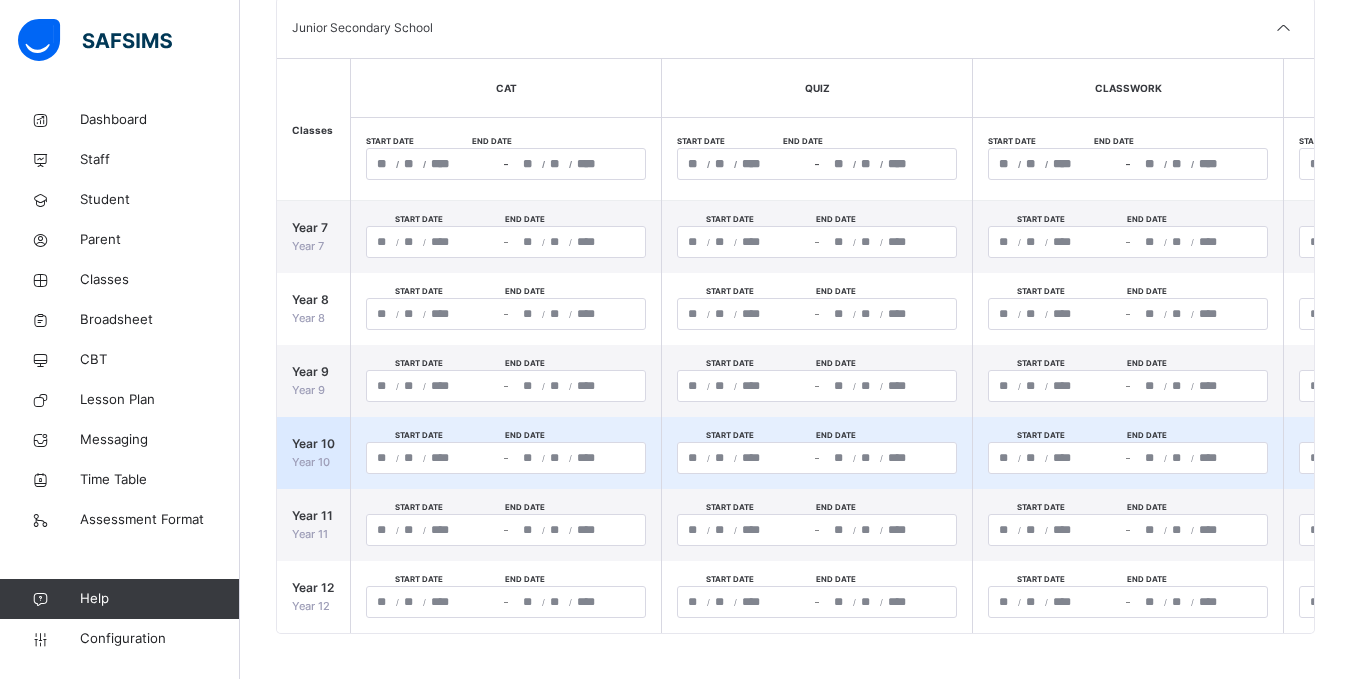 click on "*" 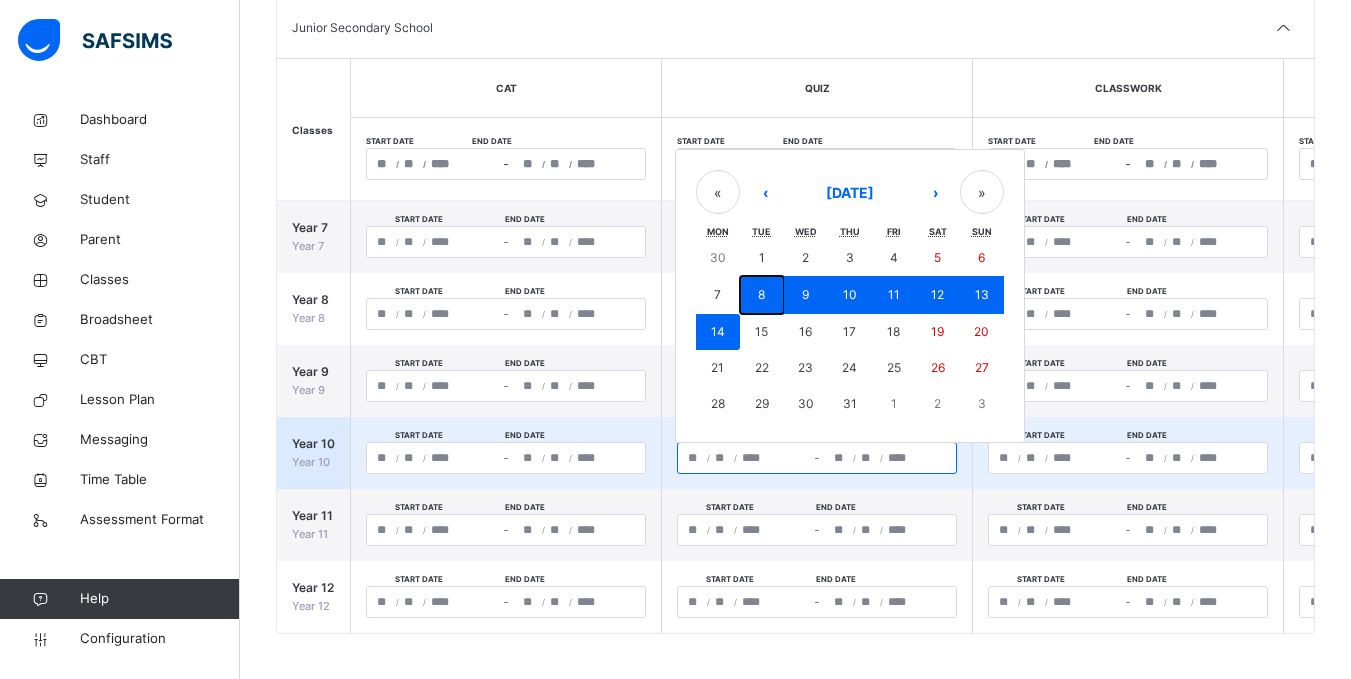 click on "8" at bounding box center [762, 295] 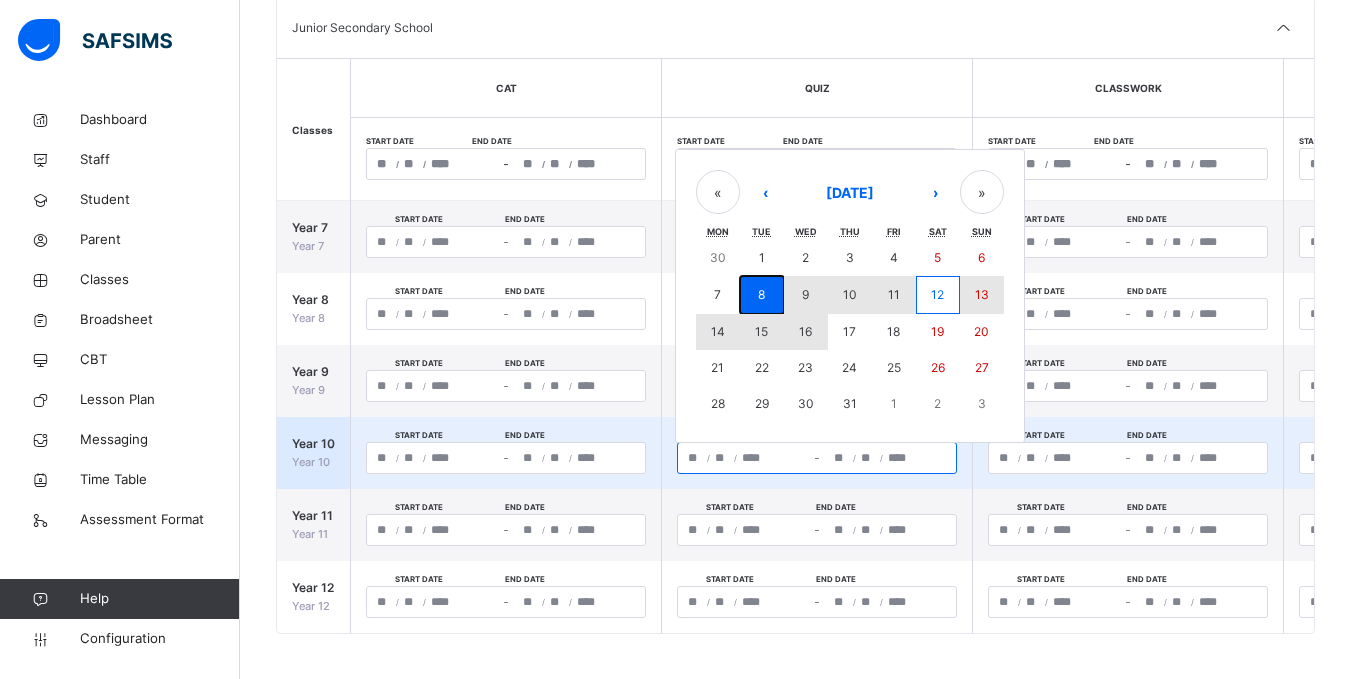 drag, startPoint x: 753, startPoint y: 284, endPoint x: 805, endPoint y: 325, distance: 66.21933 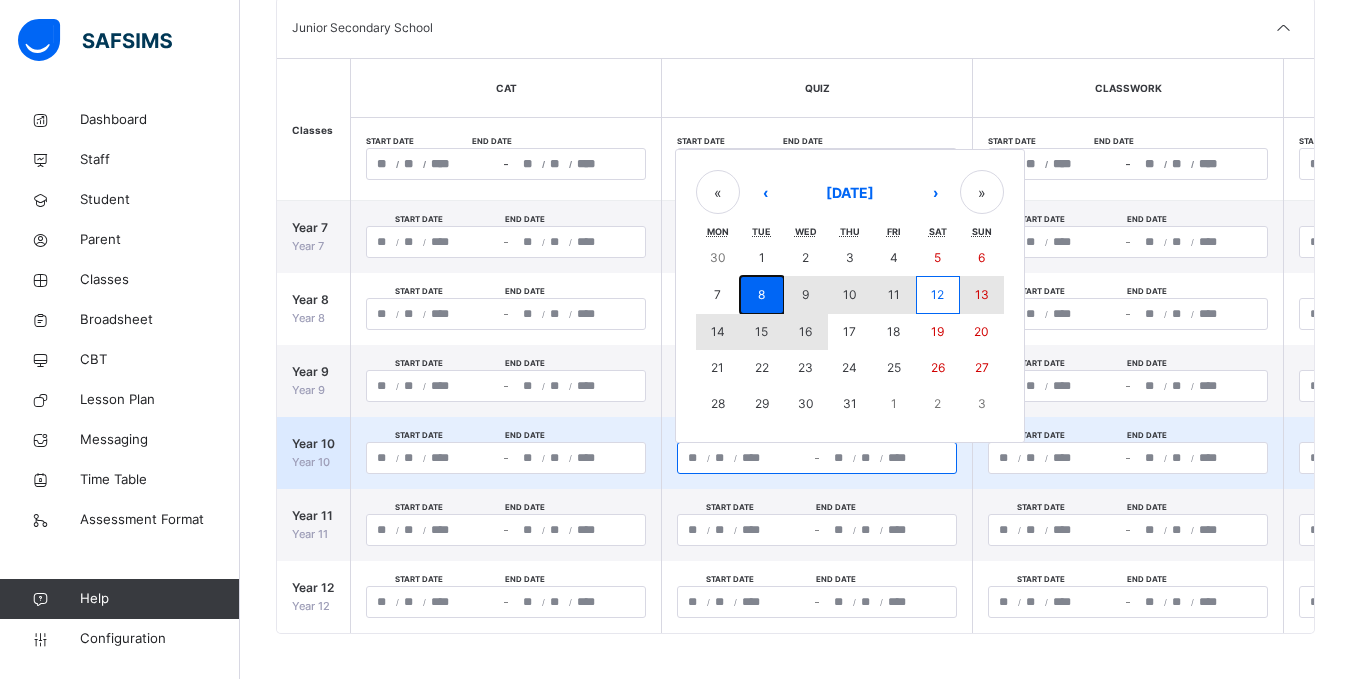 click on "30 1 2 3 4 5 6 7 8 9 10 11 12 13 14 15 16 17 18 19 20 21 22 23 24 25 26 27 28 29 30 31 1 2 3" at bounding box center [850, 331] 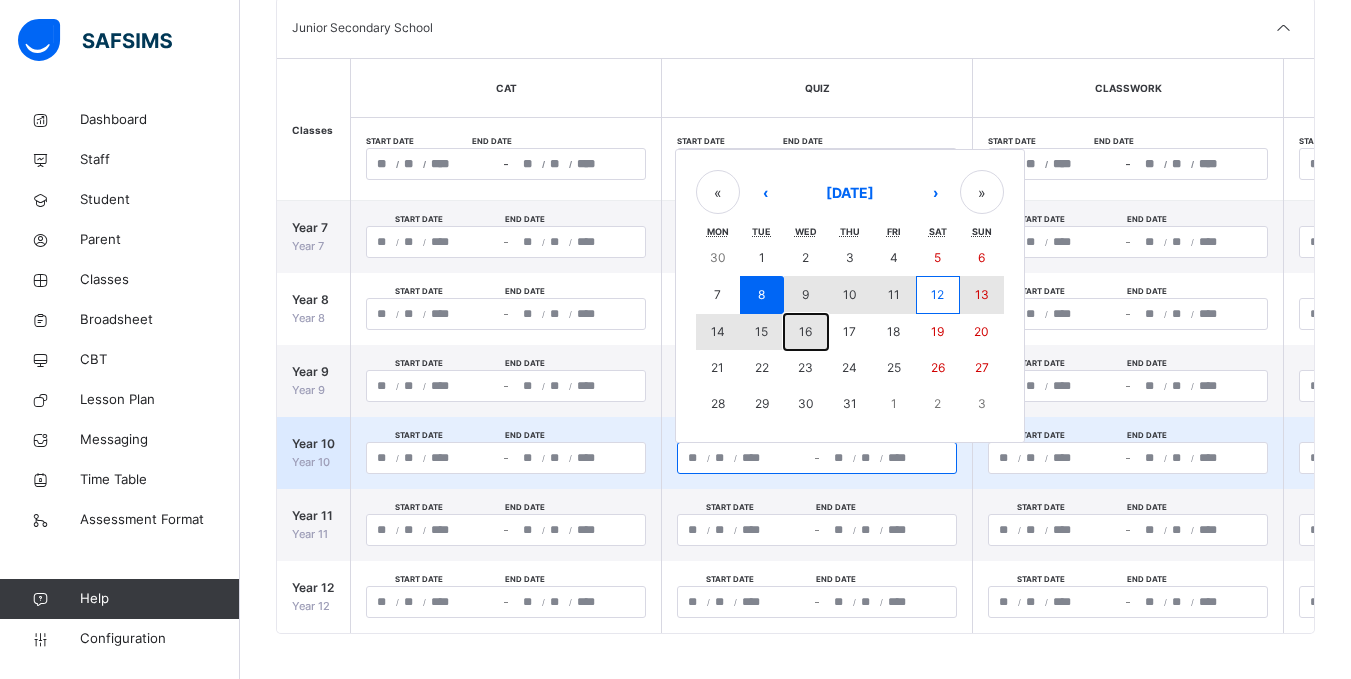 click on "16" at bounding box center [805, 331] 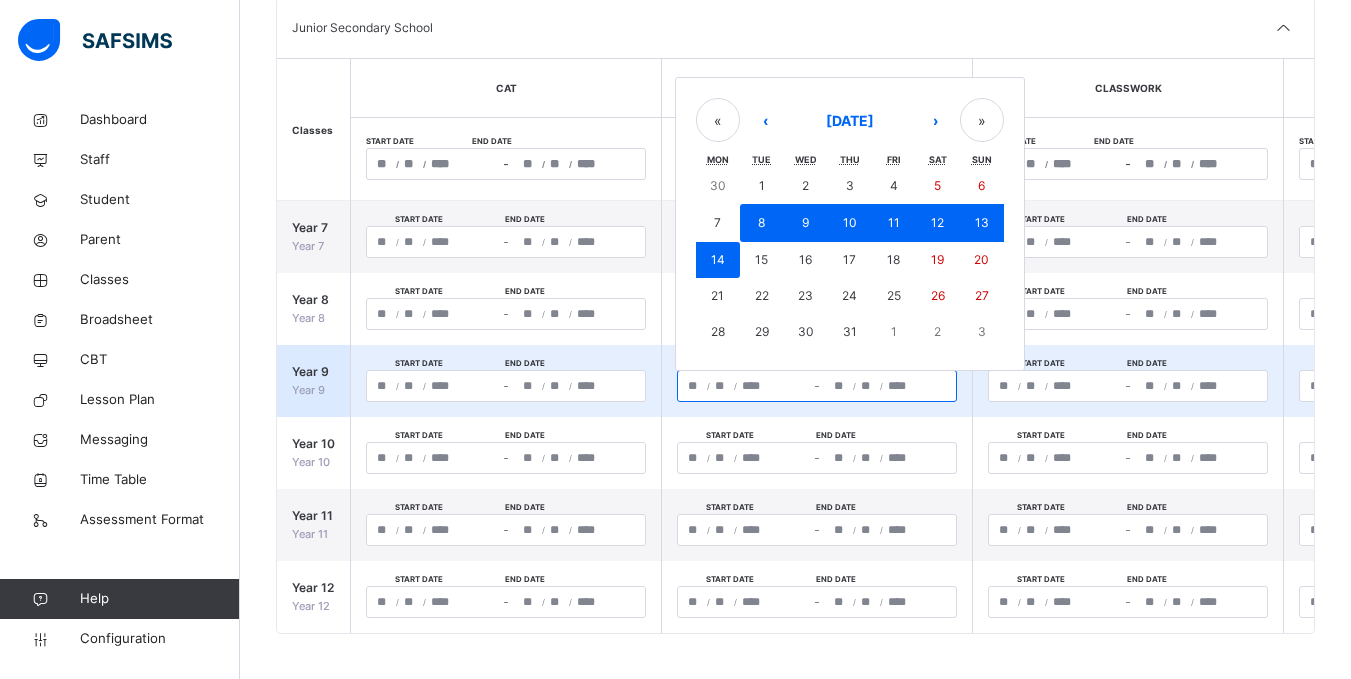 click on "**" 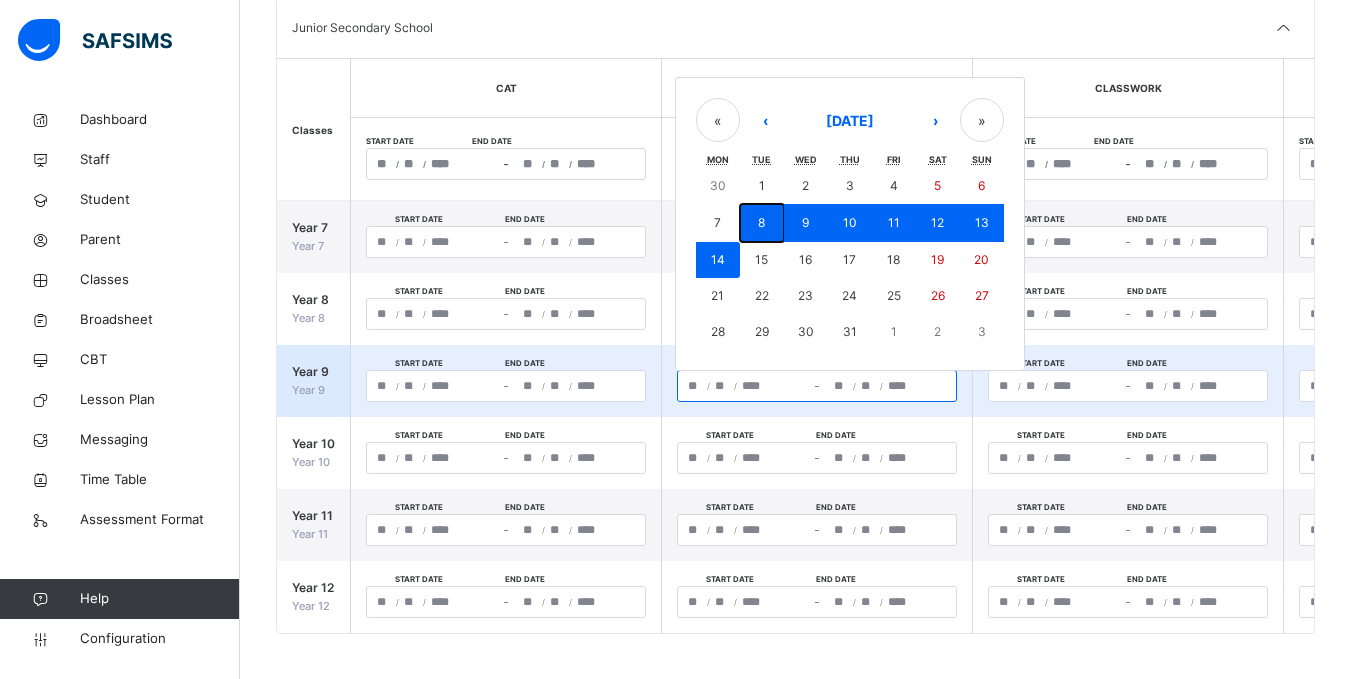 click on "8" at bounding box center (762, 223) 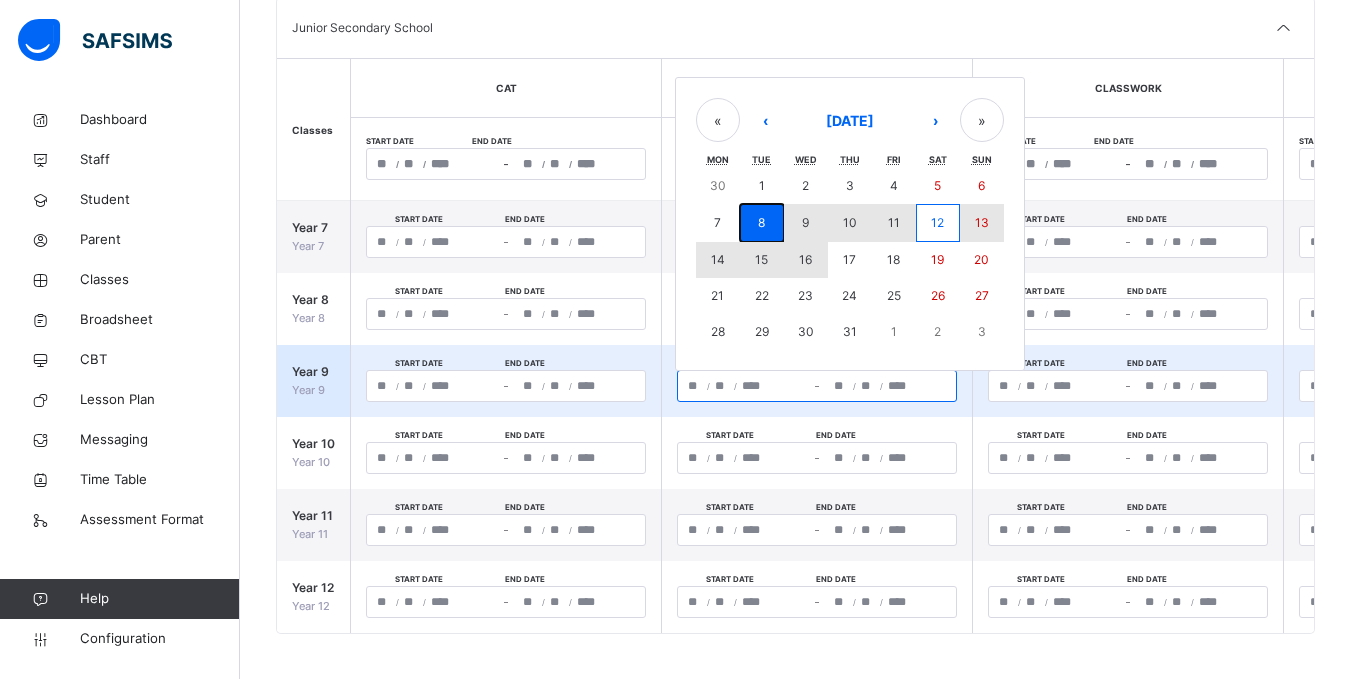 drag, startPoint x: 750, startPoint y: 215, endPoint x: 805, endPoint y: 250, distance: 65.192024 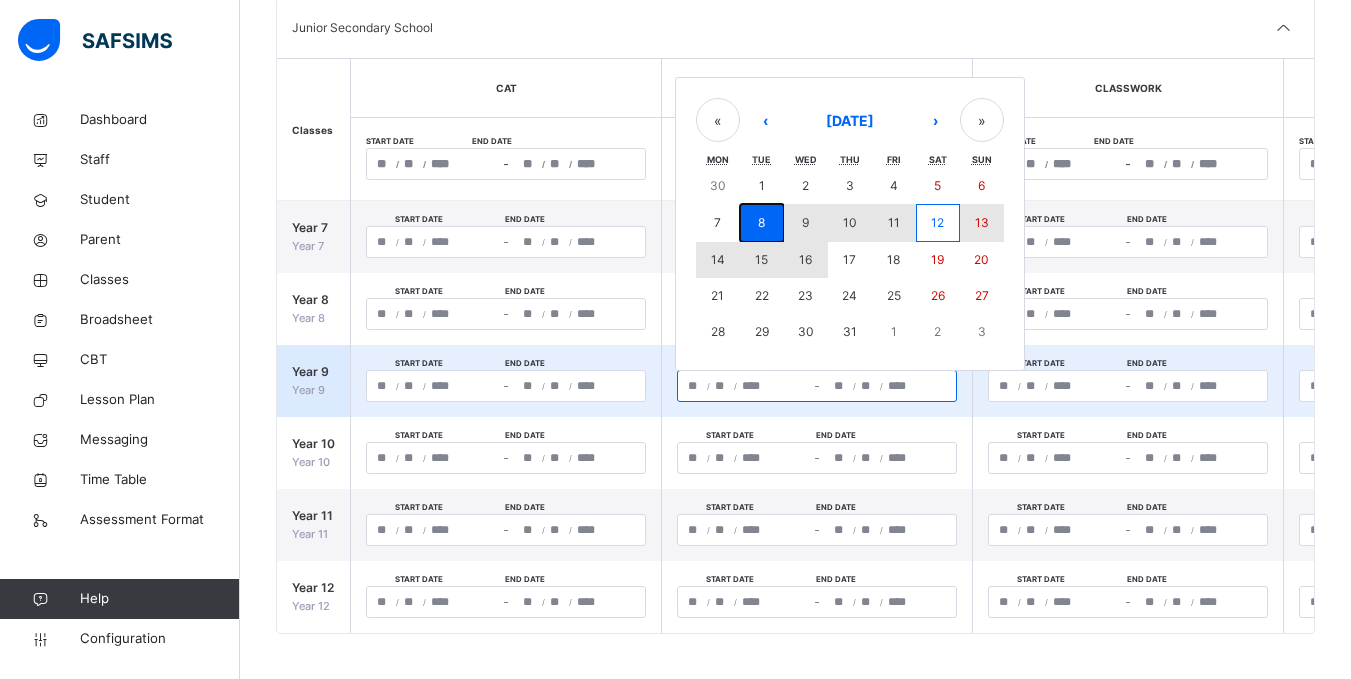click on "30 1 2 3 4 5 6 7 8 9 10 11 12 13 14 15 16 17 18 19 20 21 22 23 24 25 26 27 28 29 30 31 1 2 3" at bounding box center (850, 259) 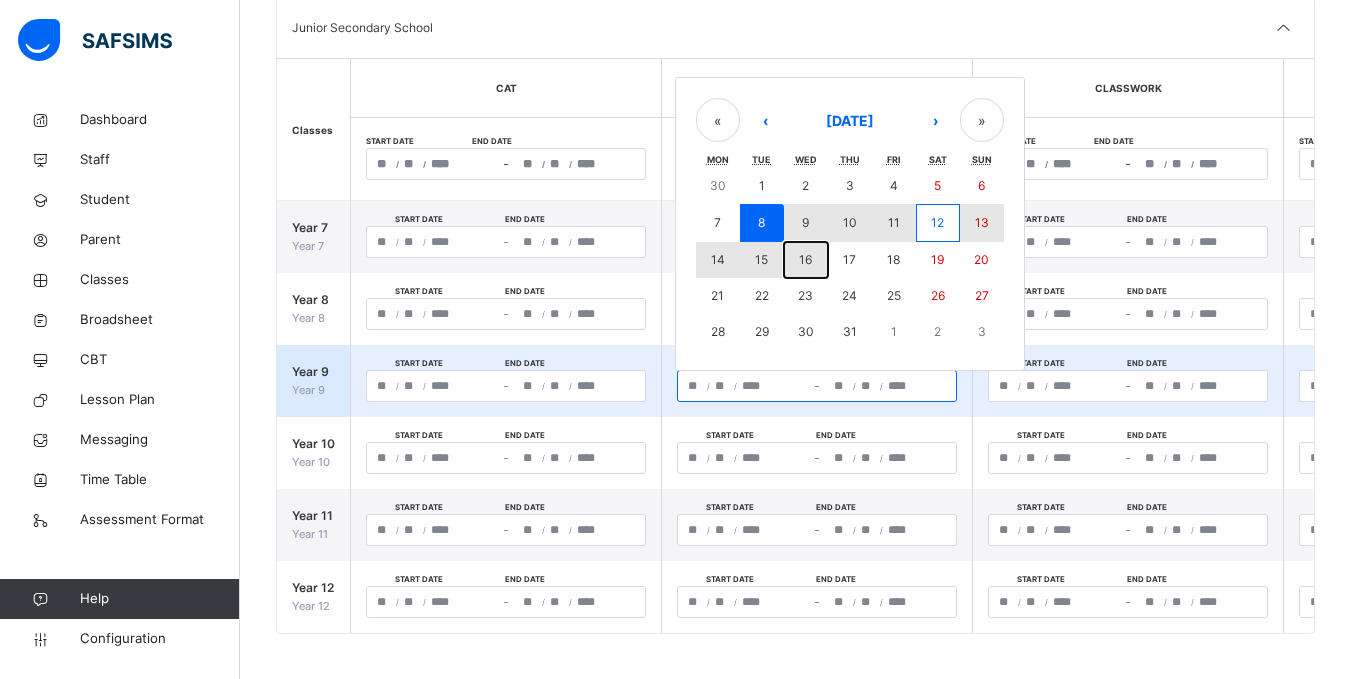 click on "16" at bounding box center (805, 259) 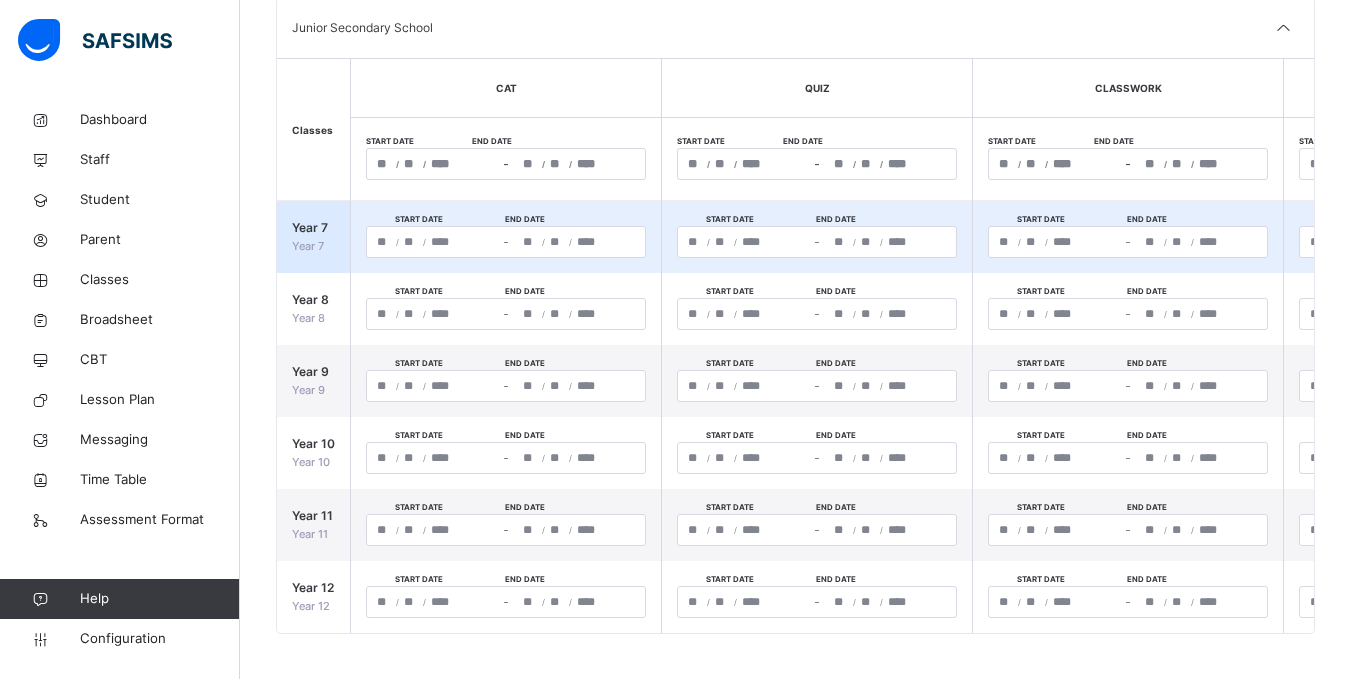 click on "**********" at bounding box center (890, 242) 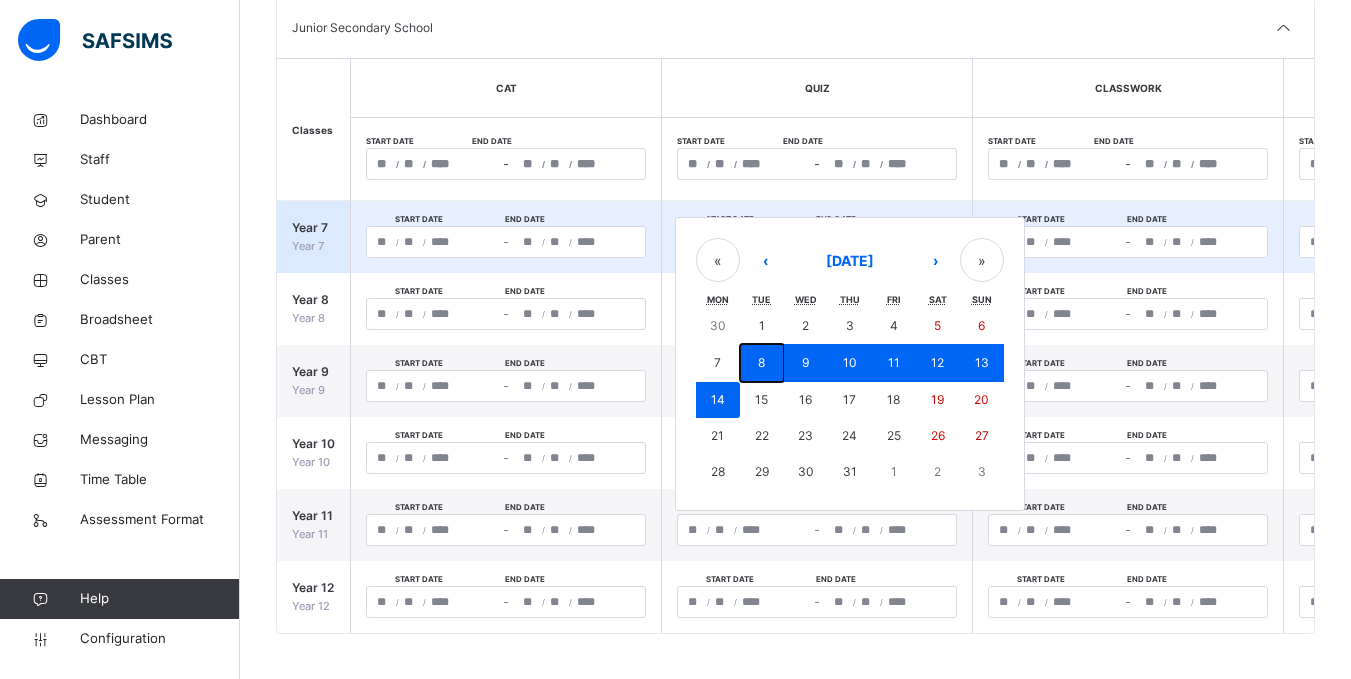 click on "8" at bounding box center [762, 363] 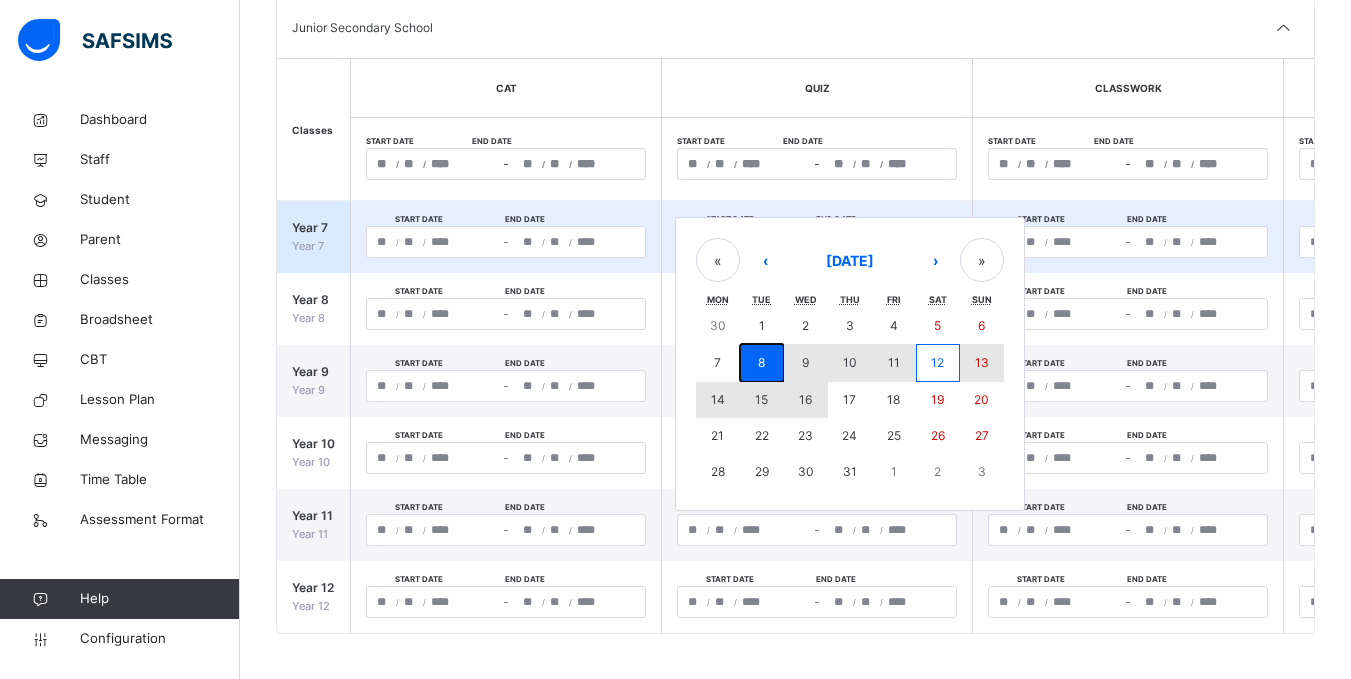 drag, startPoint x: 757, startPoint y: 352, endPoint x: 804, endPoint y: 389, distance: 59.816387 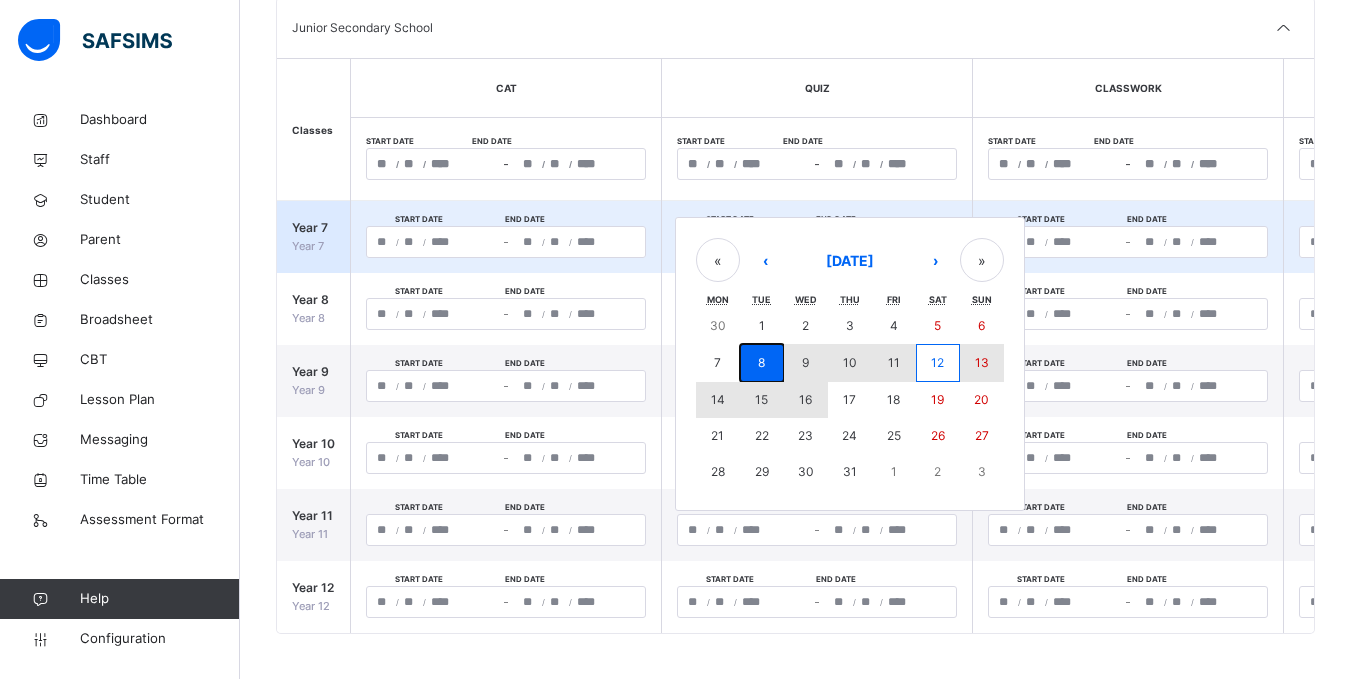 click on "30 1 2 3 4 5 6 7 8 9 10 11 12 13 14 15 16 17 18 19 20 21 22 23 24 25 26 27 28 29 30 31 1 2 3" at bounding box center [850, 399] 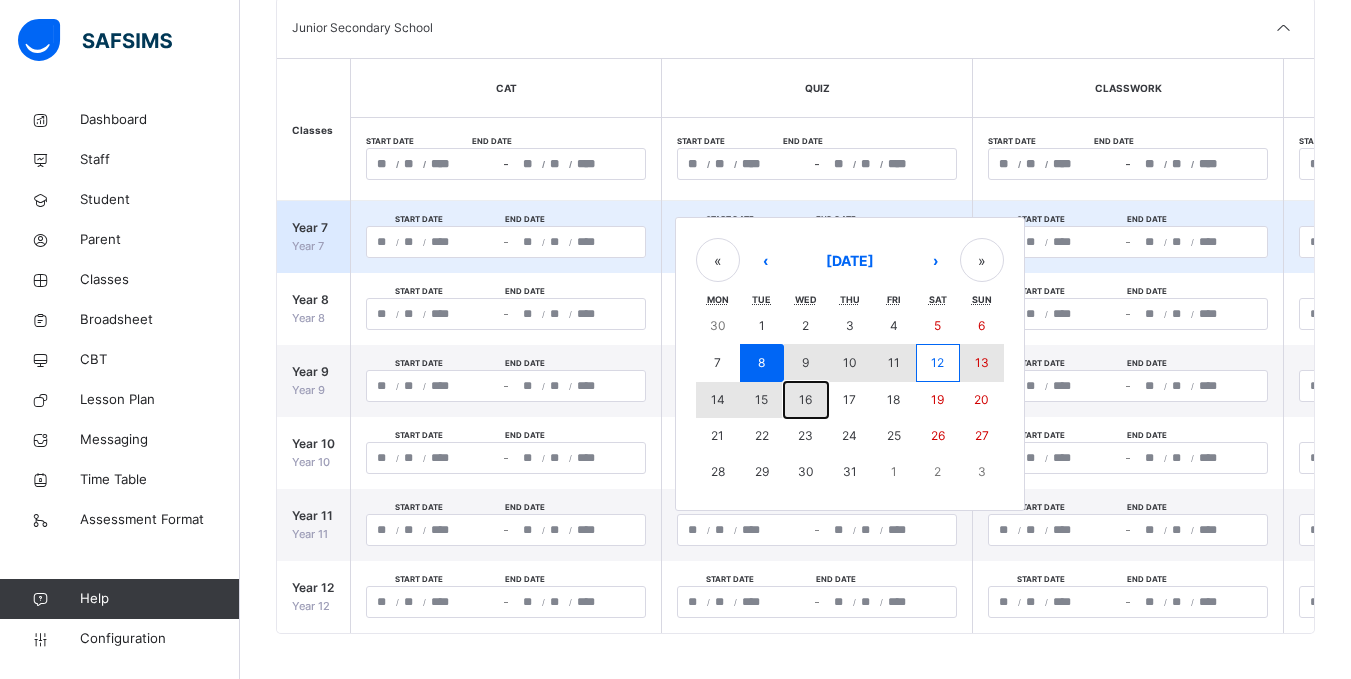 click on "16" at bounding box center (805, 399) 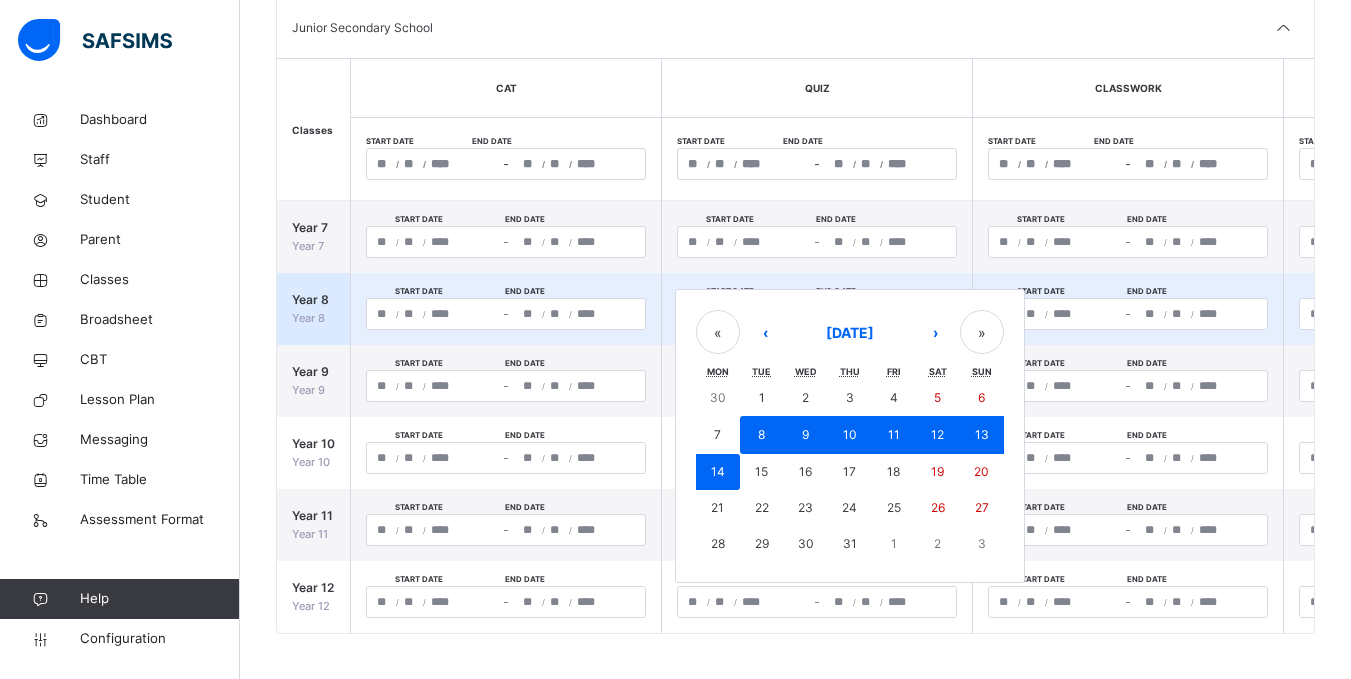 click on "**********" at bounding box center [817, 314] 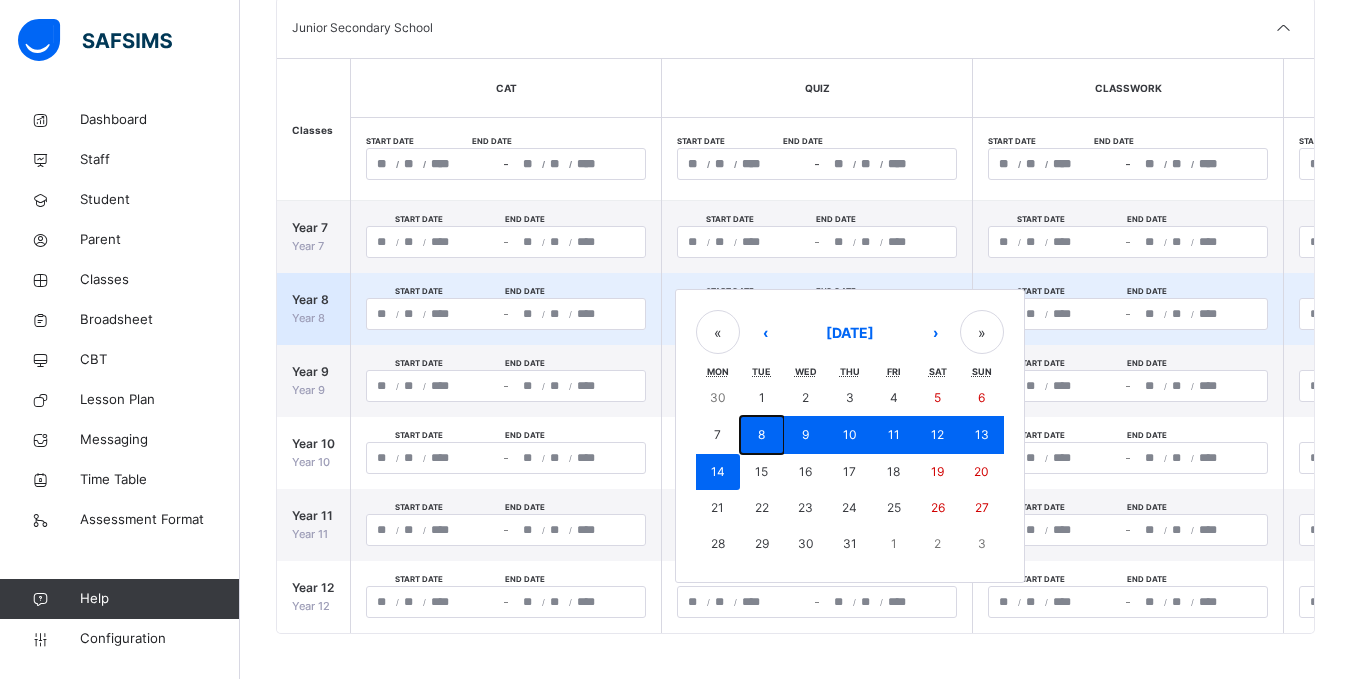click on "8" at bounding box center (761, 434) 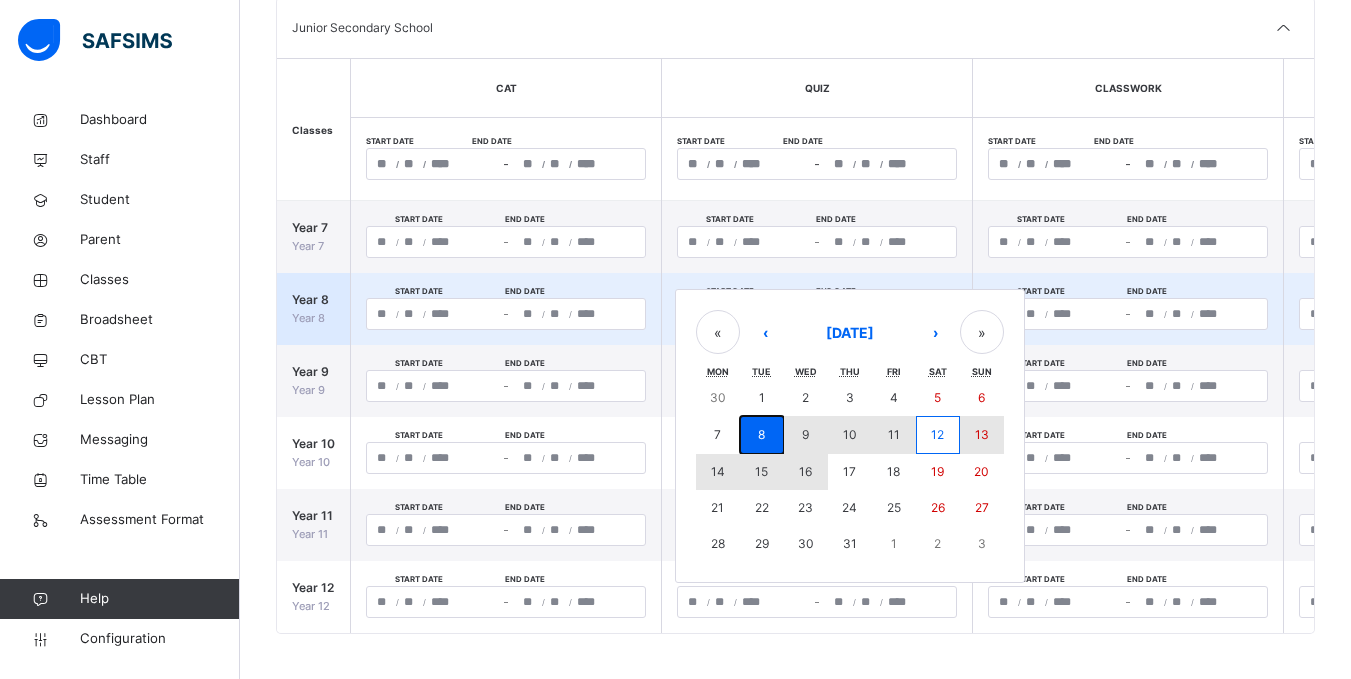 drag, startPoint x: 765, startPoint y: 431, endPoint x: 810, endPoint y: 463, distance: 55.21775 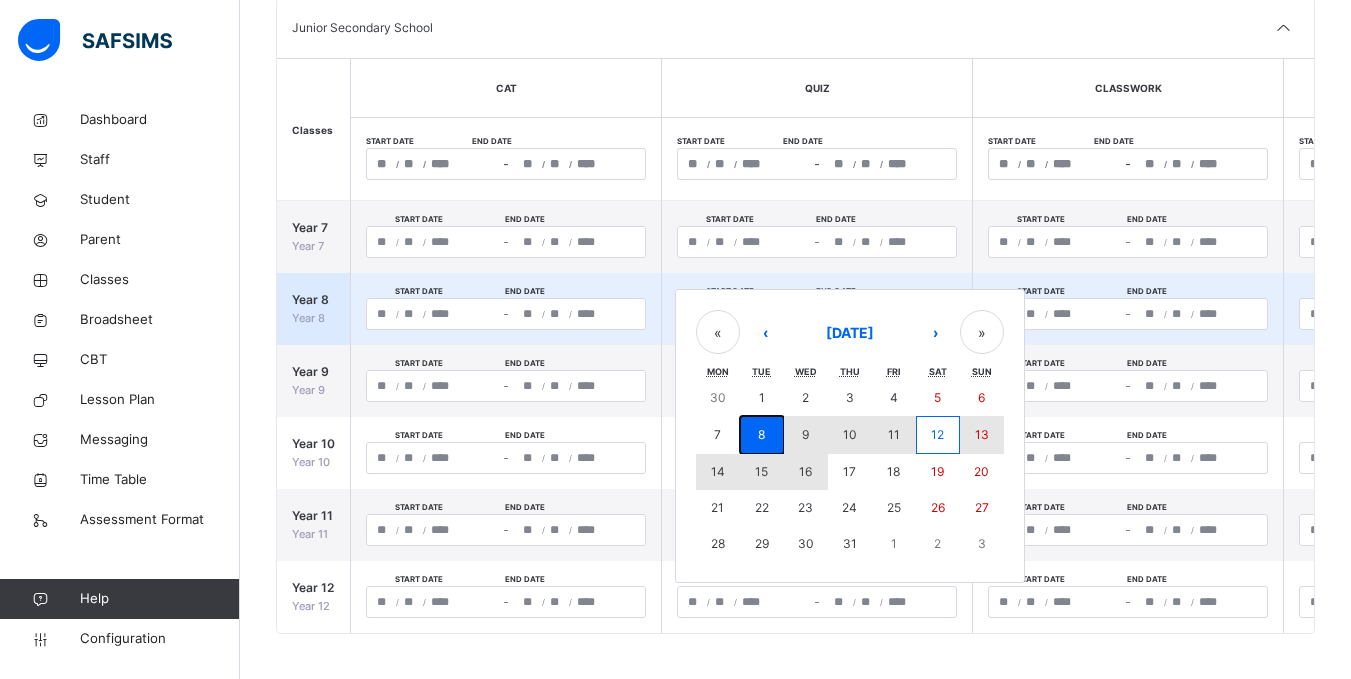 click on "30 1 2 3 4 5 6 7 8 9 10 11 12 13 14 15 16 17 18 19 20 21 22 23 24 25 26 27 28 29 30 31 1 2 3" at bounding box center [850, 471] 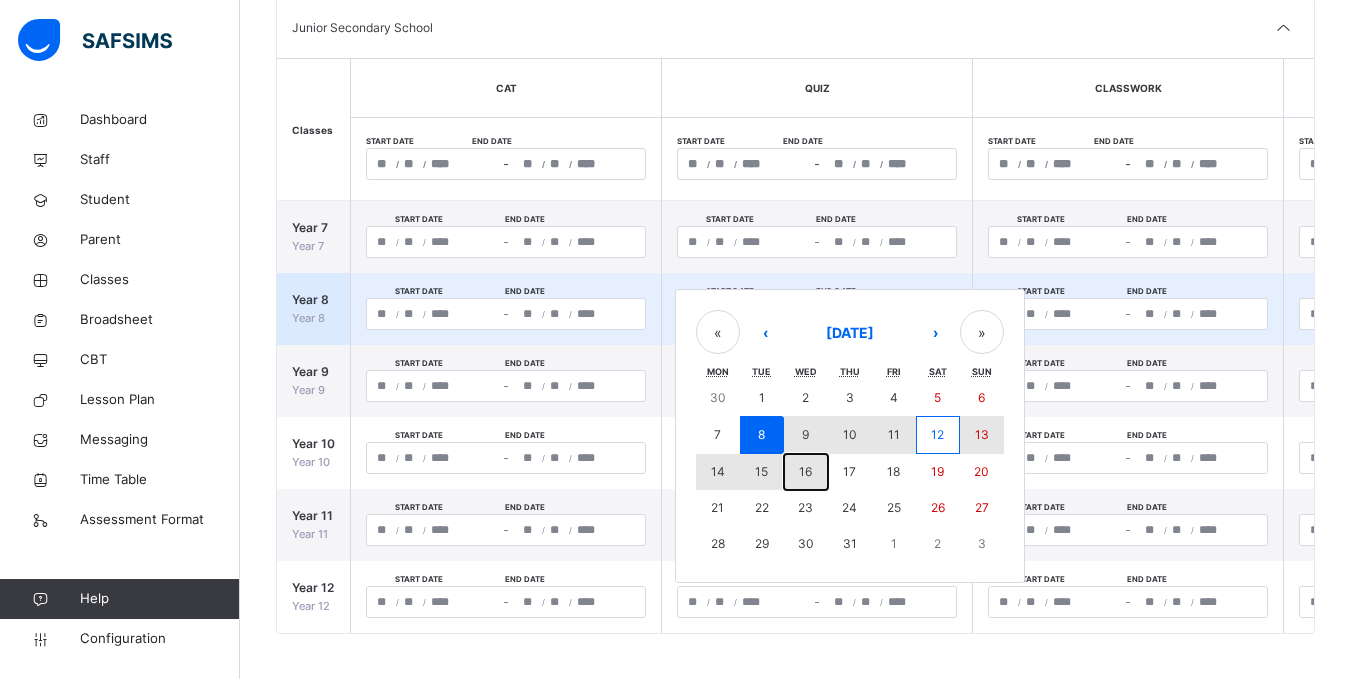 click on "16" at bounding box center [805, 471] 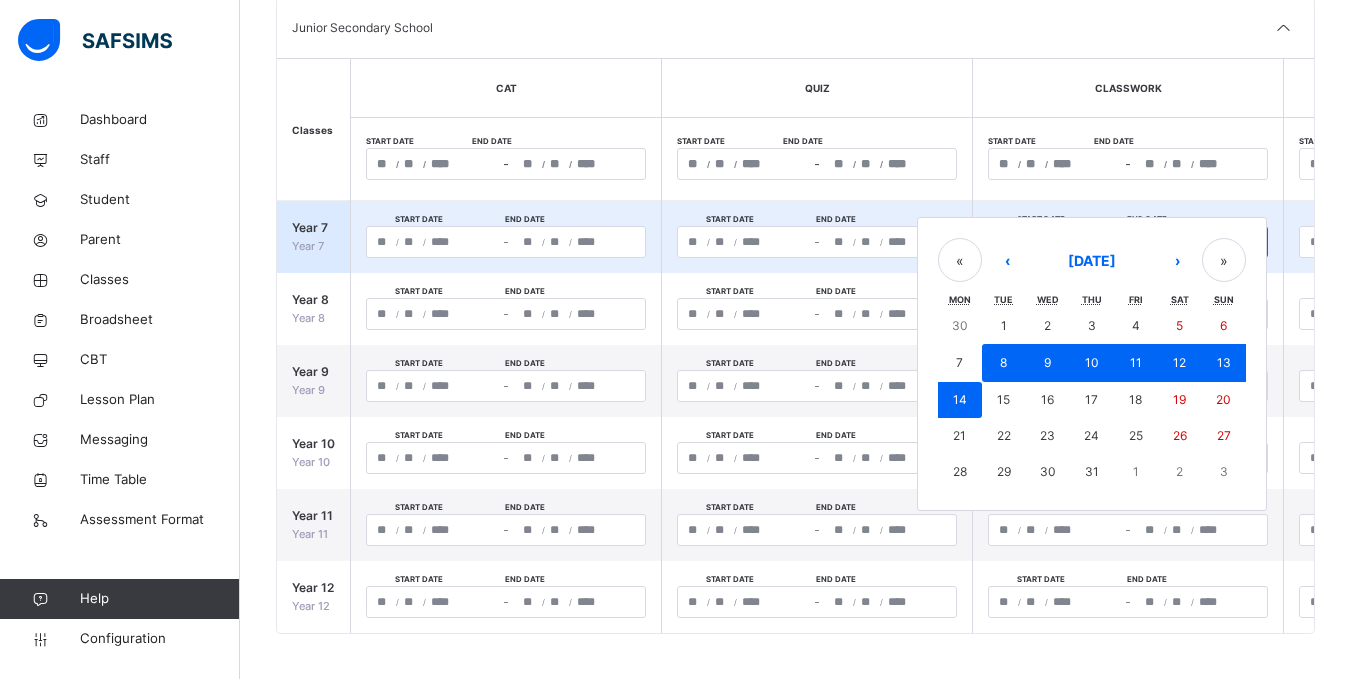 click on "**********" at bounding box center (1128, 242) 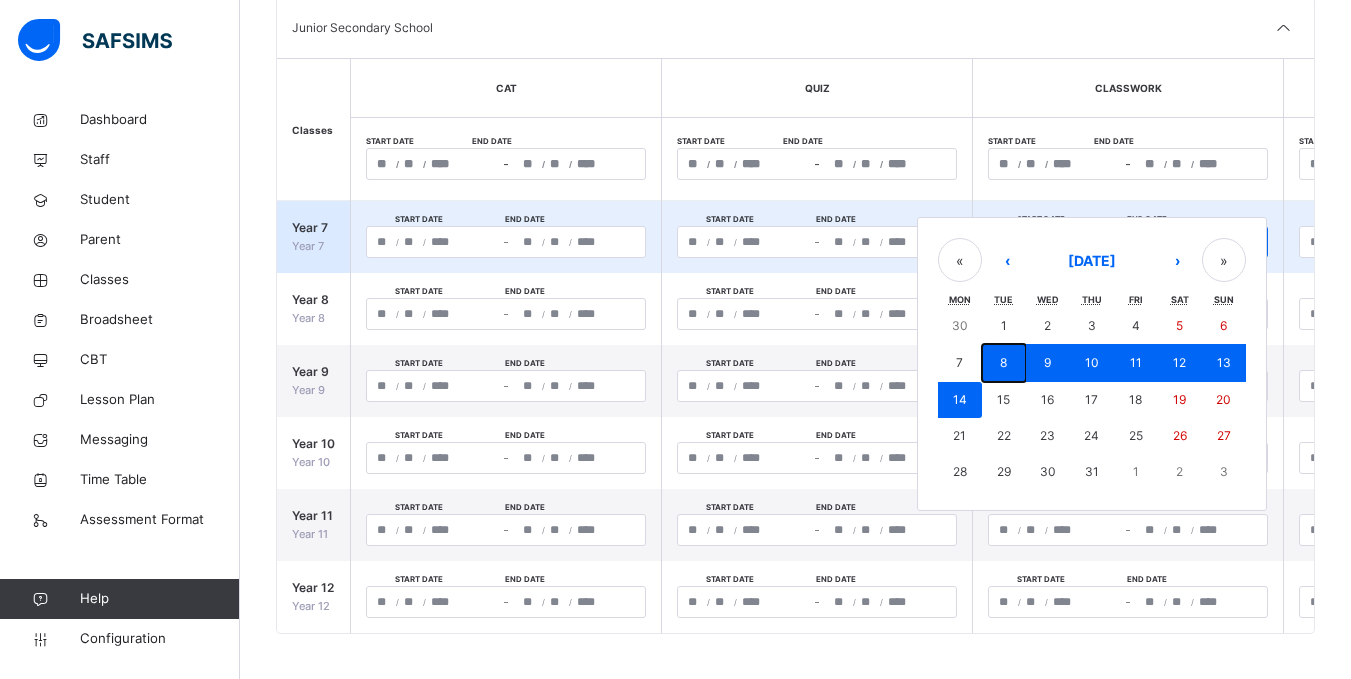 click on "8" at bounding box center [1004, 363] 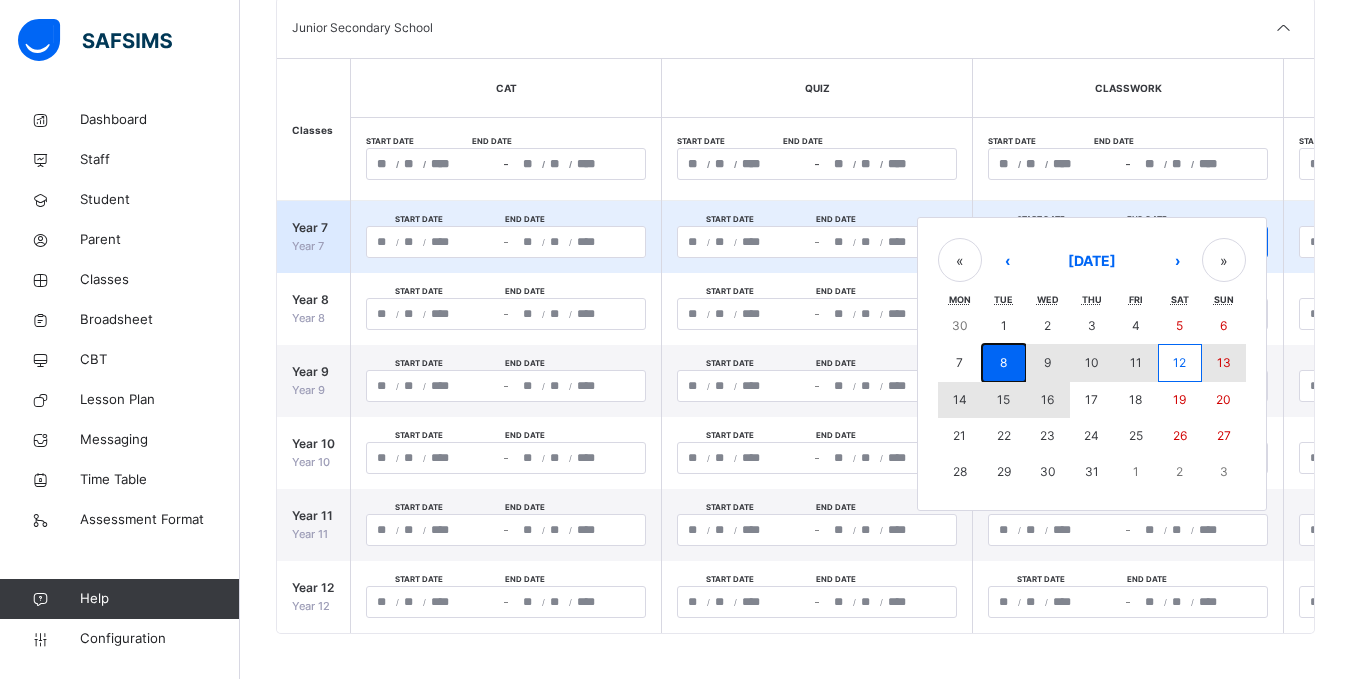 drag, startPoint x: 1009, startPoint y: 356, endPoint x: 1051, endPoint y: 393, distance: 55.97321 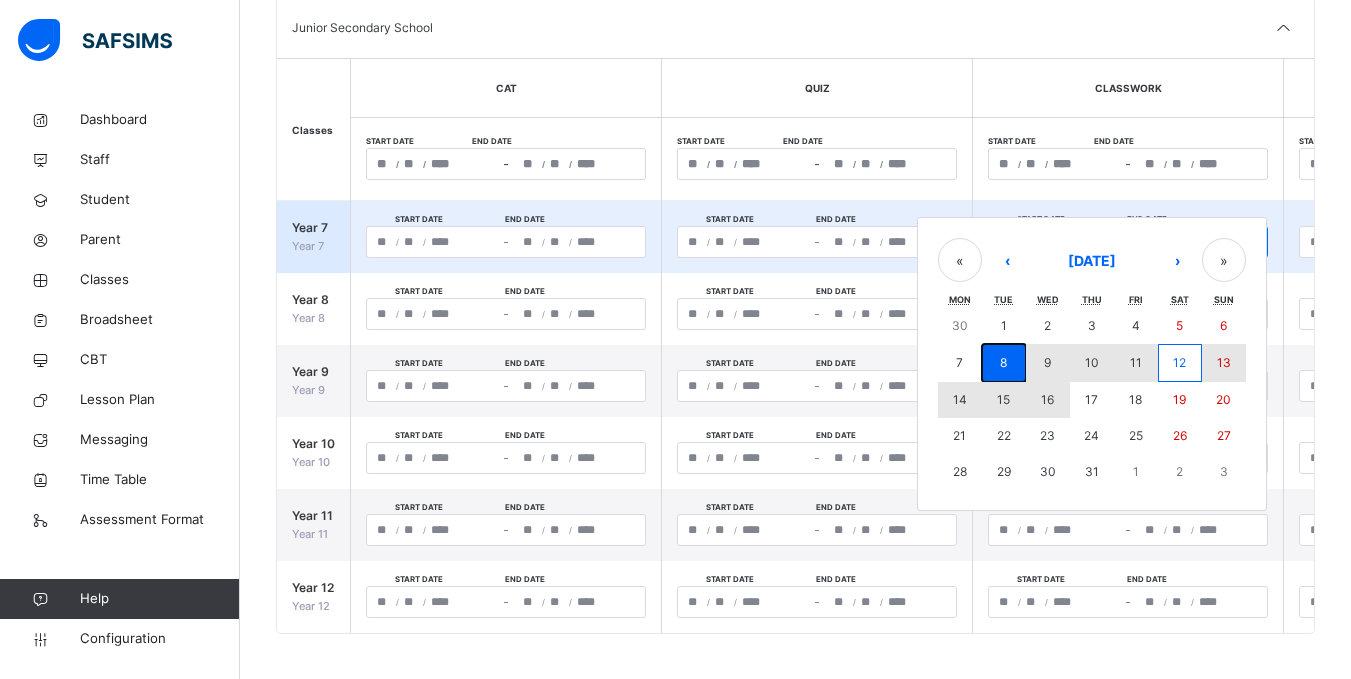 click on "30 1 2 3 4 5 6 7 8 9 10 11 12 13 14 15 16 17 18 19 20 21 22 23 24 25 26 27 28 29 30 31 1 2 3" at bounding box center (1092, 399) 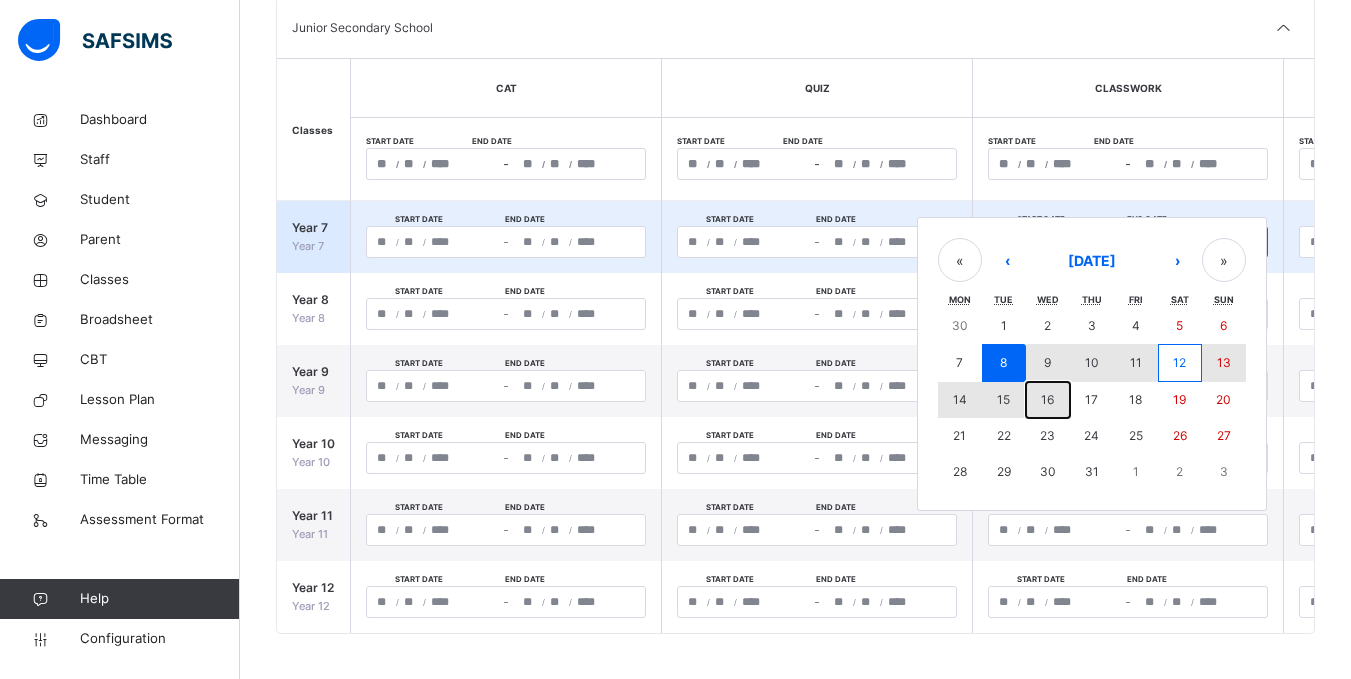 click on "16" at bounding box center [1047, 399] 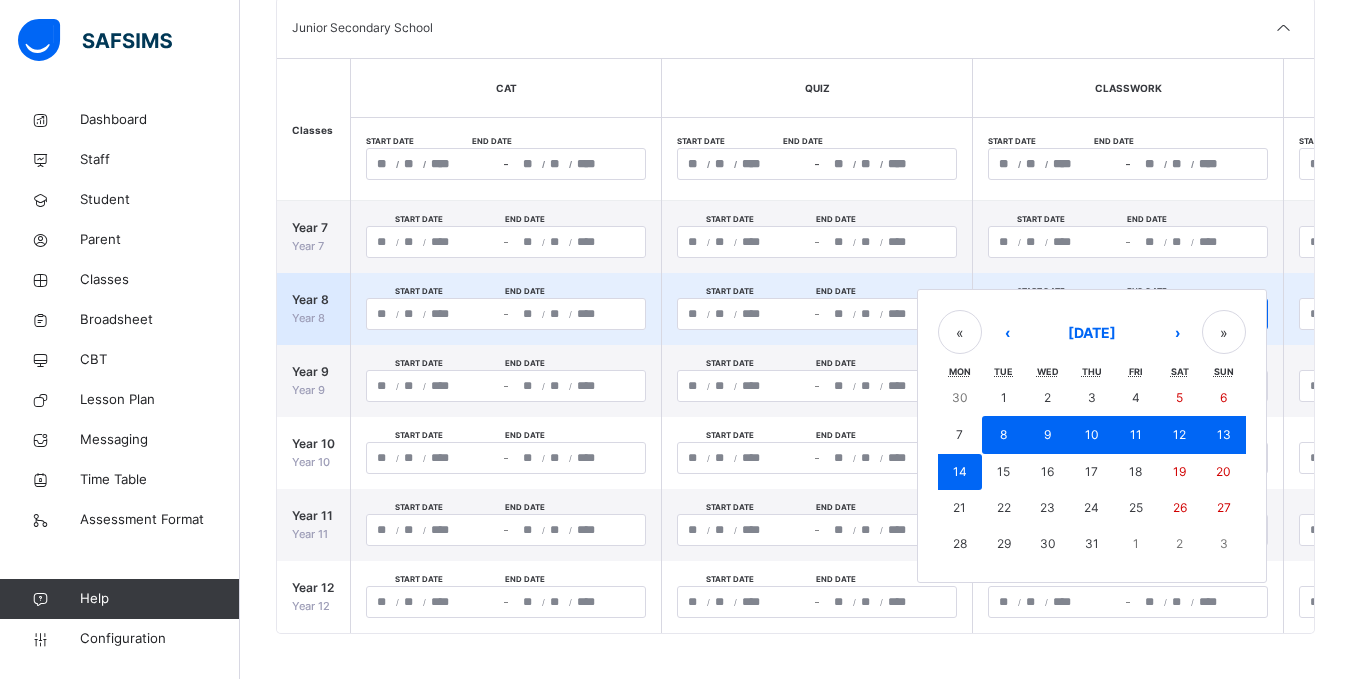 click on "**********" at bounding box center (1128, 314) 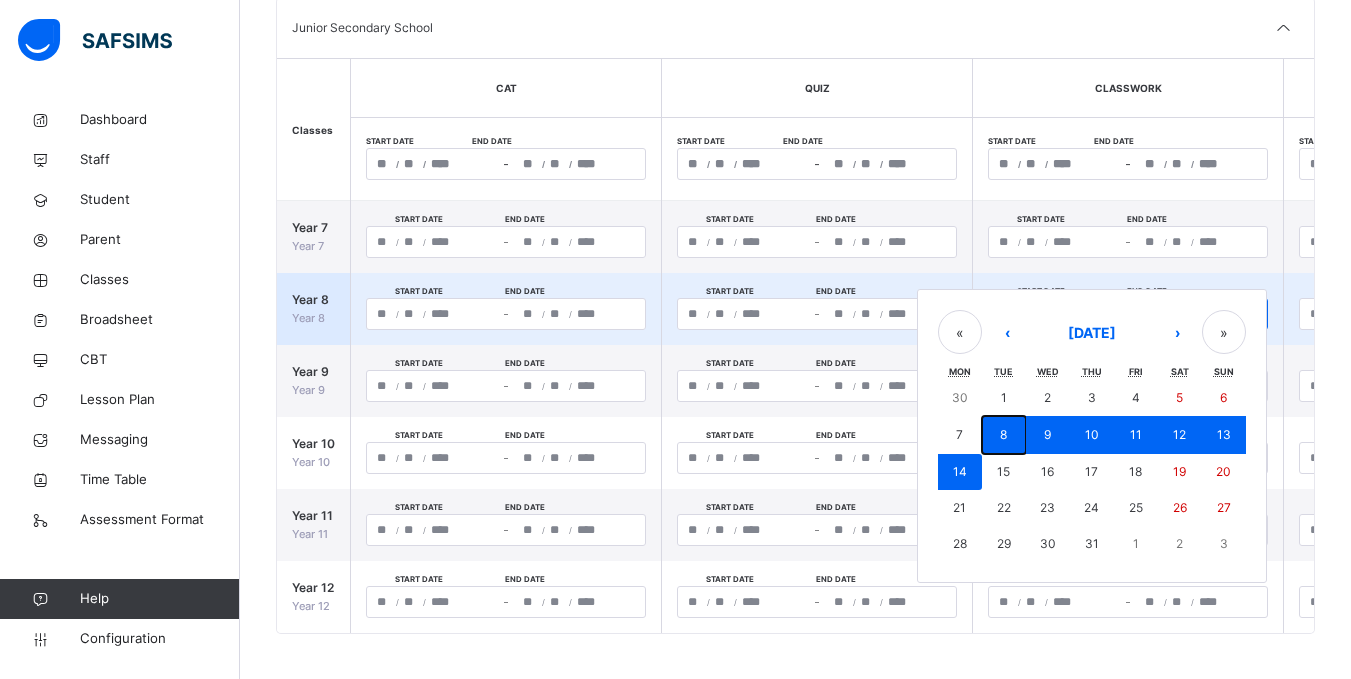click on "8" at bounding box center [1004, 435] 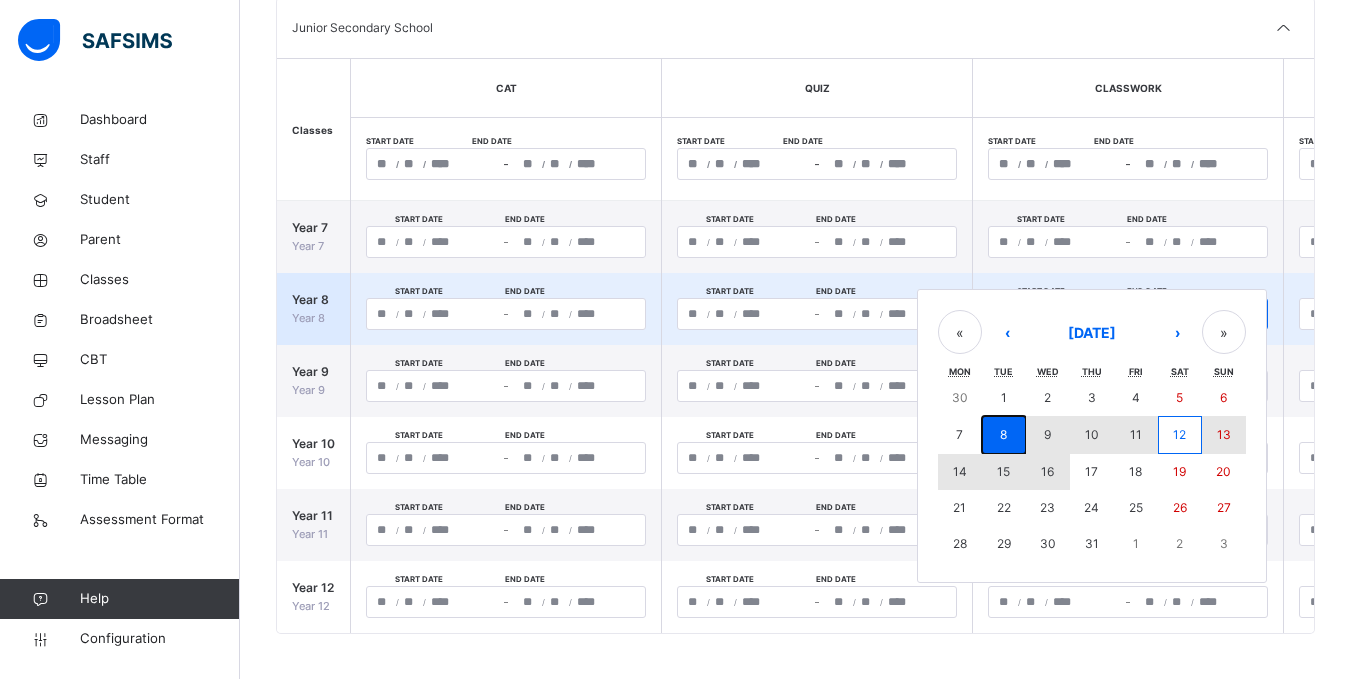 drag, startPoint x: 1005, startPoint y: 418, endPoint x: 1050, endPoint y: 465, distance: 65.06919 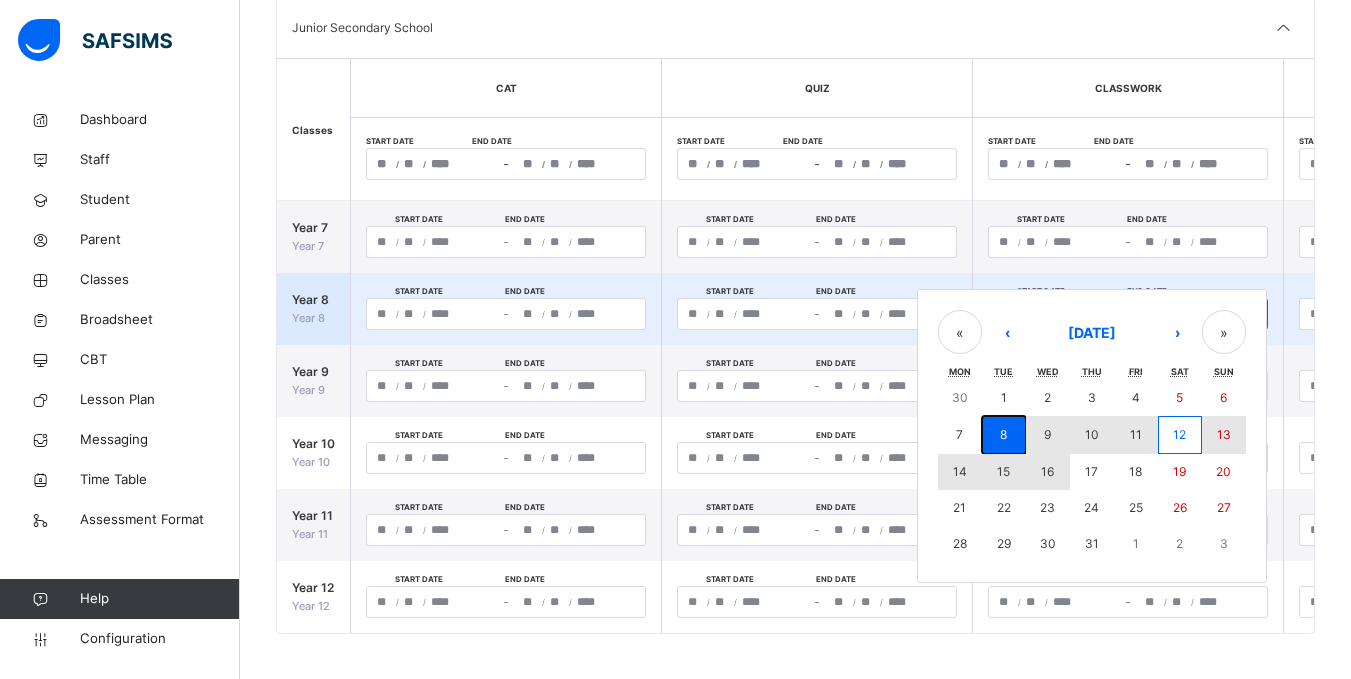 click on "30 1 2 3 4 5 6 7 8 9 10 11 12 13 14 15 16 17 18 19 20 21 22 23 24 25 26 27 28 29 30 31 1 2 3" at bounding box center (1092, 471) 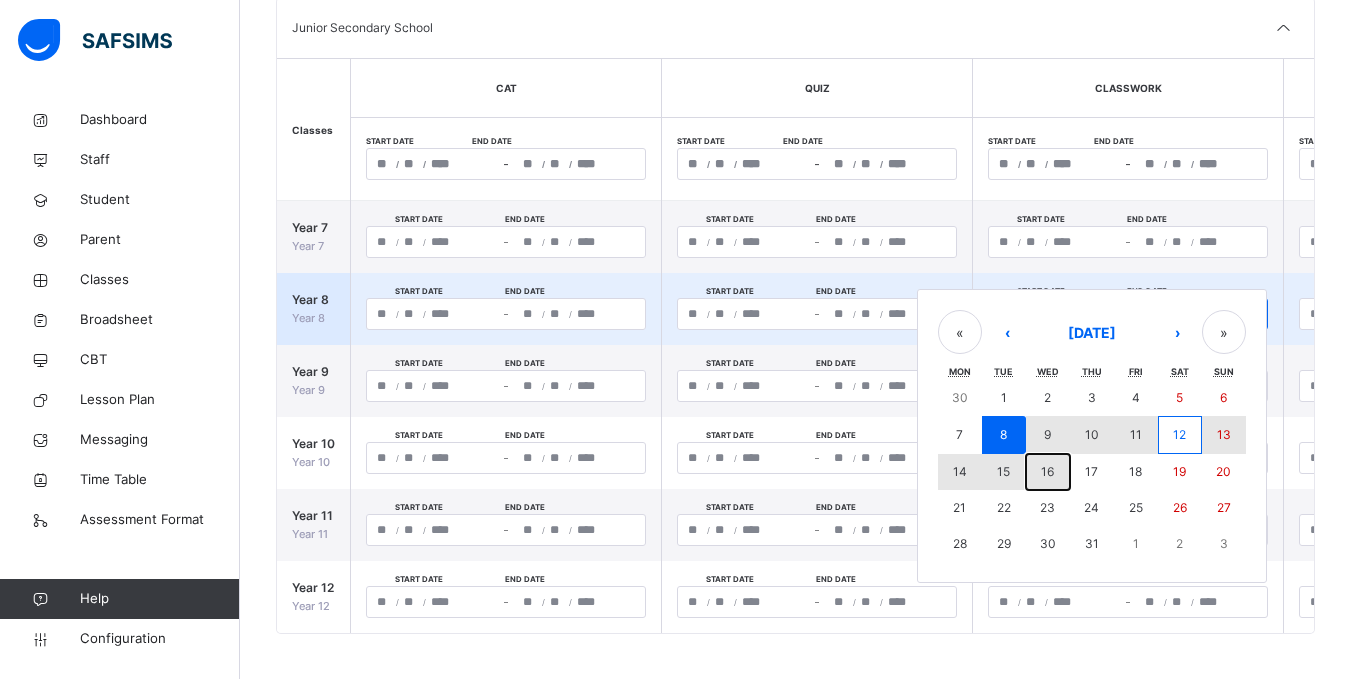click on "16" at bounding box center (1047, 471) 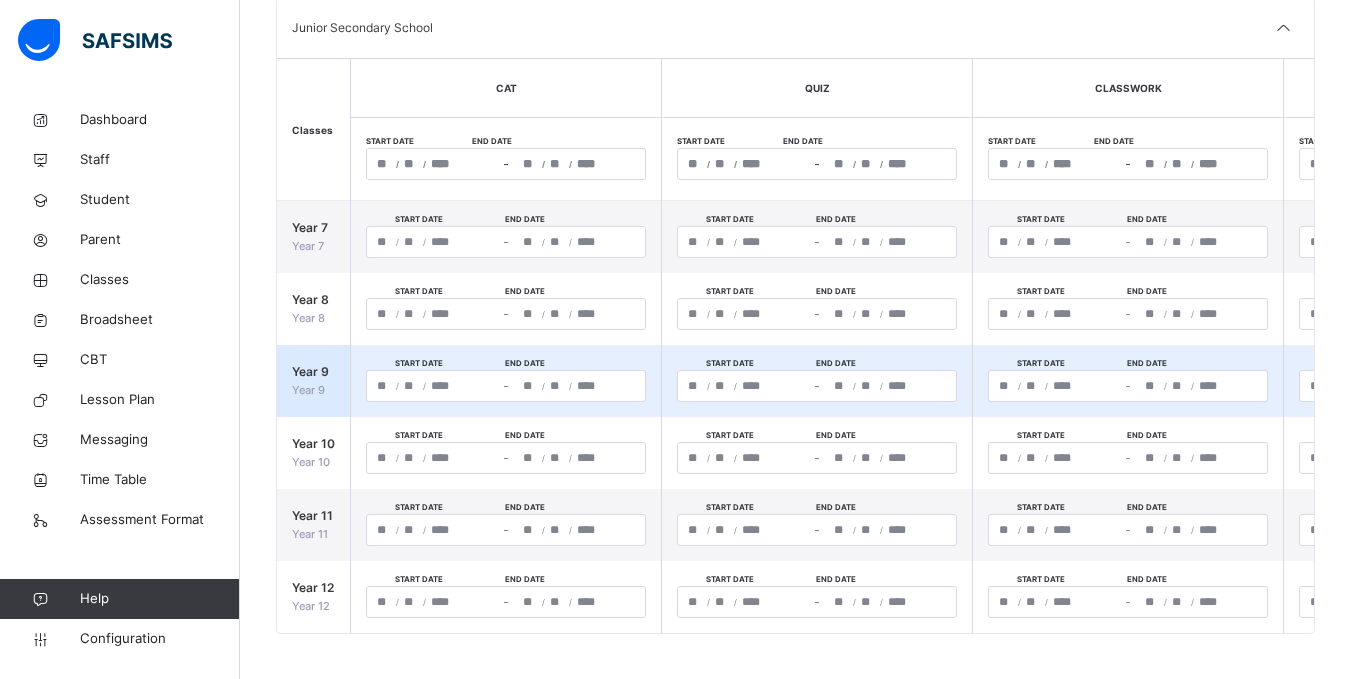 click on "**********" at bounding box center [1055, 386] 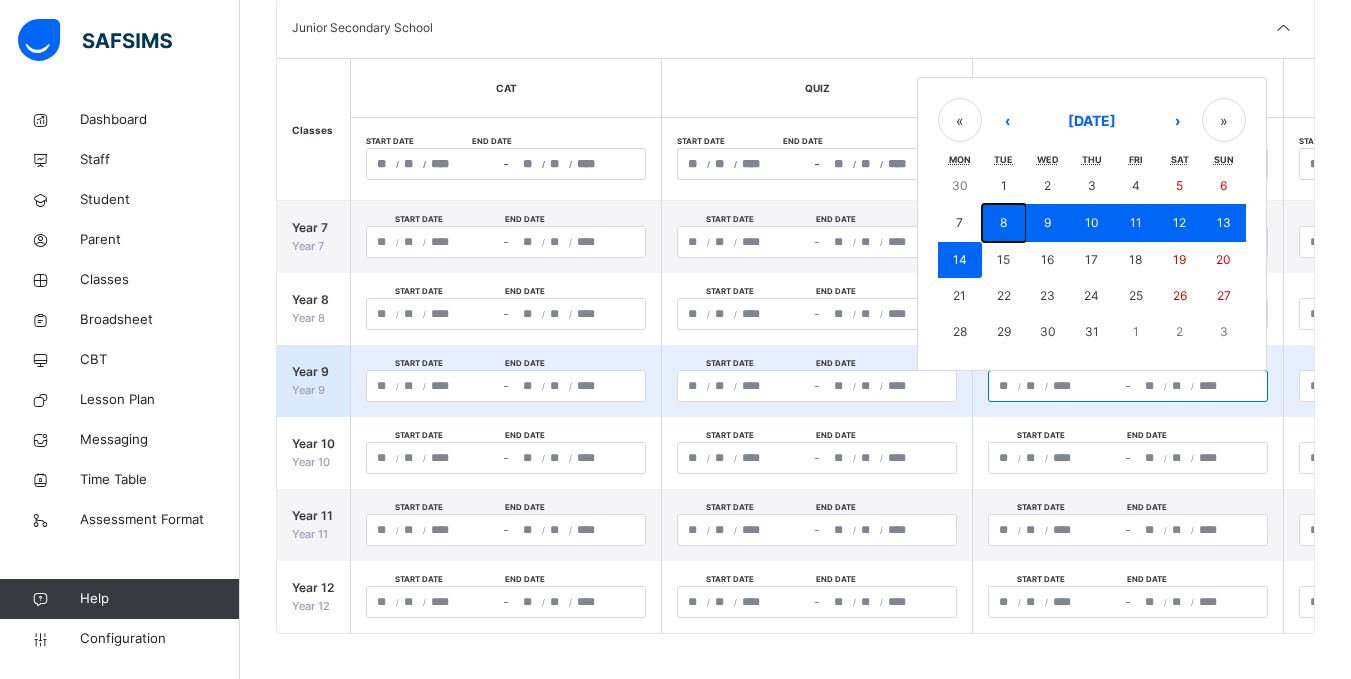 click on "8" at bounding box center [1004, 223] 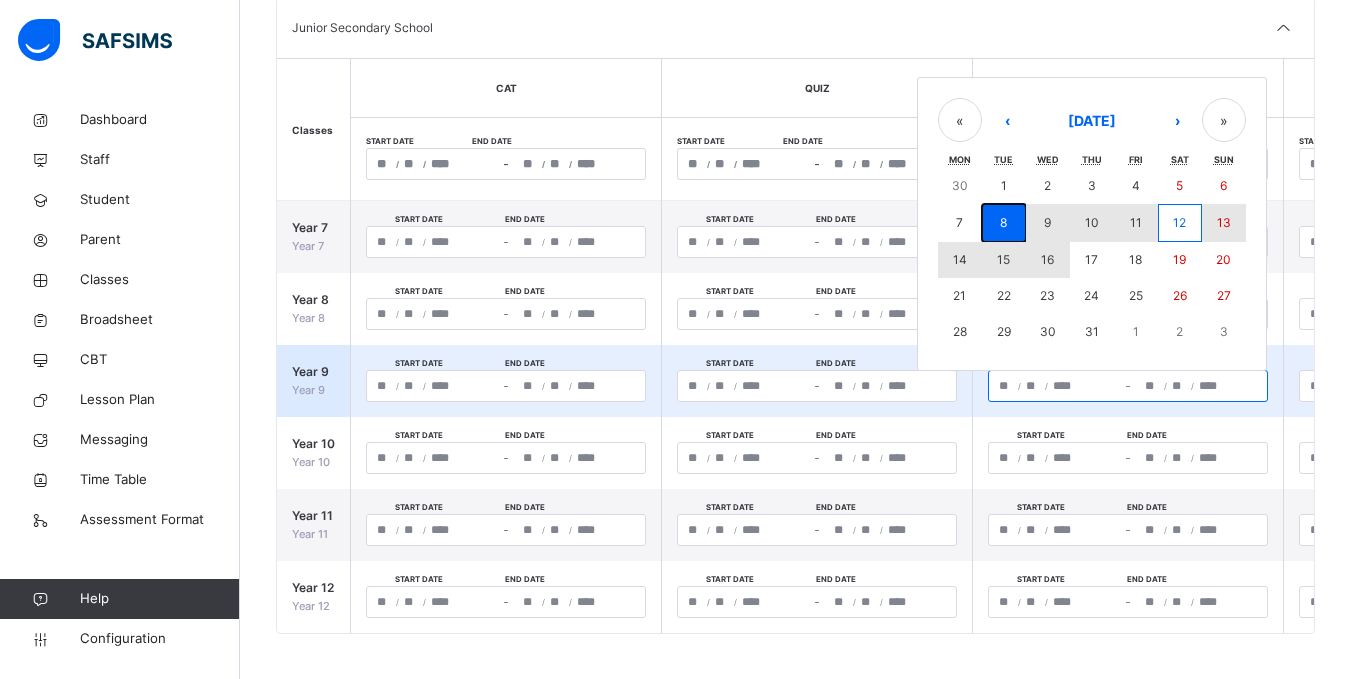 drag, startPoint x: 999, startPoint y: 210, endPoint x: 1047, endPoint y: 250, distance: 62.482 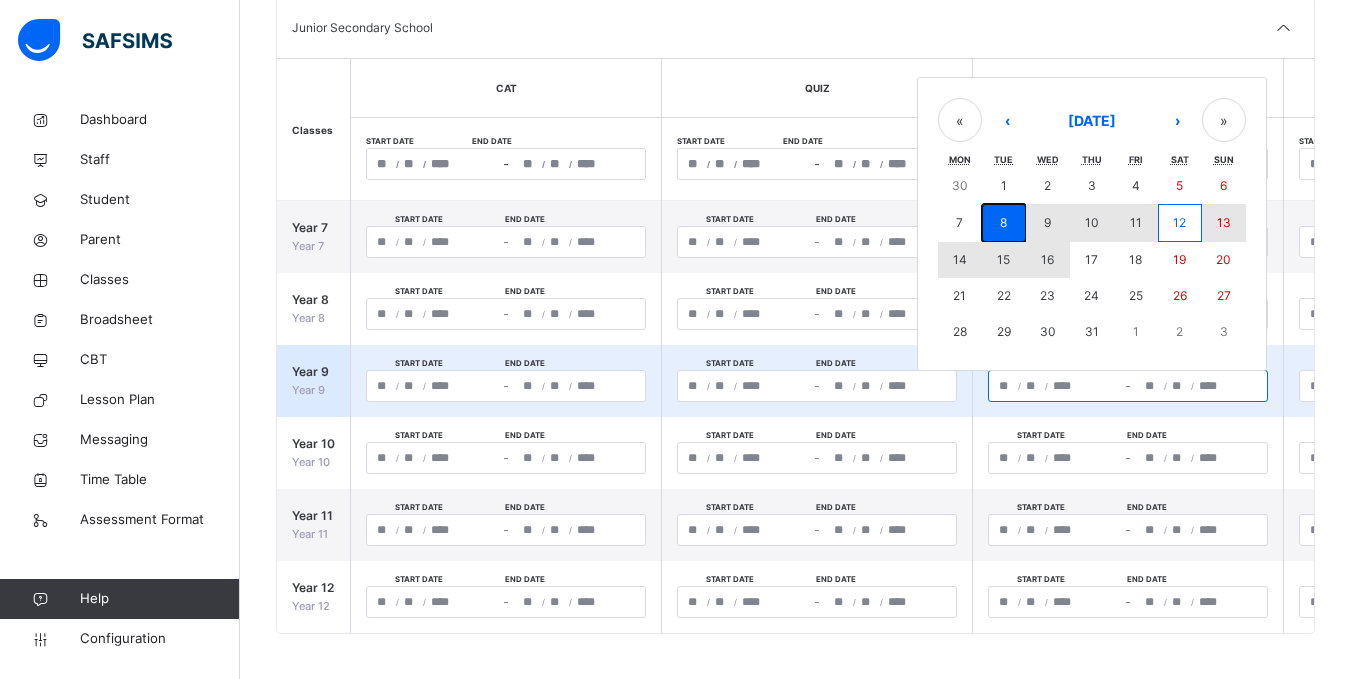 click on "30 1 2 3 4 5 6 7 8 9 10 11 12 13 14 15 16 17 18 19 20 21 22 23 24 25 26 27 28 29 30 31 1 2 3" at bounding box center [1092, 259] 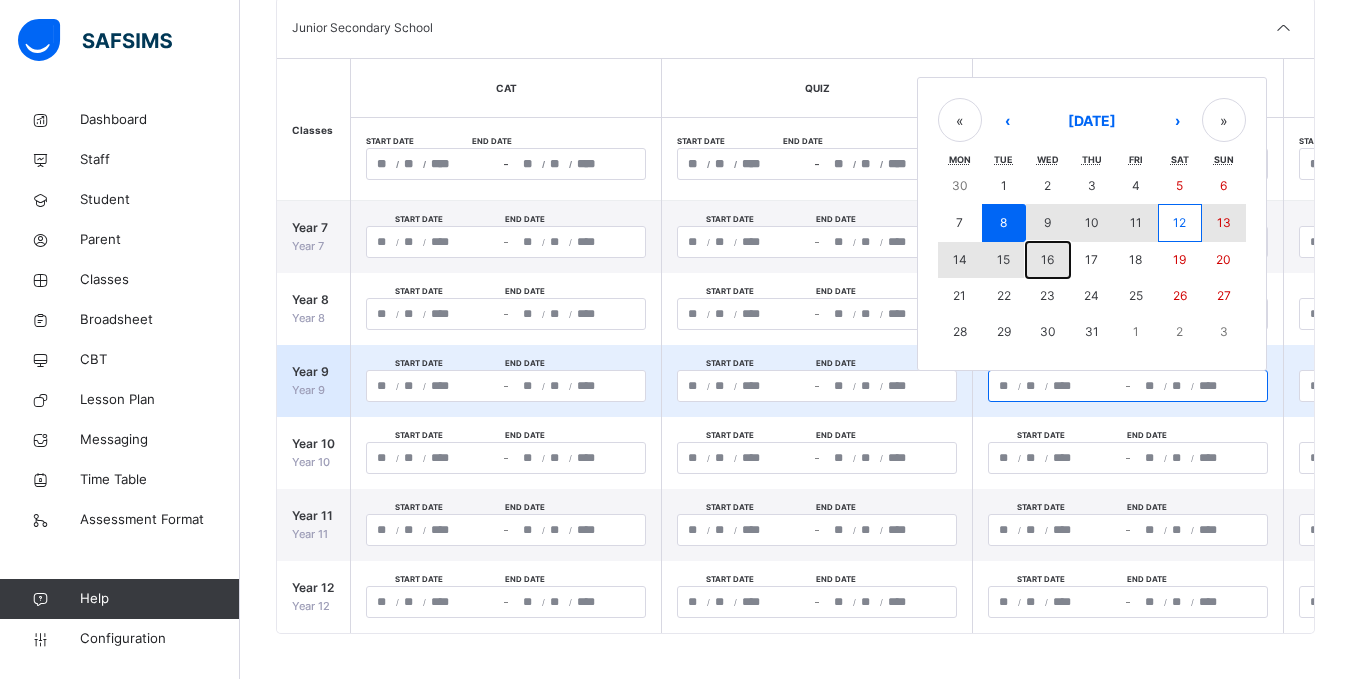 click on "16" at bounding box center (1047, 259) 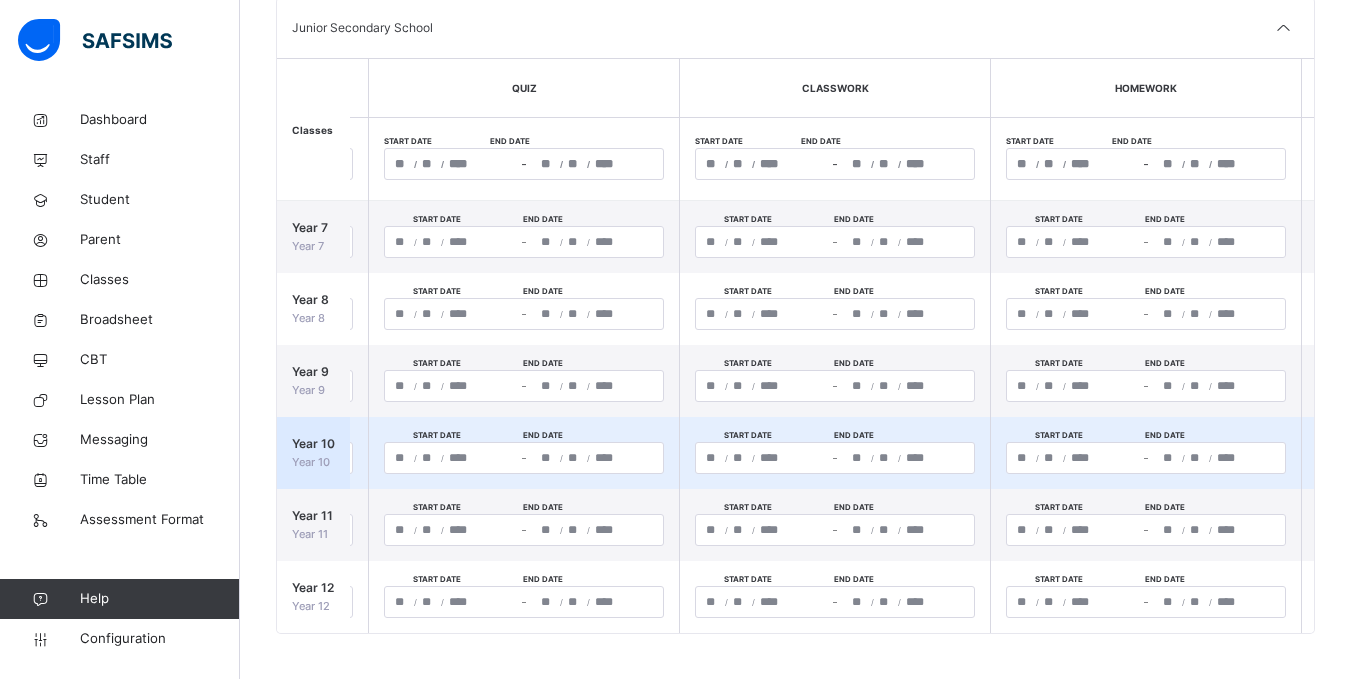 scroll, scrollTop: 0, scrollLeft: 295, axis: horizontal 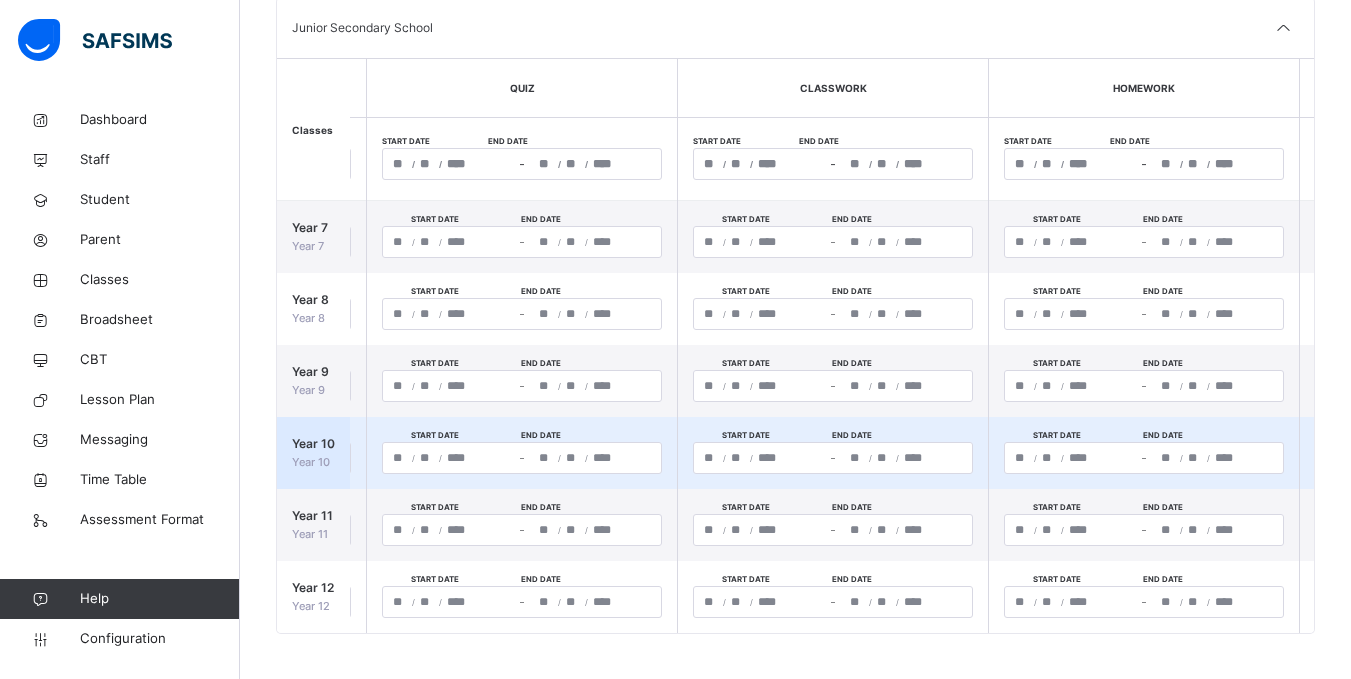 click on "**" 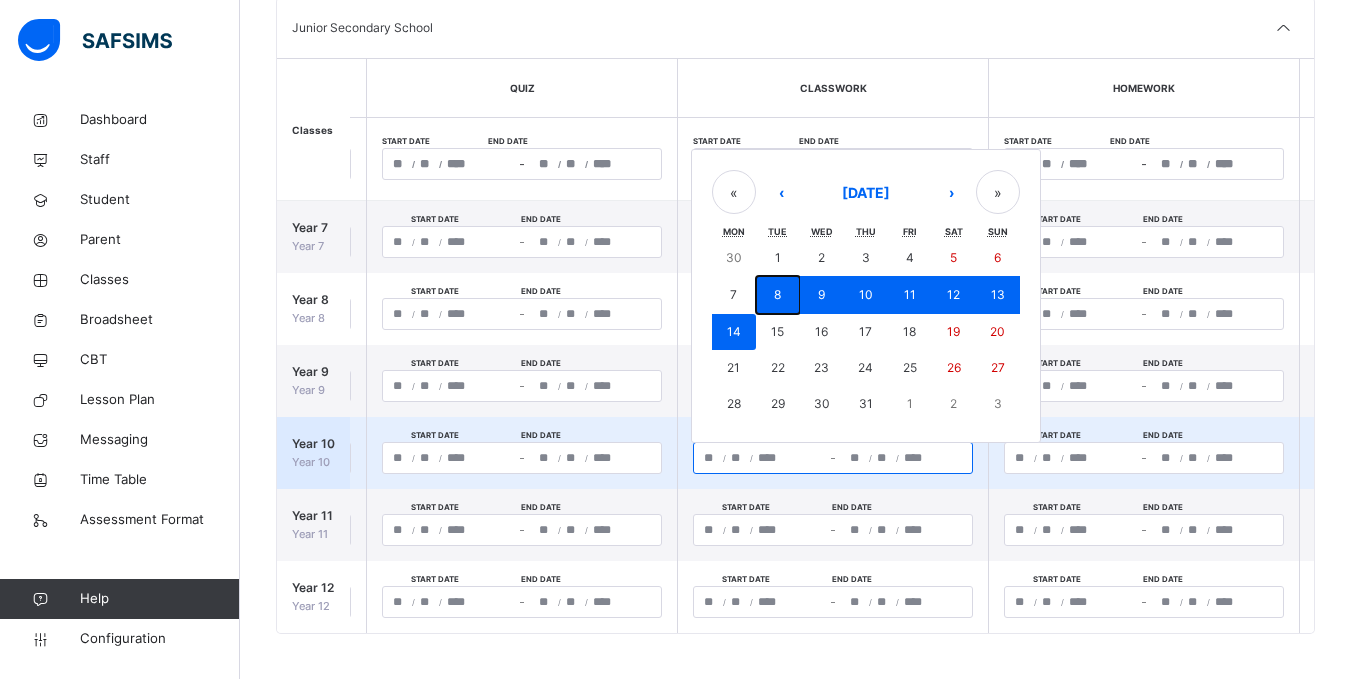 click on "8" at bounding box center (777, 294) 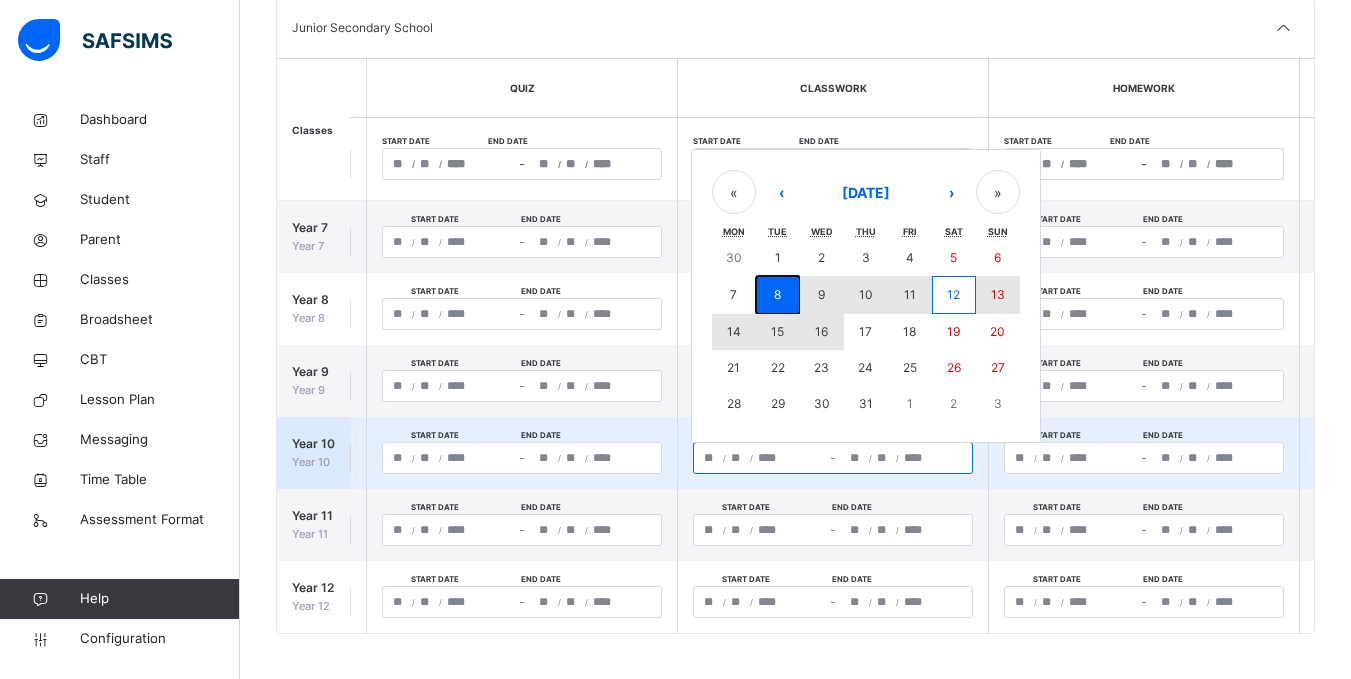 drag, startPoint x: 779, startPoint y: 288, endPoint x: 813, endPoint y: 322, distance: 48.08326 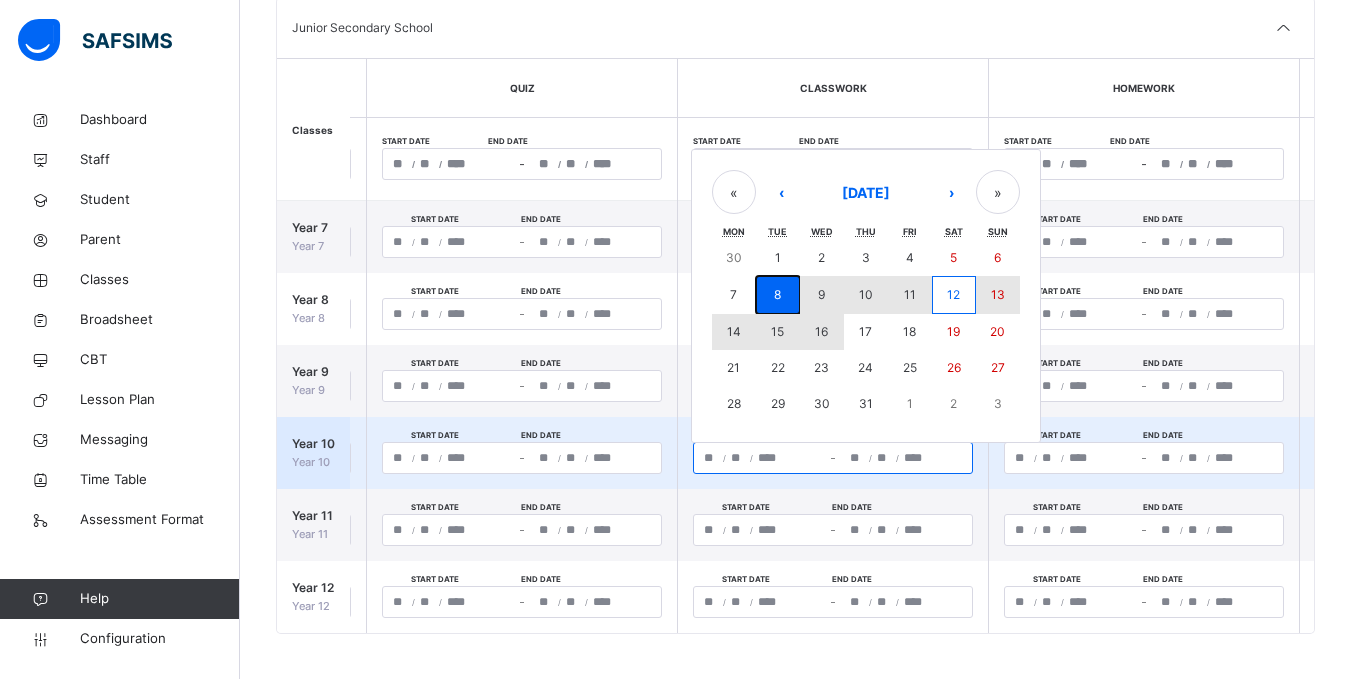 click on "30 1 2 3 4 5 6 7 8 9 10 11 12 13 14 15 16 17 18 19 20 21 22 23 24 25 26 27 28 29 30 31 1 2 3" at bounding box center (866, 331) 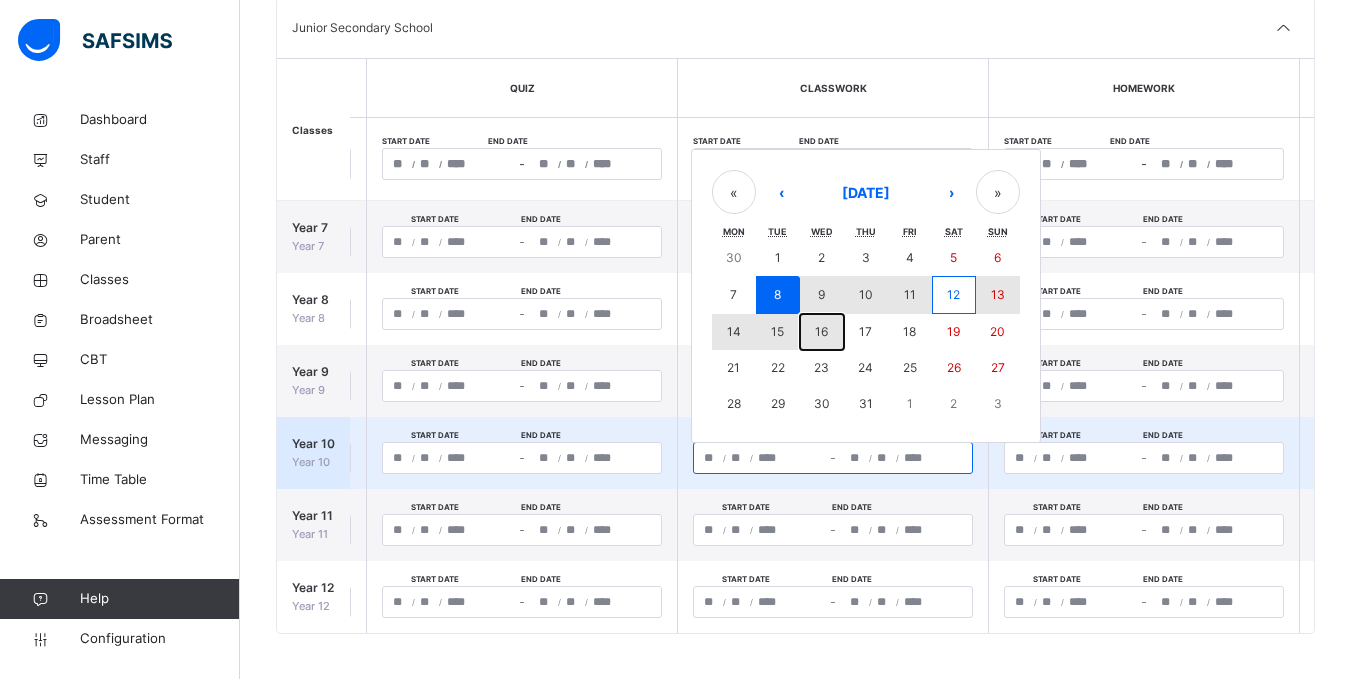 click on "16" at bounding box center (822, 332) 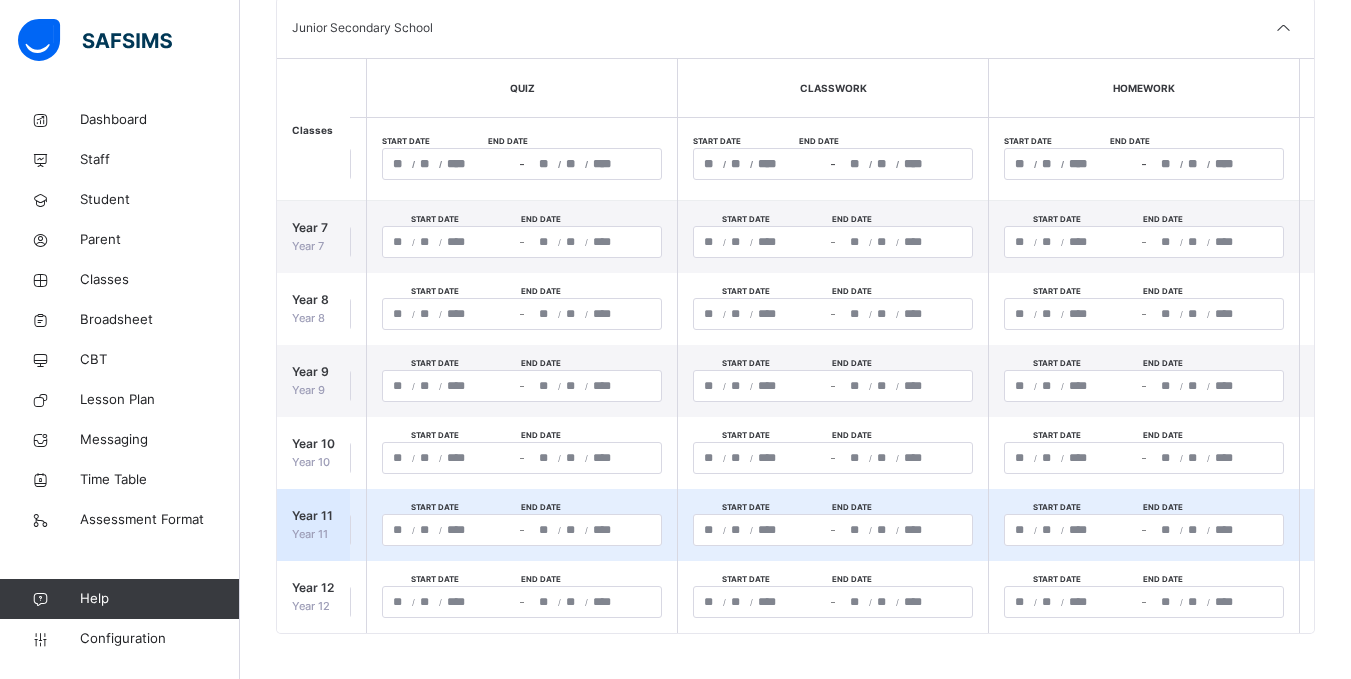 click on "**********" at bounding box center [906, 530] 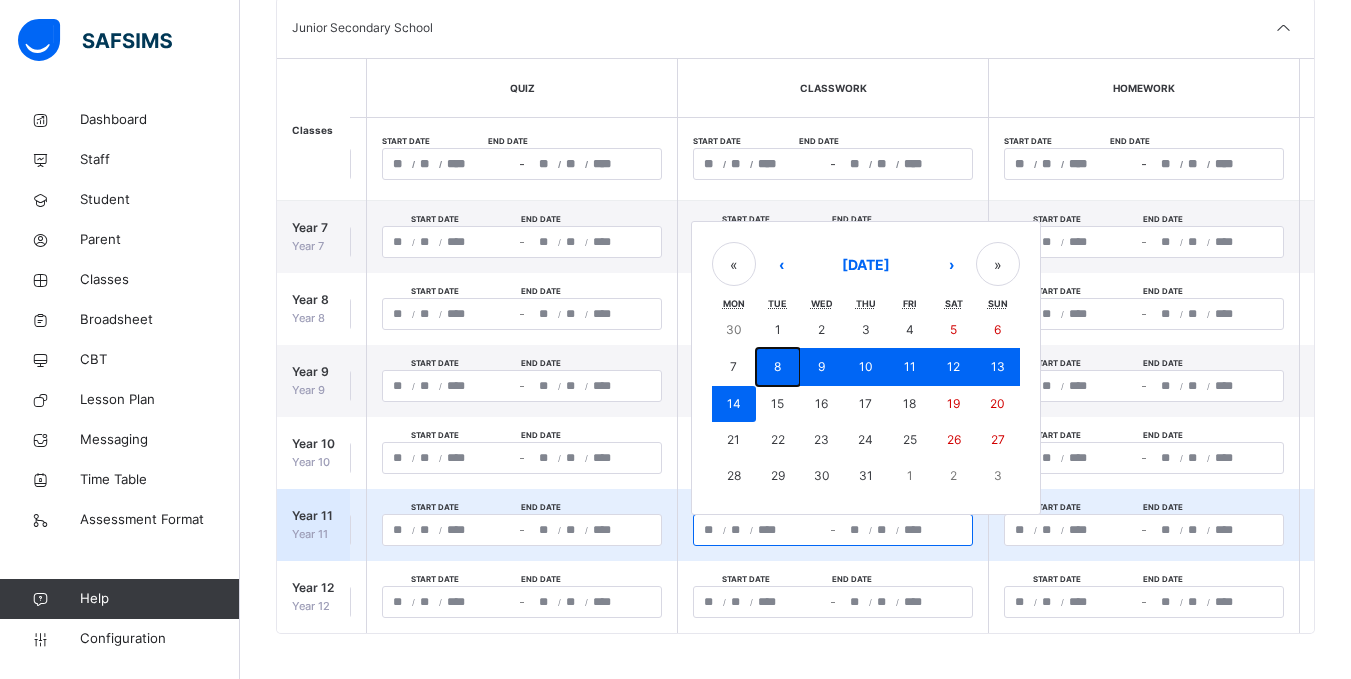 click on "8" at bounding box center [777, 366] 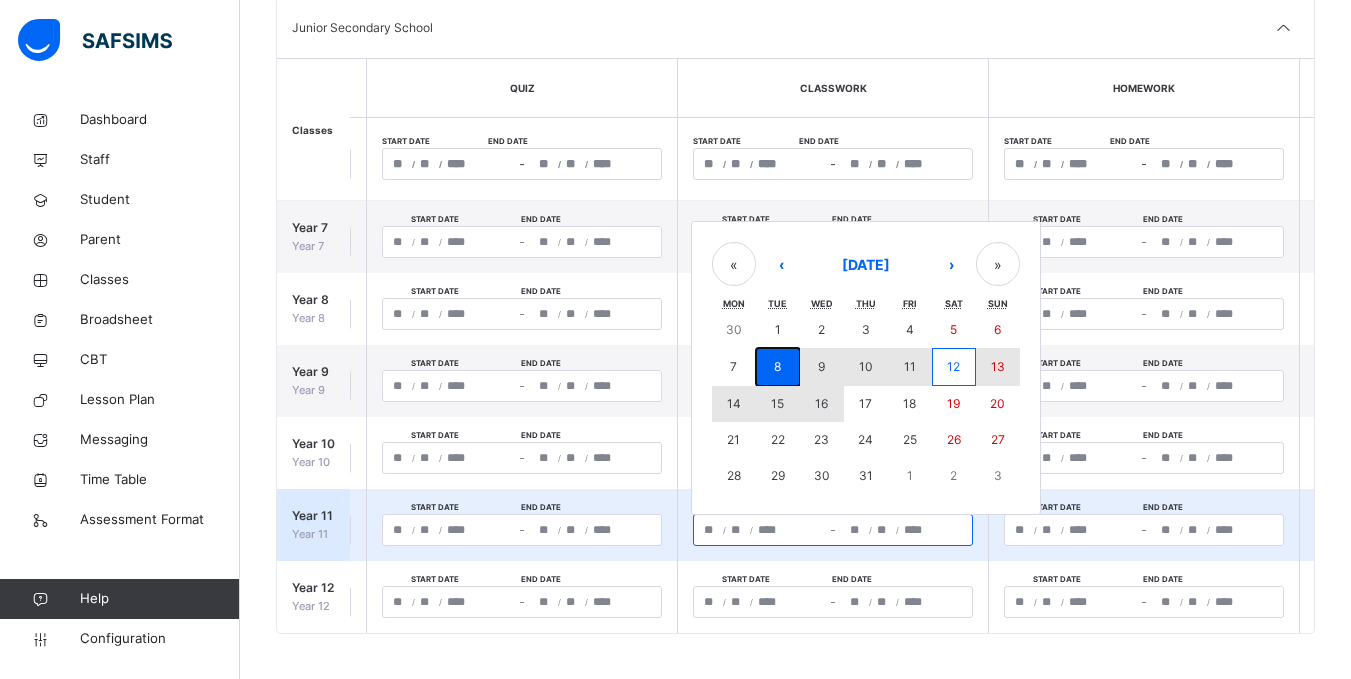 drag, startPoint x: 778, startPoint y: 358, endPoint x: 825, endPoint y: 401, distance: 63.702435 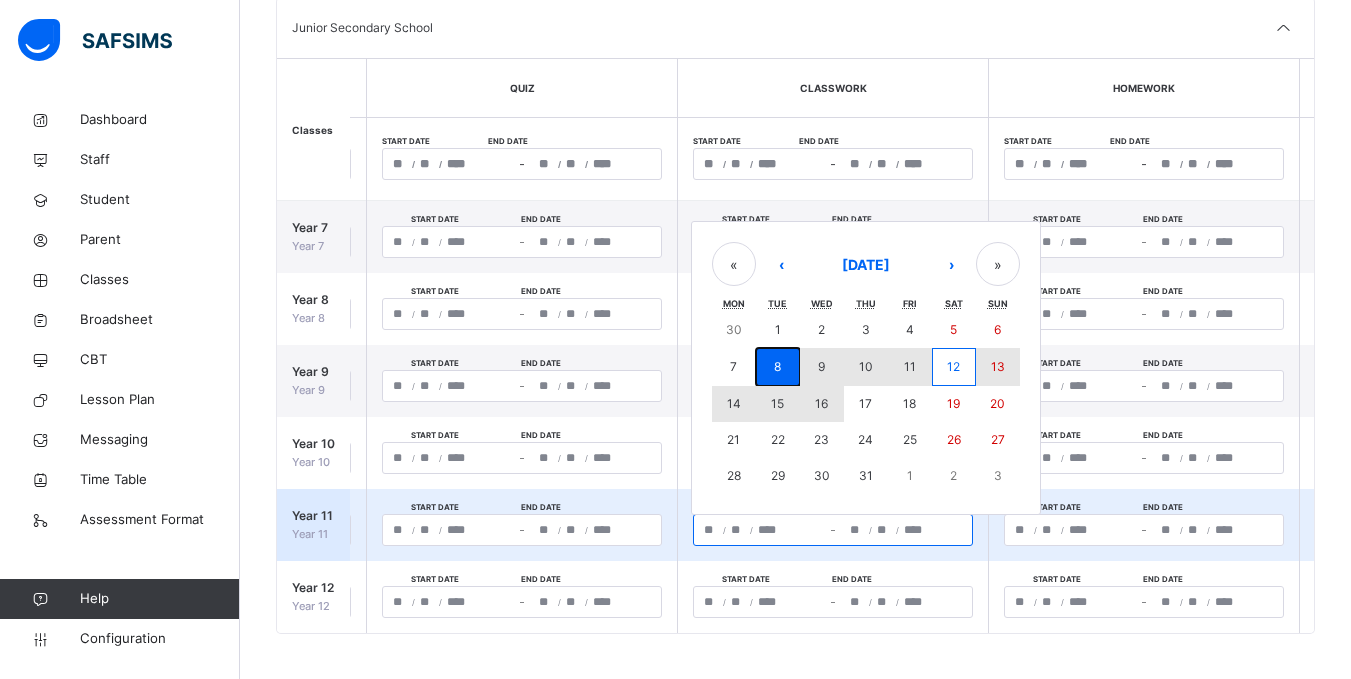 click on "30 1 2 3 4 5 6 7 8 9 10 11 12 13 14 15 16 17 18 19 20 21 22 23 24 25 26 27 28 29 30 31 1 2 3" at bounding box center [866, 403] 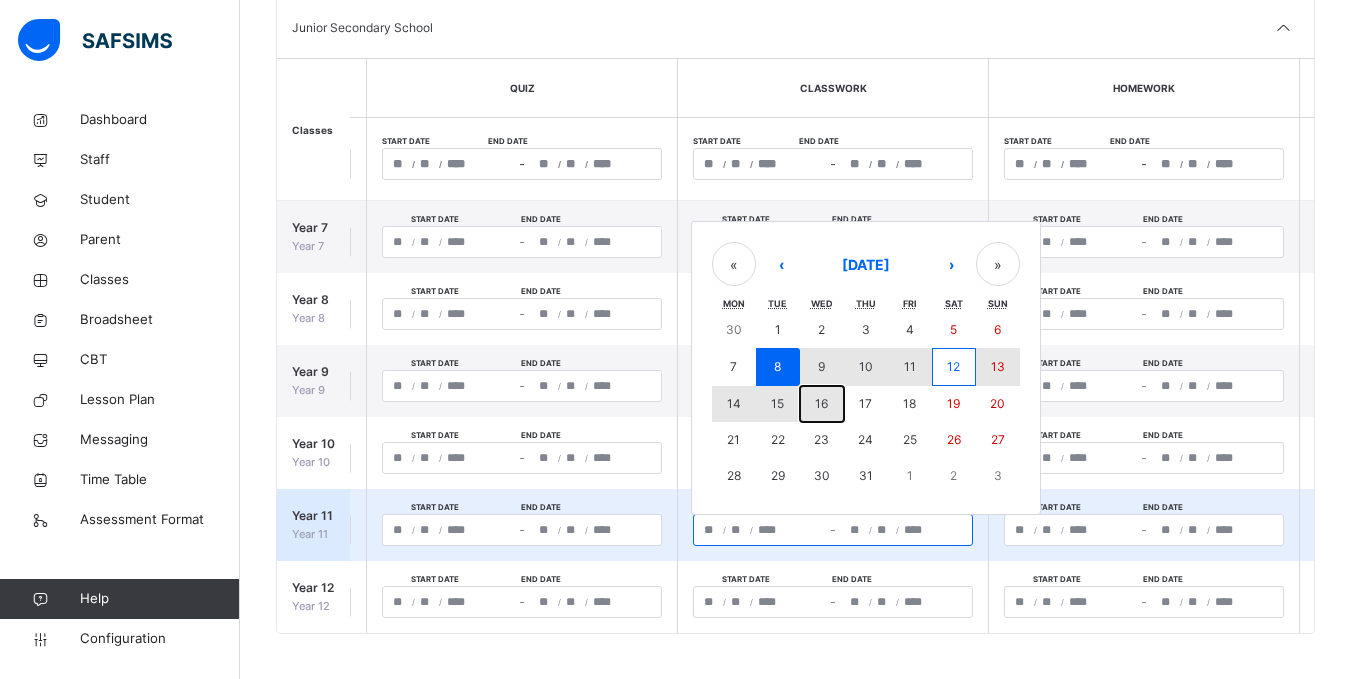 click on "16" at bounding box center [821, 403] 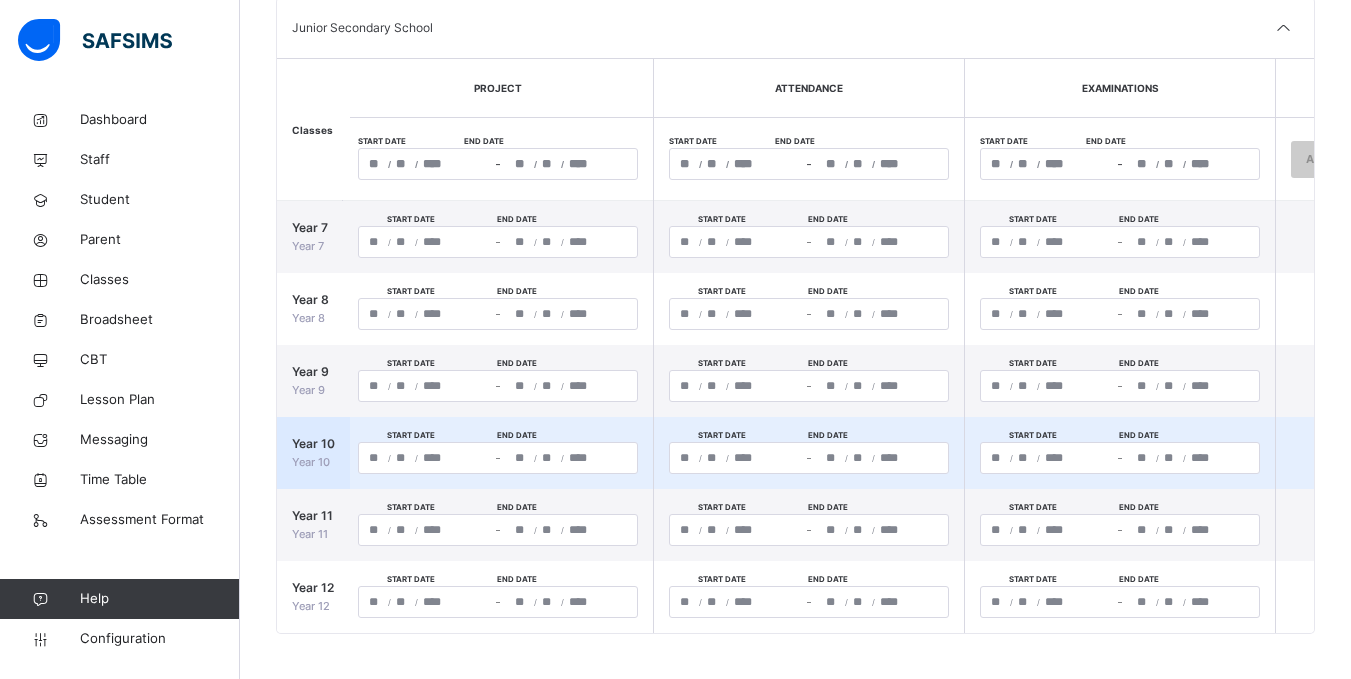 scroll, scrollTop: 0, scrollLeft: 1319, axis: horizontal 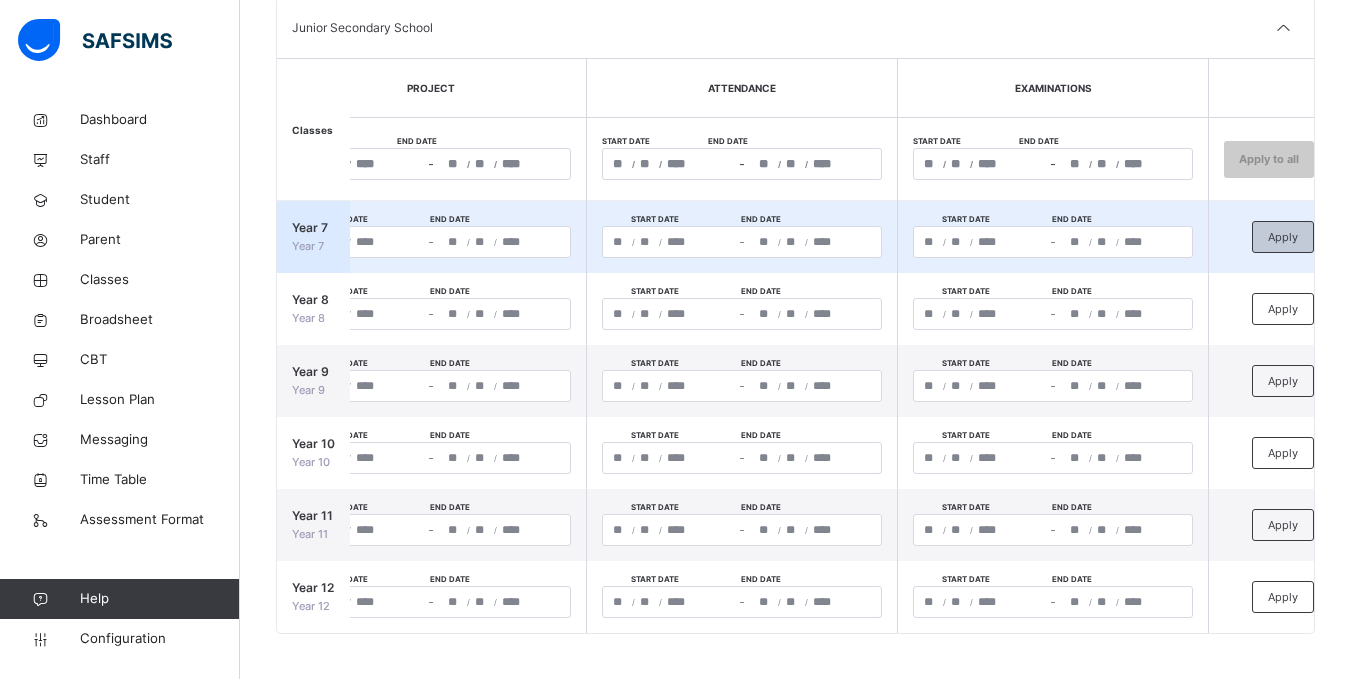click on "Apply" at bounding box center (1283, 237) 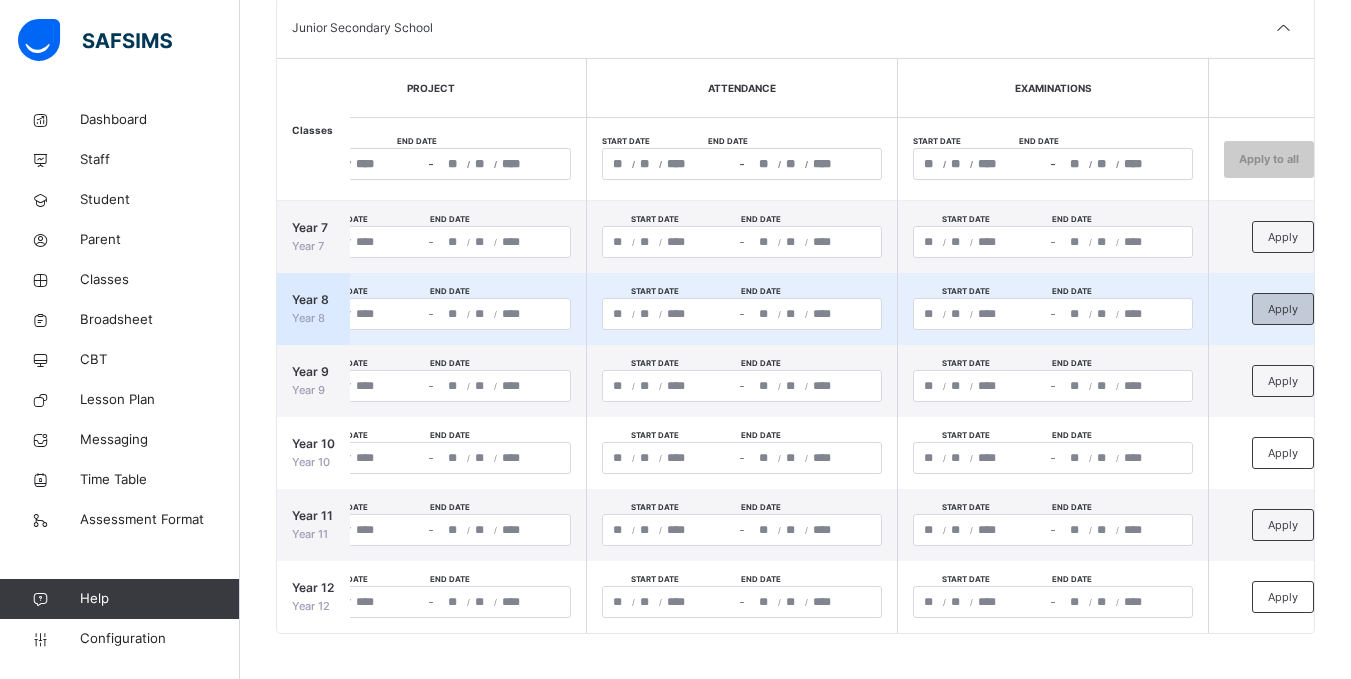 click on "Apply" at bounding box center [1283, 309] 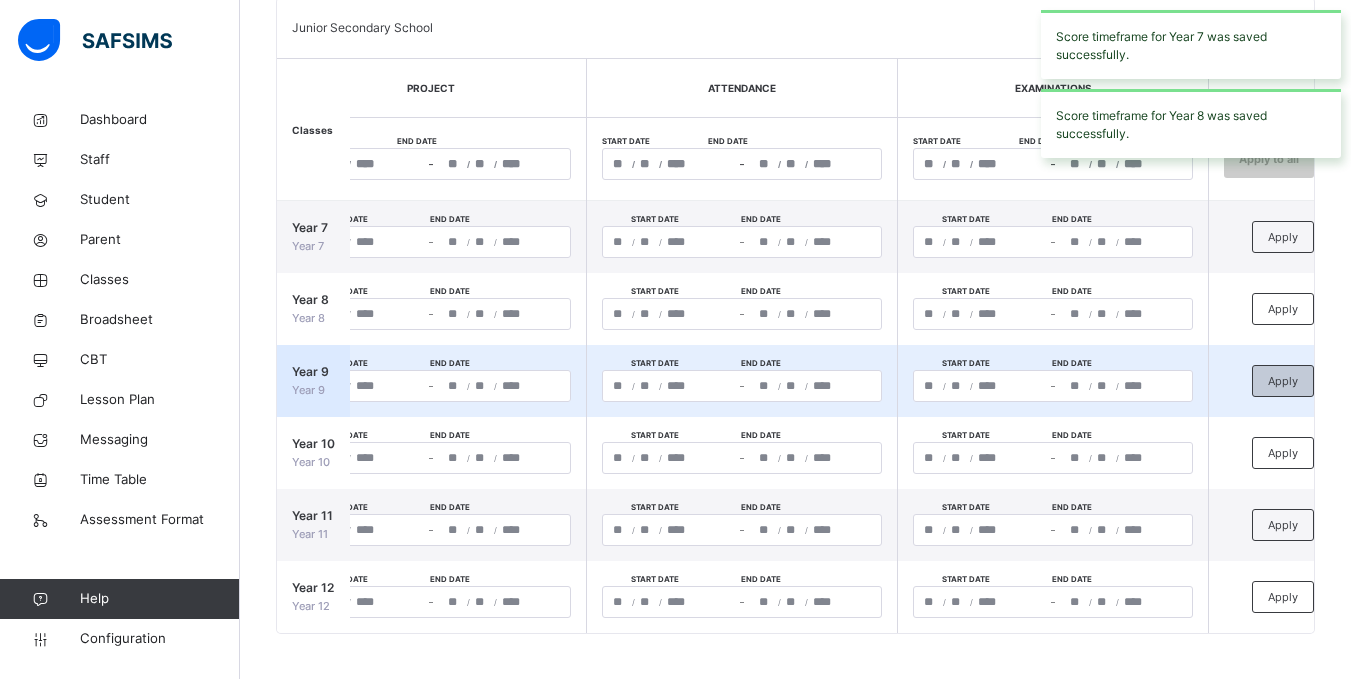 click on "Apply" at bounding box center [1283, 381] 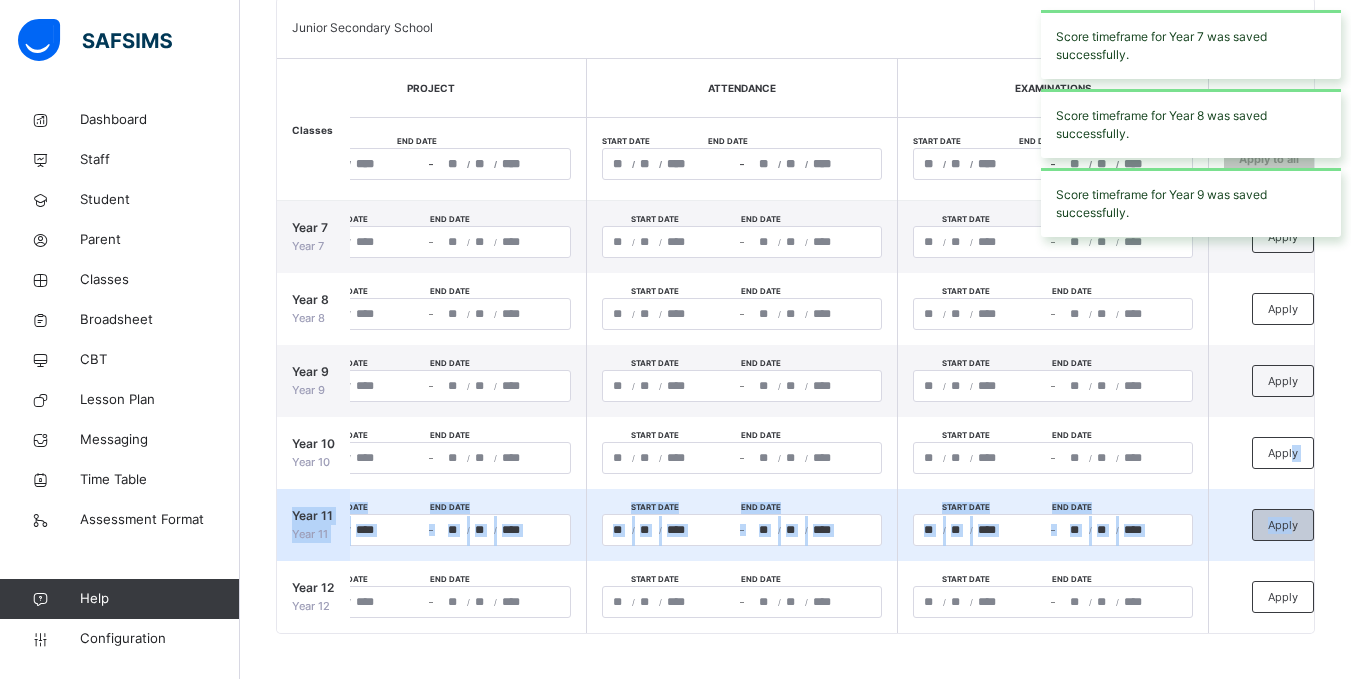 drag, startPoint x: 1292, startPoint y: 442, endPoint x: 1293, endPoint y: 529, distance: 87.005745 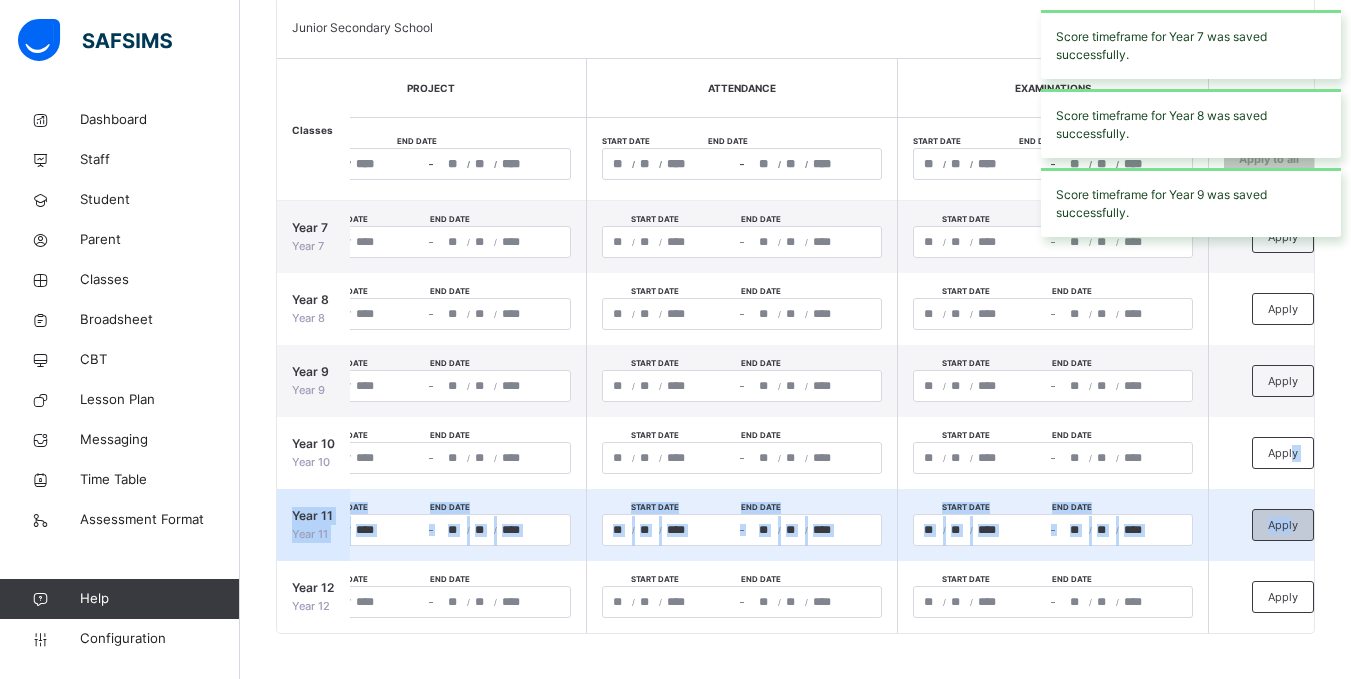 click on "**********" at bounding box center (143, 417) 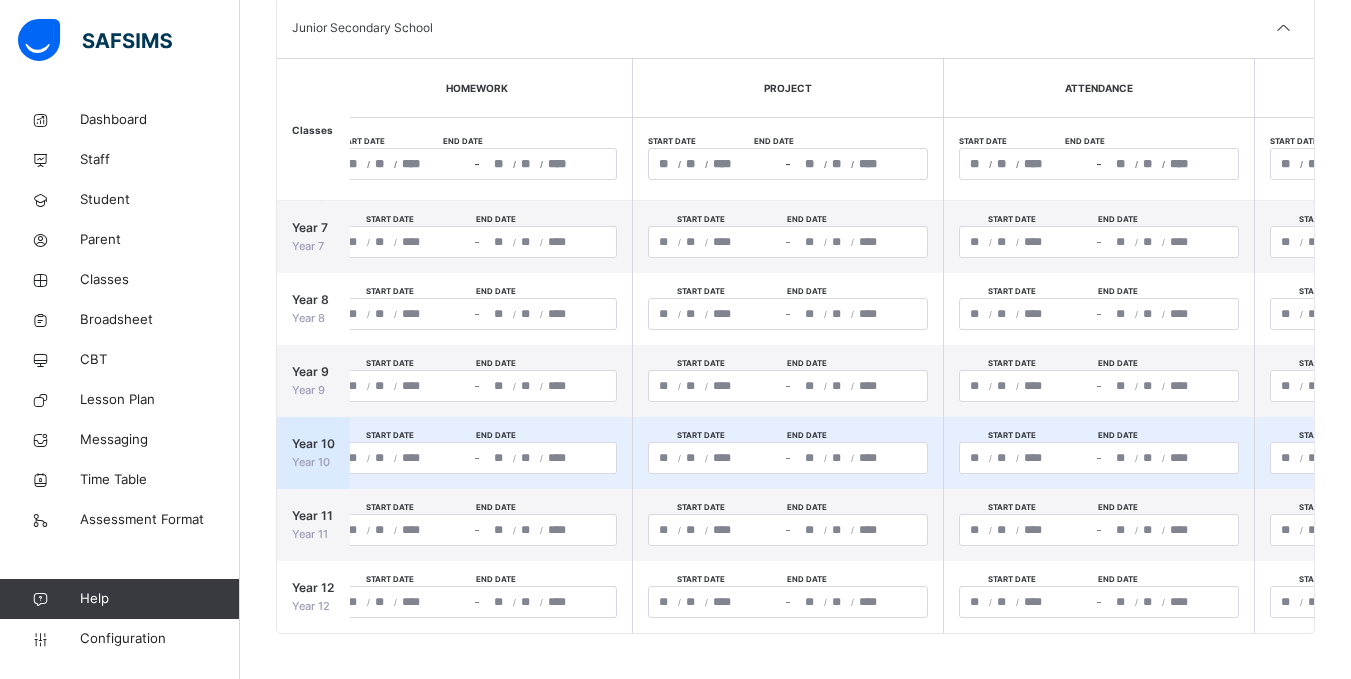 scroll, scrollTop: 0, scrollLeft: 964, axis: horizontal 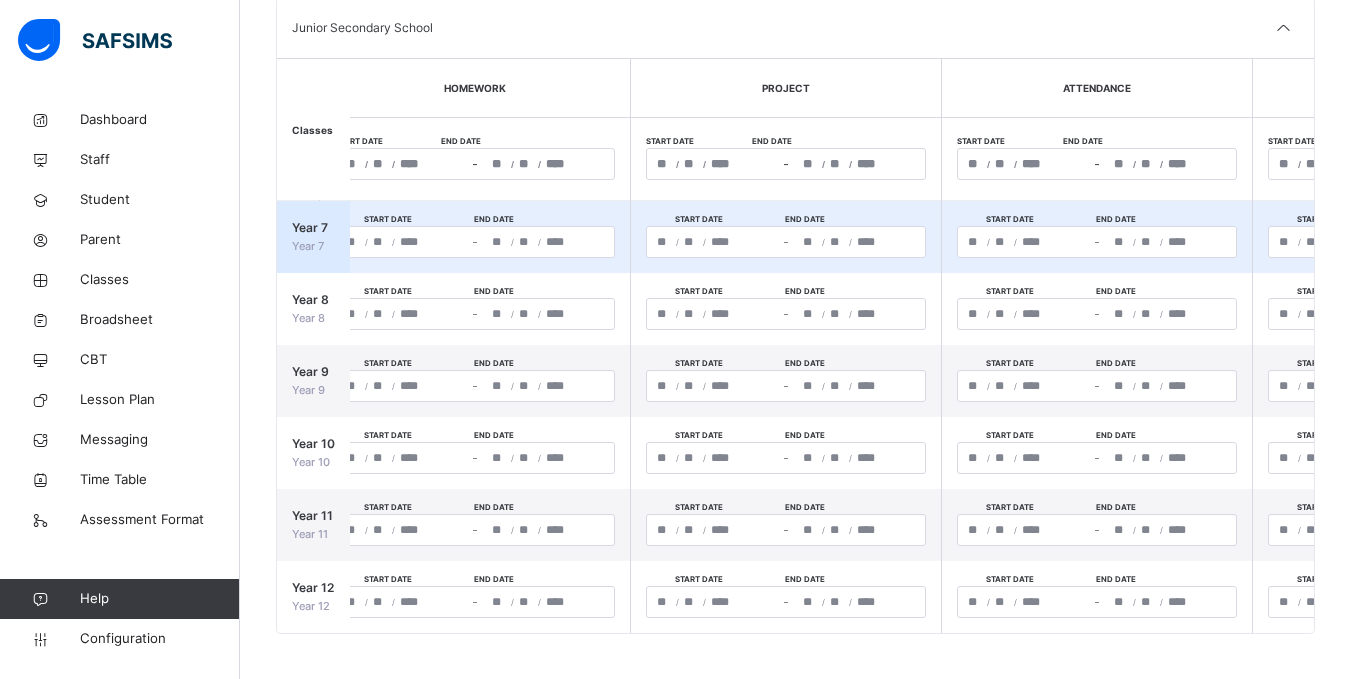 click on "**********" at bounding box center [548, 242] 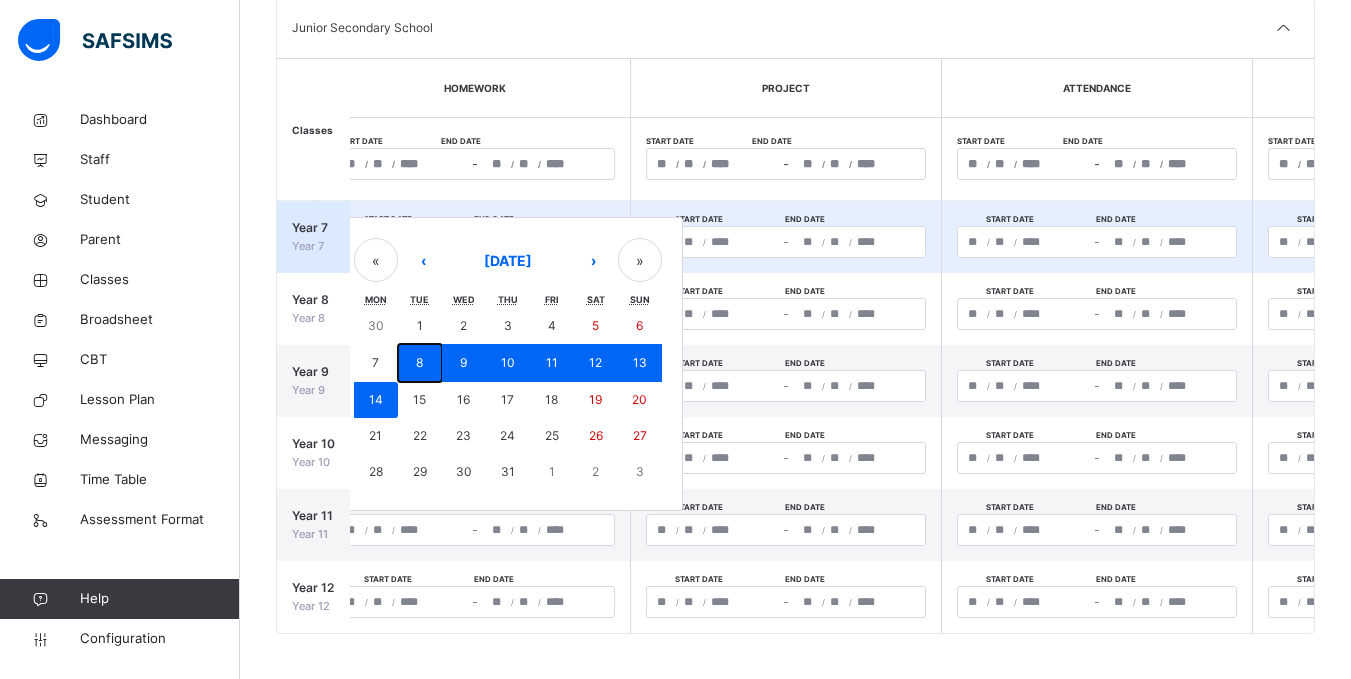 click on "8" at bounding box center (420, 363) 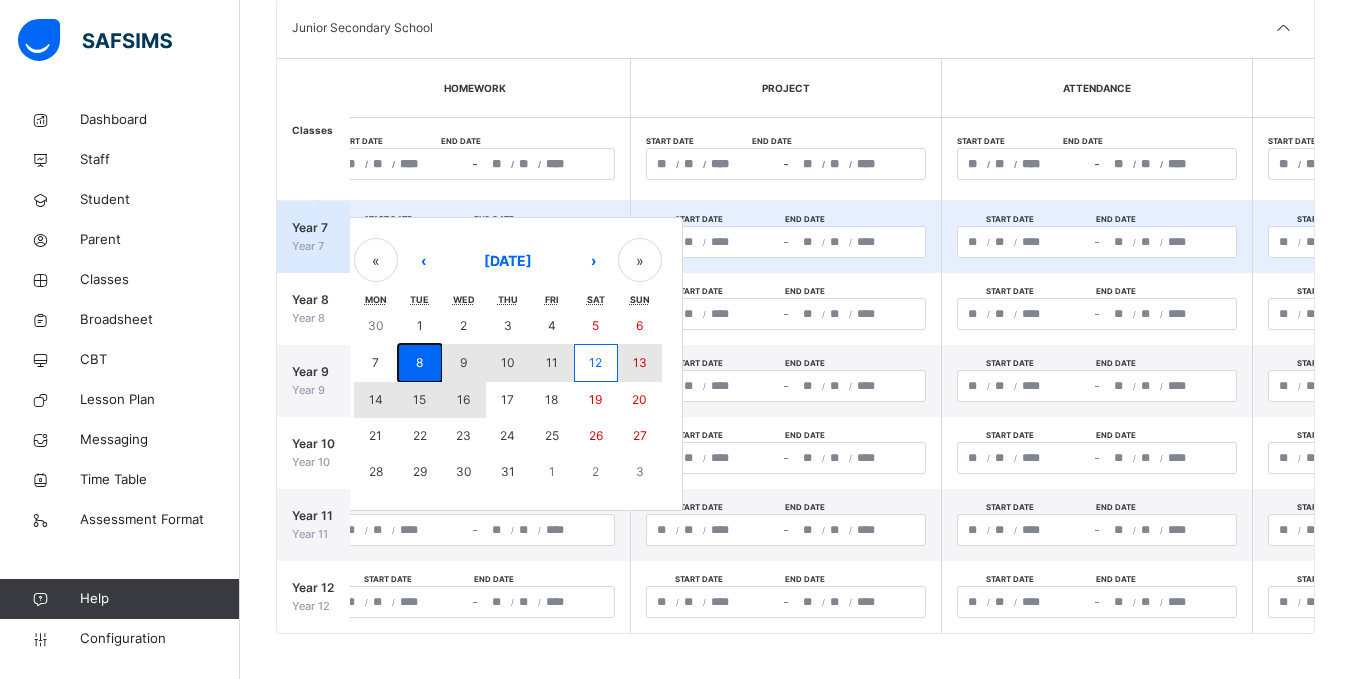 drag, startPoint x: 426, startPoint y: 357, endPoint x: 476, endPoint y: 395, distance: 62.801273 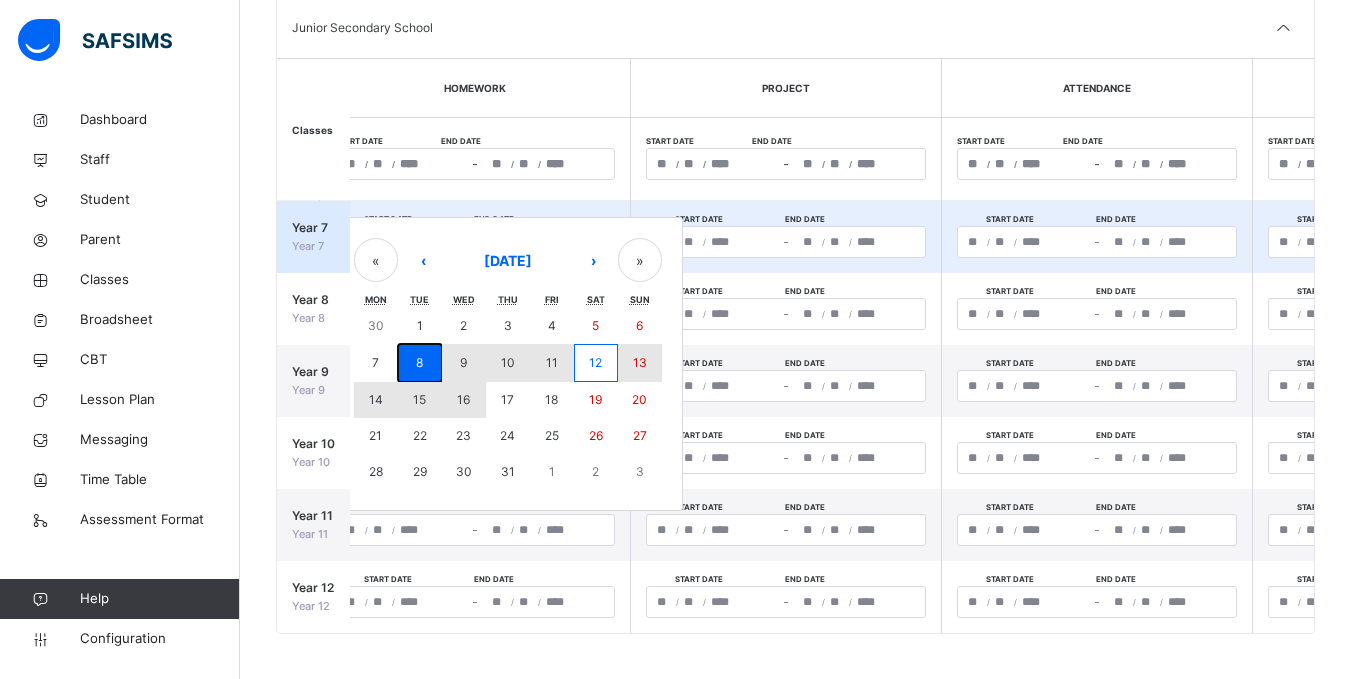 click on "30 1 2 3 4 5 6 7 8 9 10 11 12 13 14 15 16 17 18 19 20 21 22 23 24 25 26 27 28 29 30 31 1 2 3" at bounding box center (508, 399) 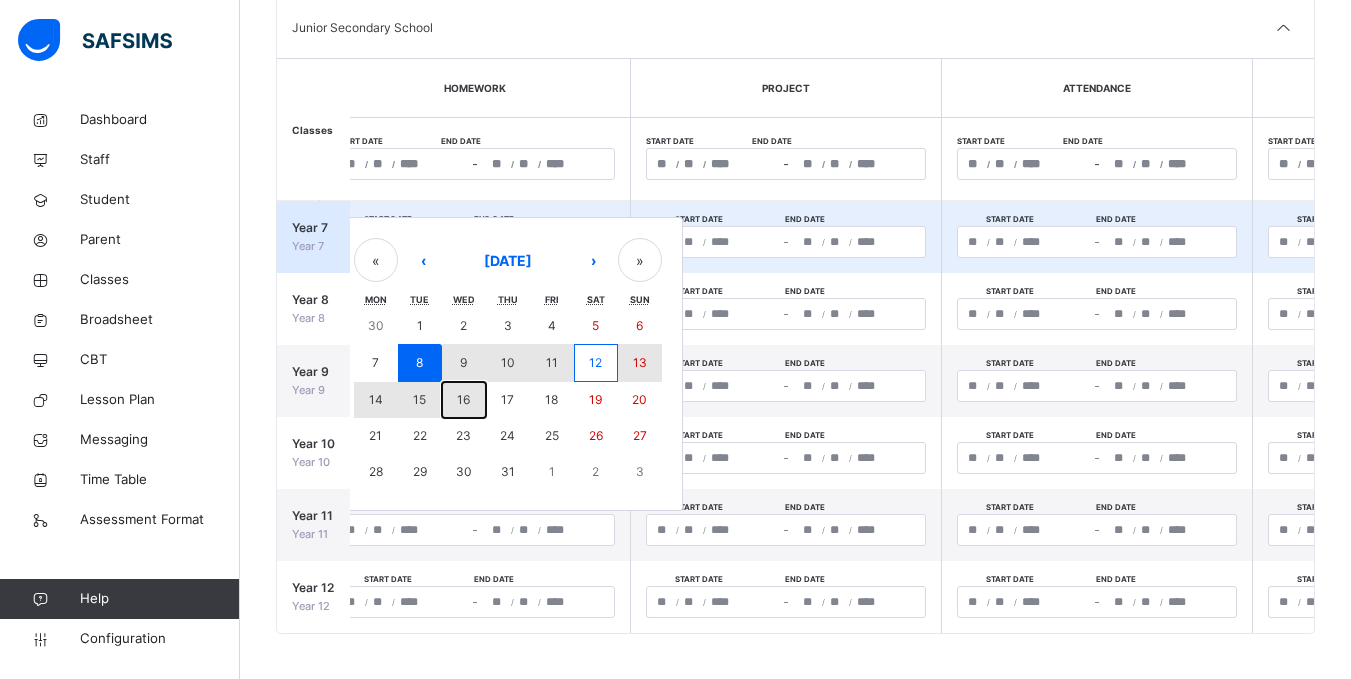 click on "16" at bounding box center [464, 400] 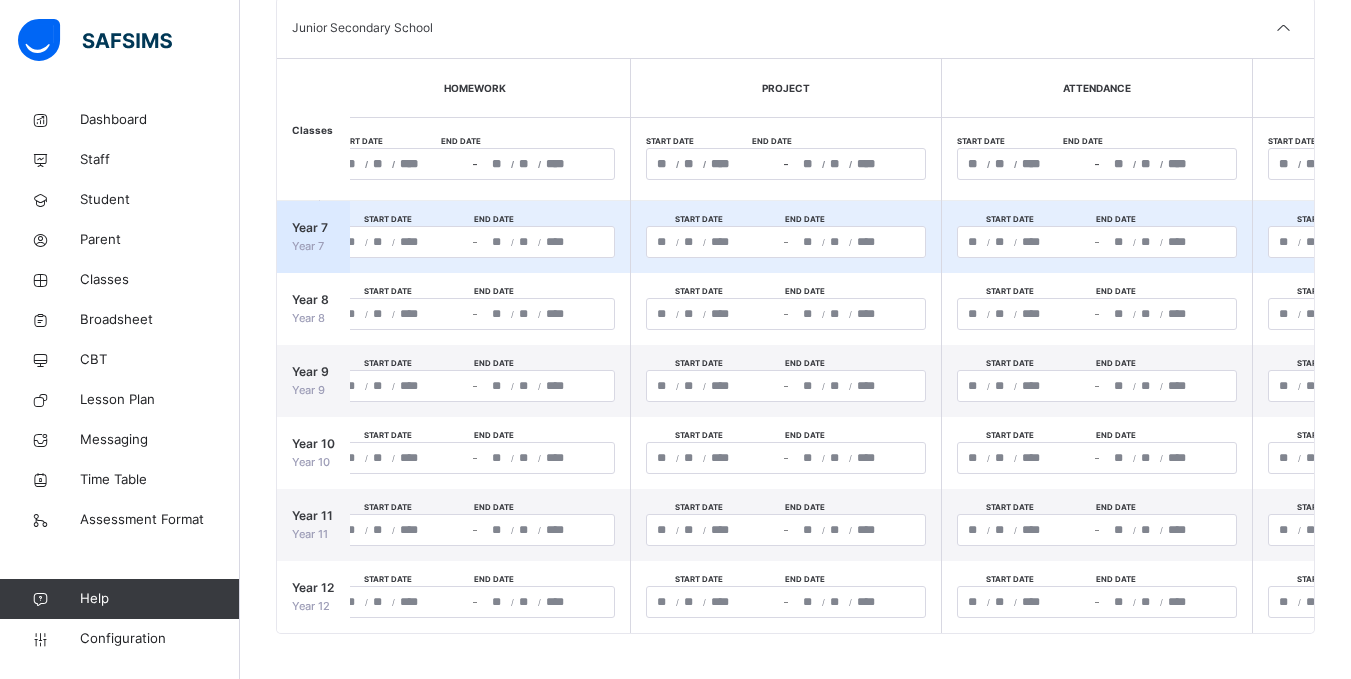 click on "**********" at bounding box center (786, 242) 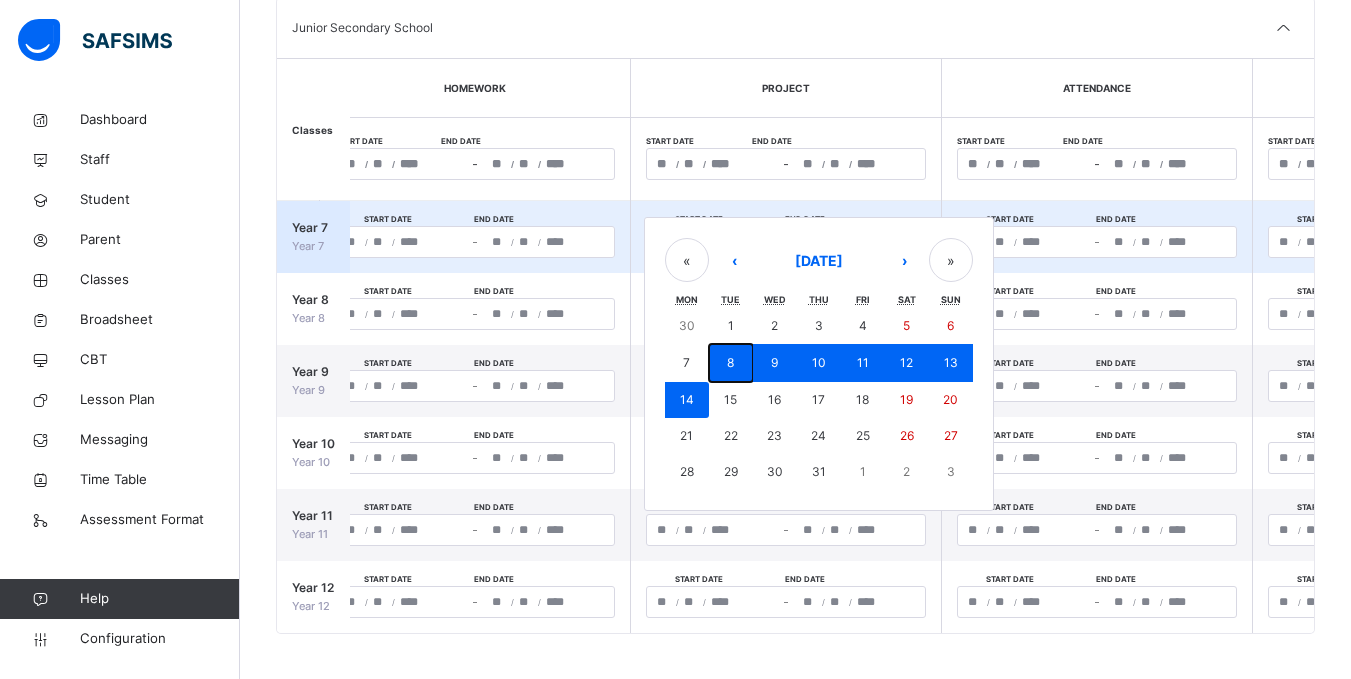 click on "8" at bounding box center (731, 363) 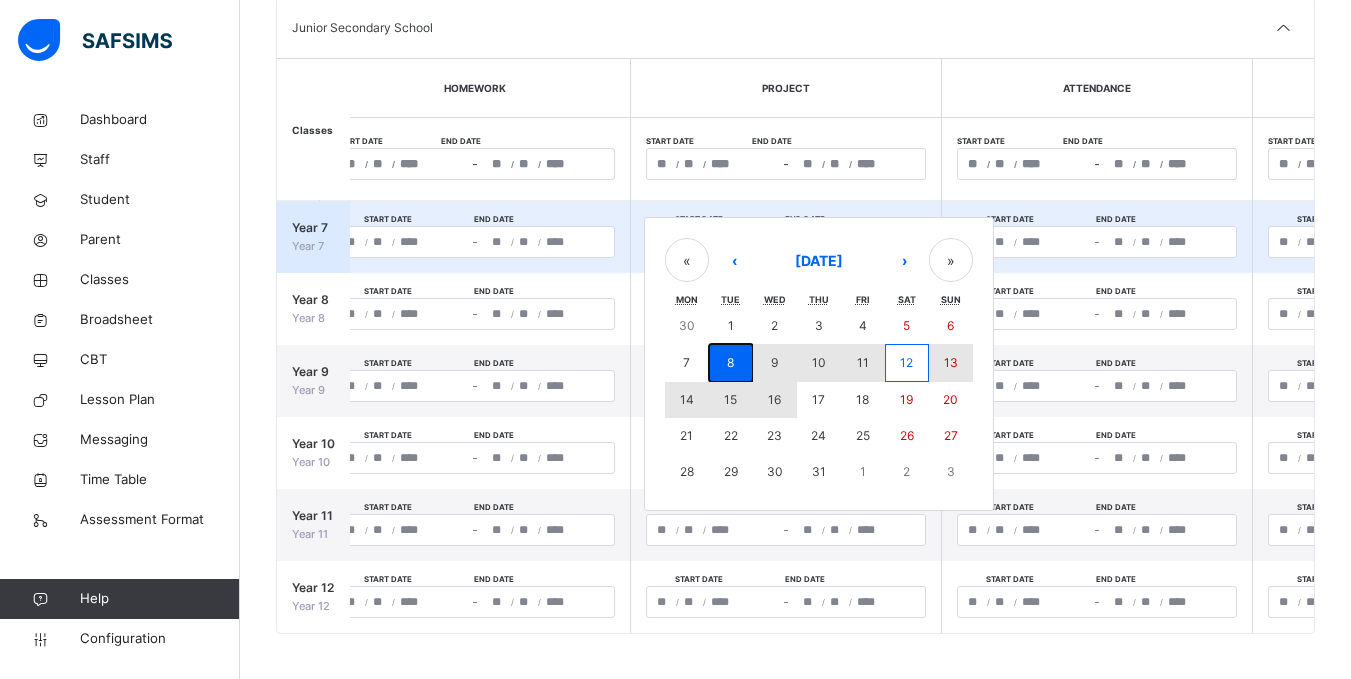 drag, startPoint x: 723, startPoint y: 349, endPoint x: 772, endPoint y: 385, distance: 60.80296 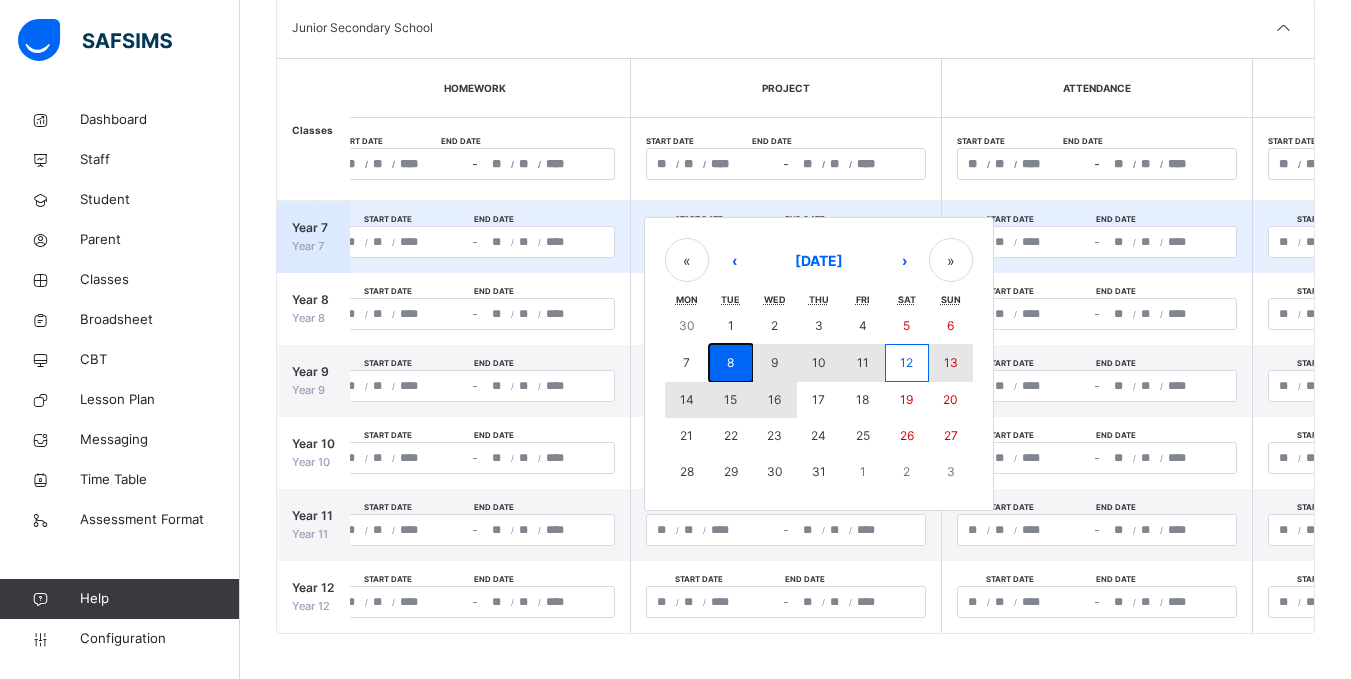 click on "30 1 2 3 4 5 6 7 8 9 10 11 12 13 14 15 16 17 18 19 20 21 22 23 24 25 26 27 28 29 30 31 1 2 3" at bounding box center [819, 399] 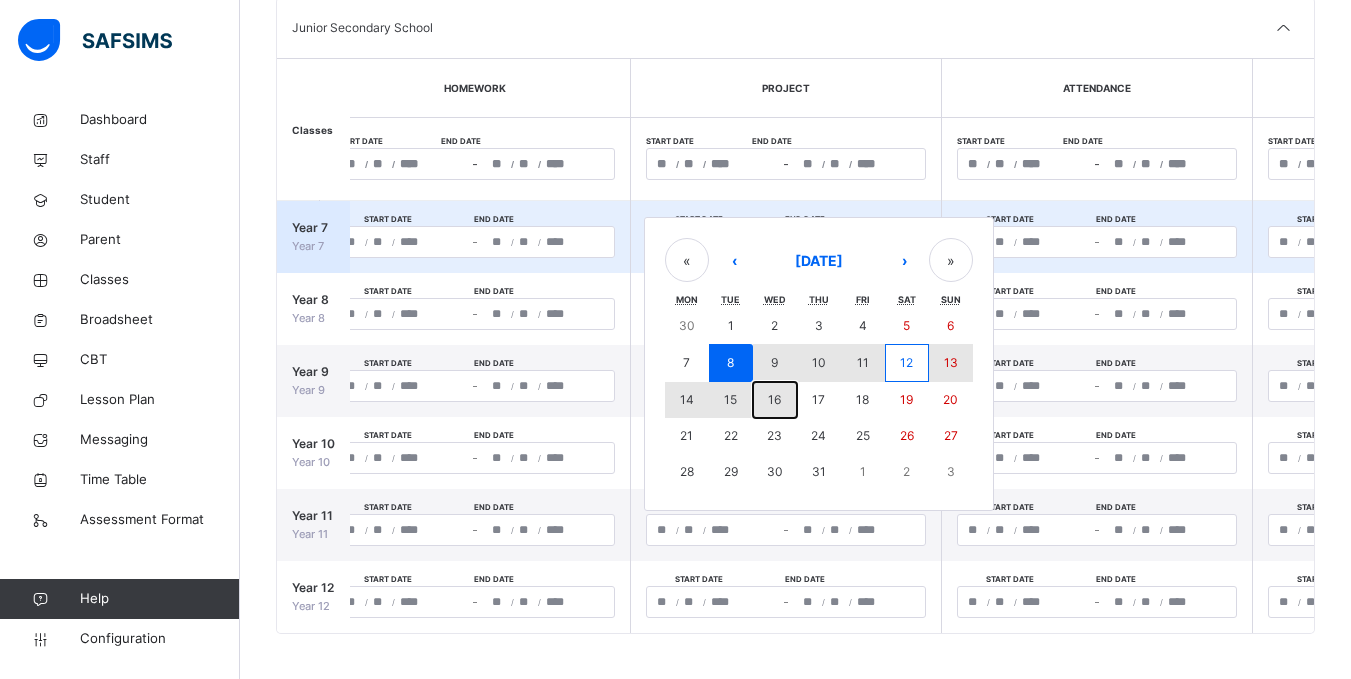 click on "16" at bounding box center (774, 399) 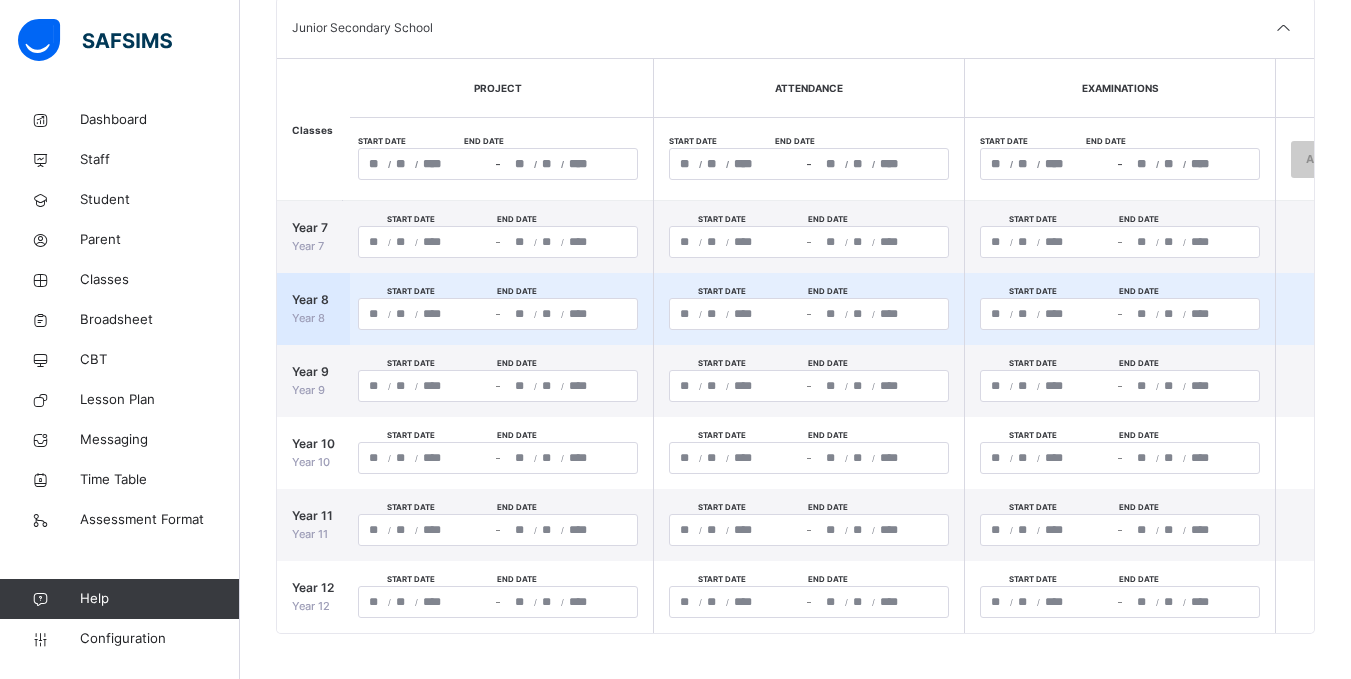 scroll, scrollTop: 0, scrollLeft: 1319, axis: horizontal 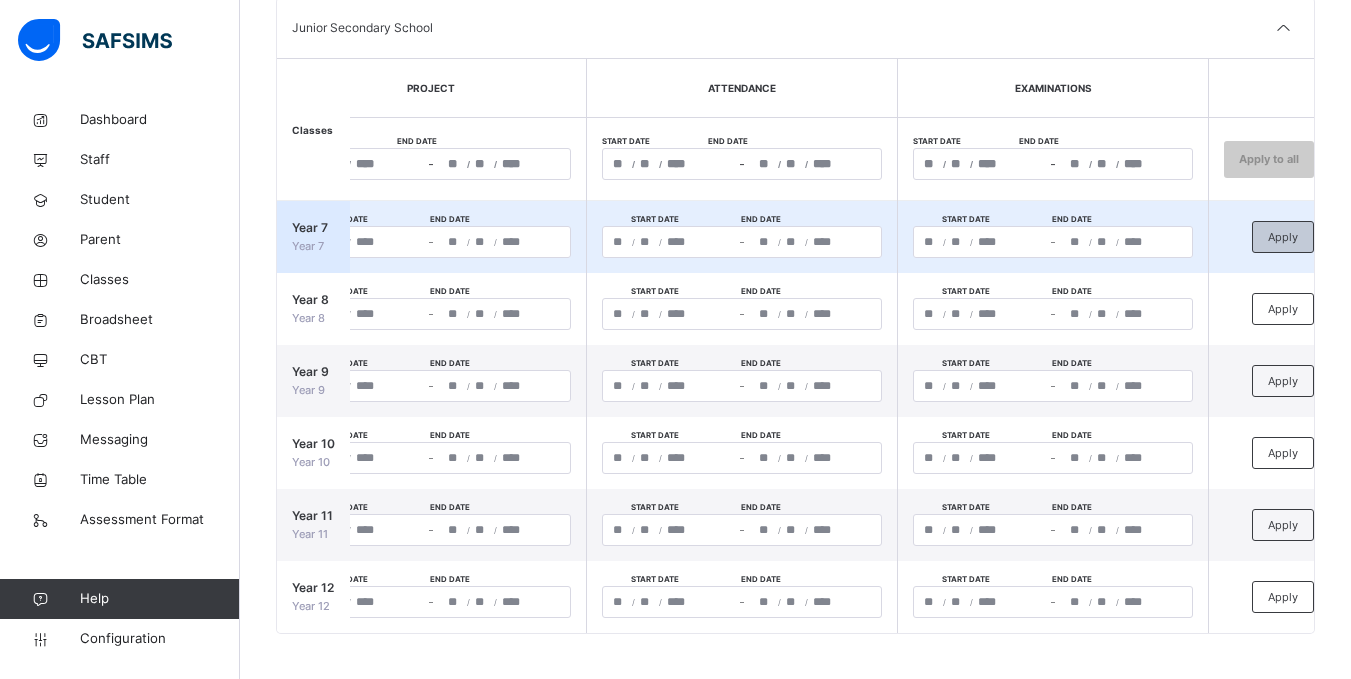 click on "Apply" at bounding box center (1283, 237) 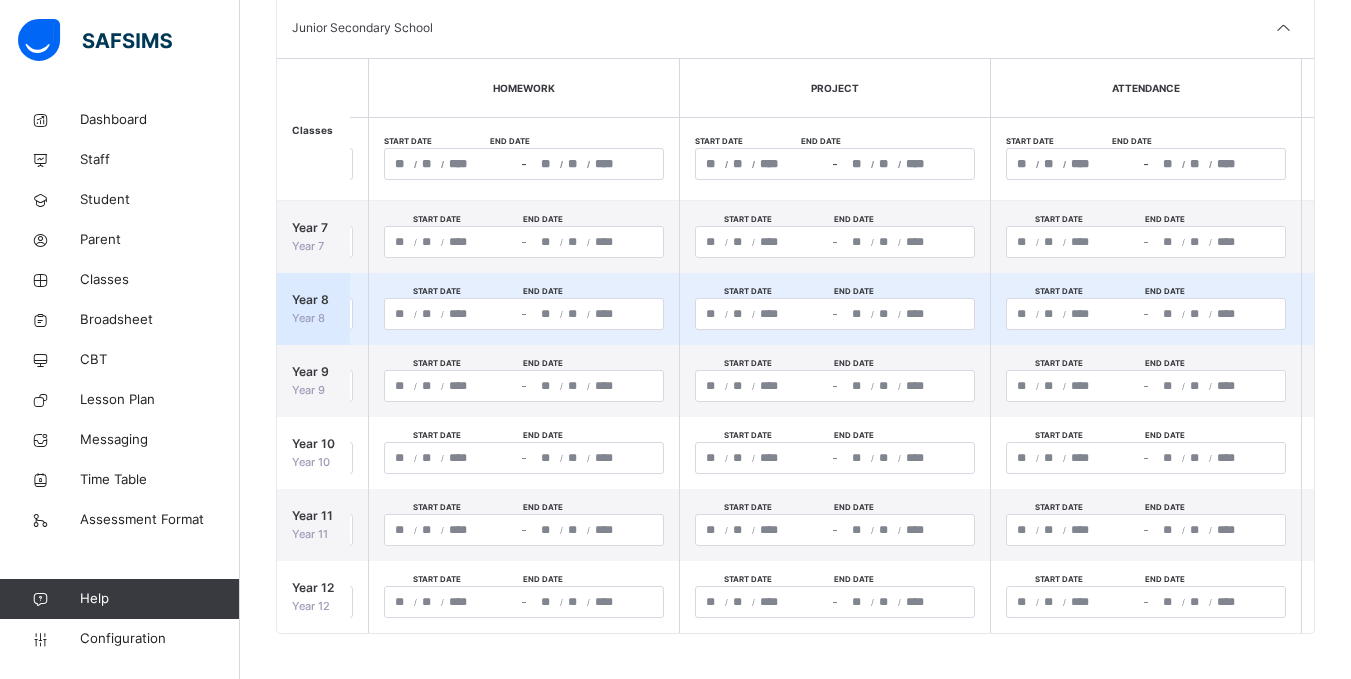scroll, scrollTop: 0, scrollLeft: 918, axis: horizontal 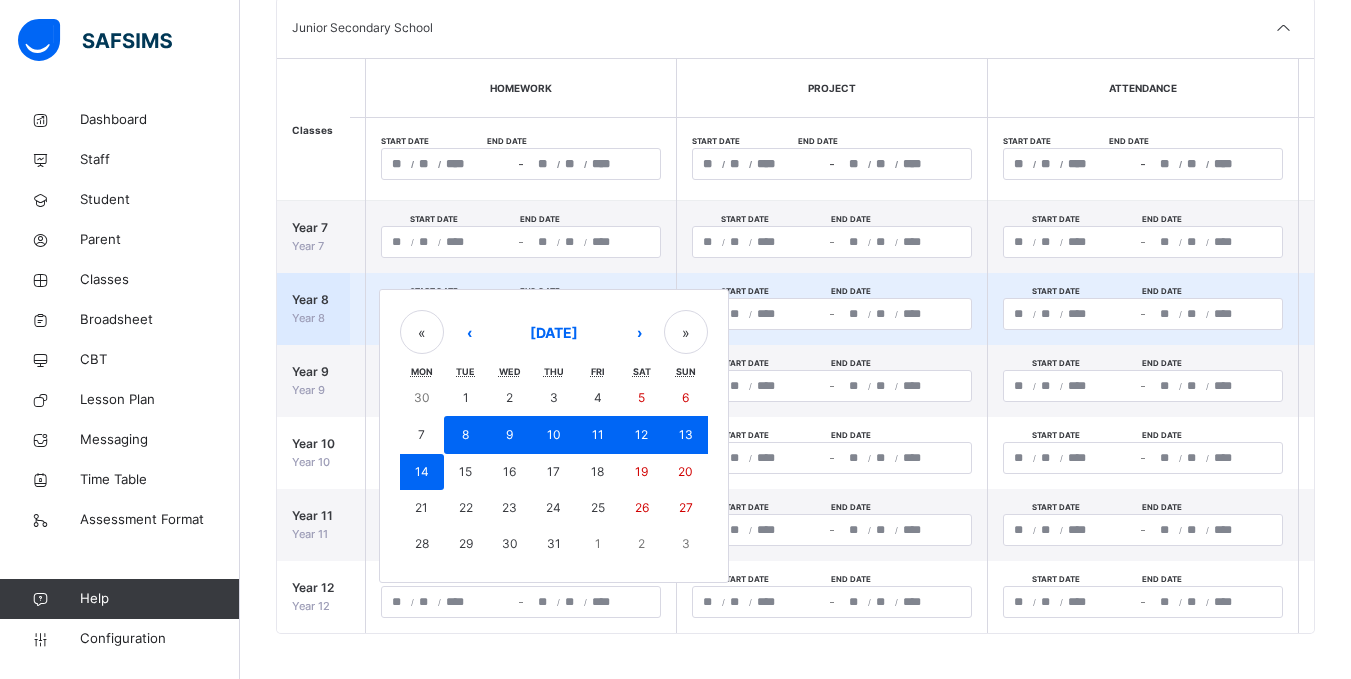 click on "**********" at bounding box center (521, 314) 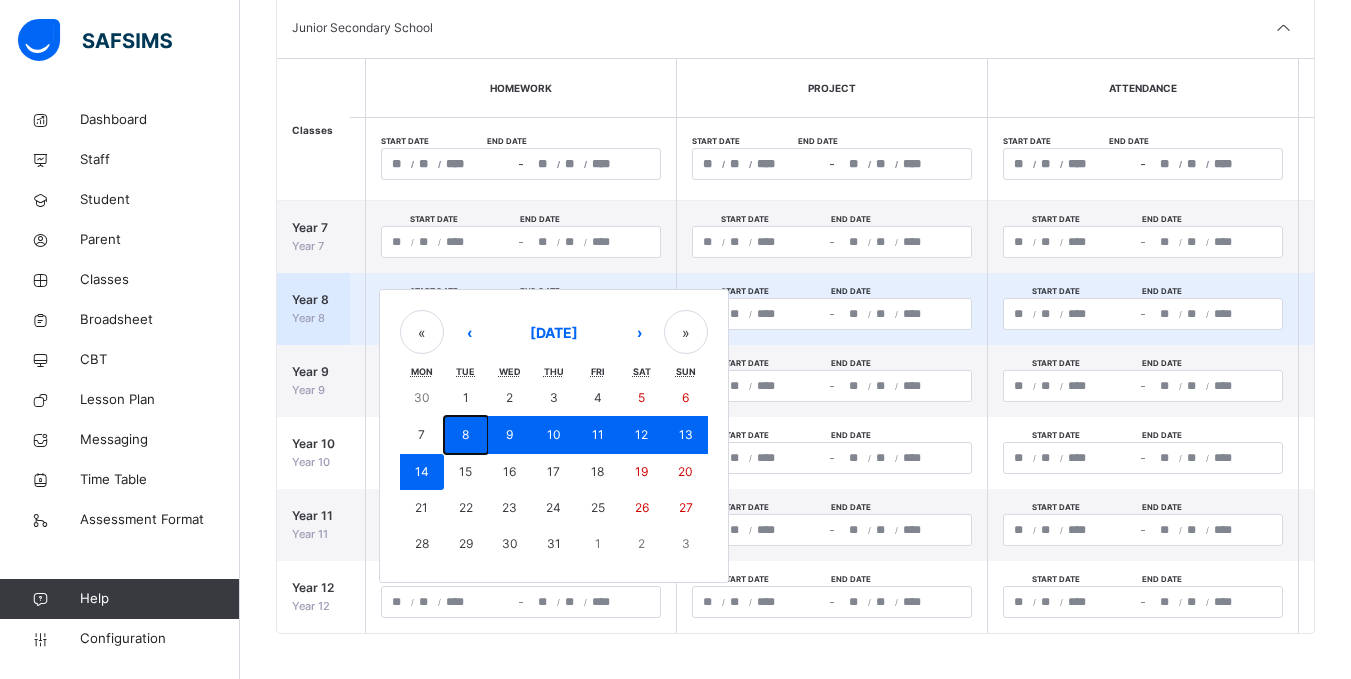 click on "8" at bounding box center [466, 435] 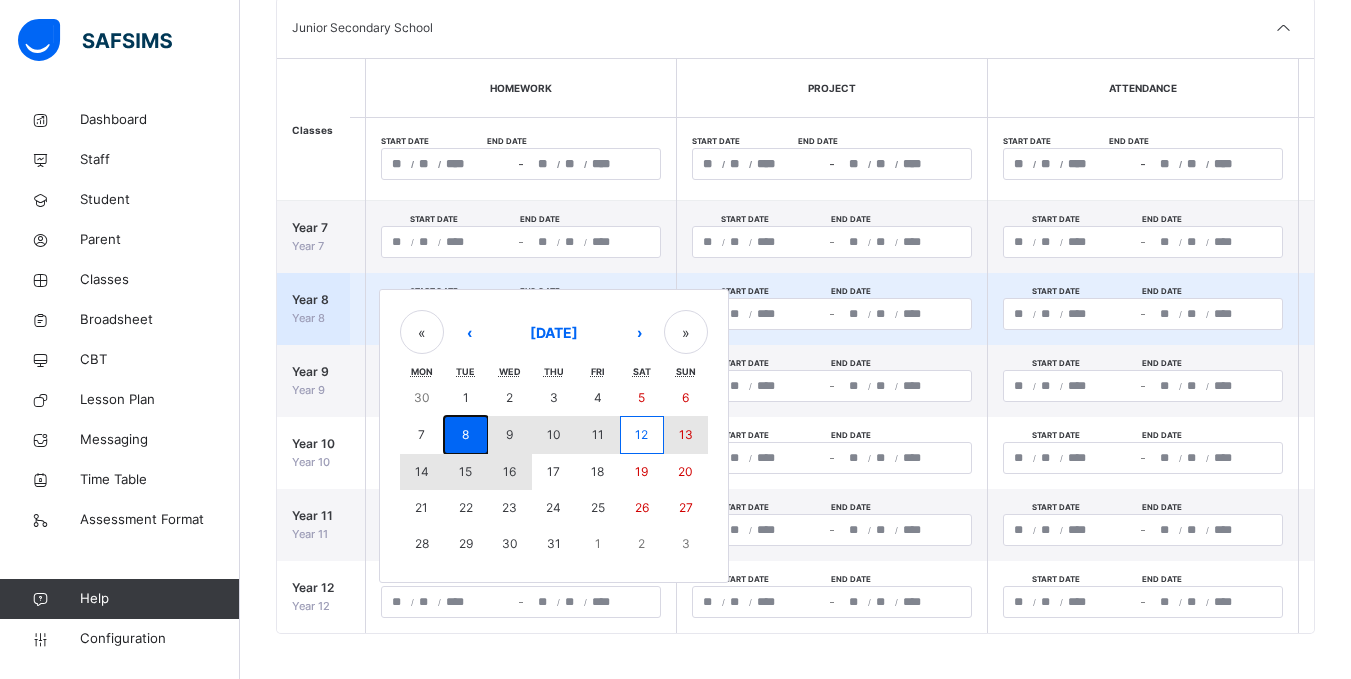 drag, startPoint x: 461, startPoint y: 427, endPoint x: 529, endPoint y: 462, distance: 76.47875 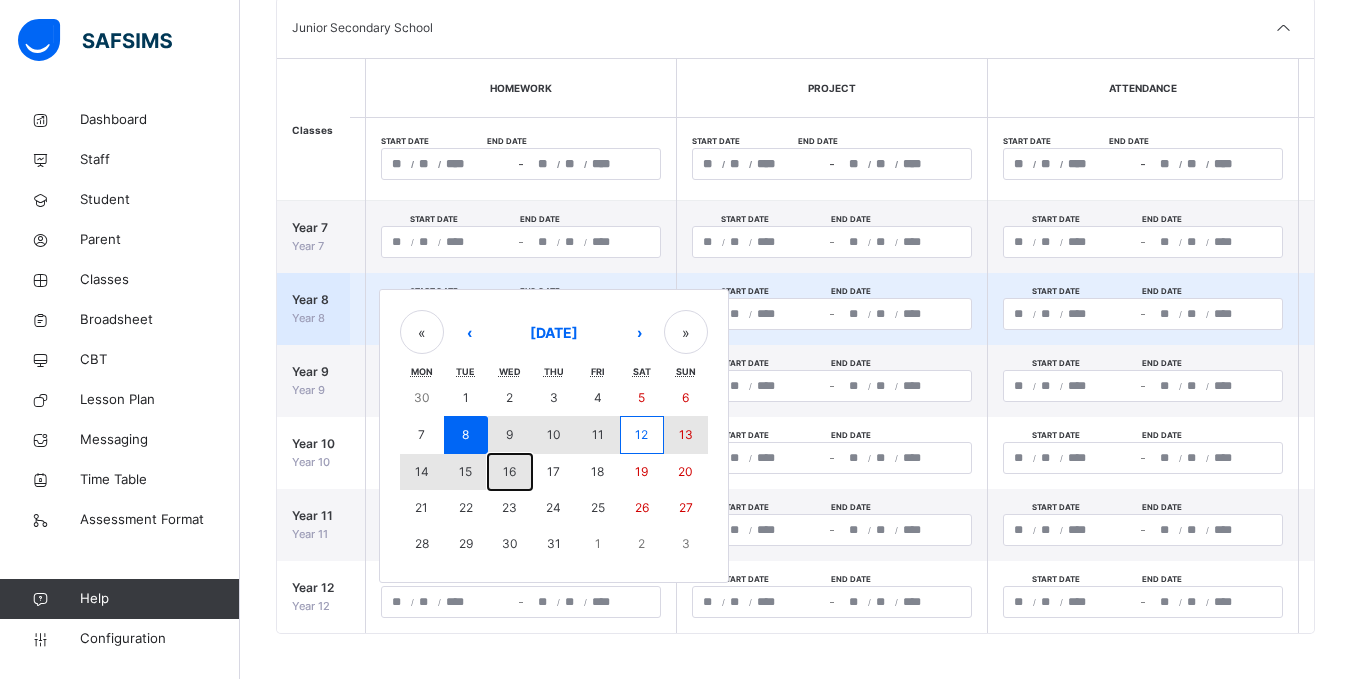 click on "16" at bounding box center [510, 472] 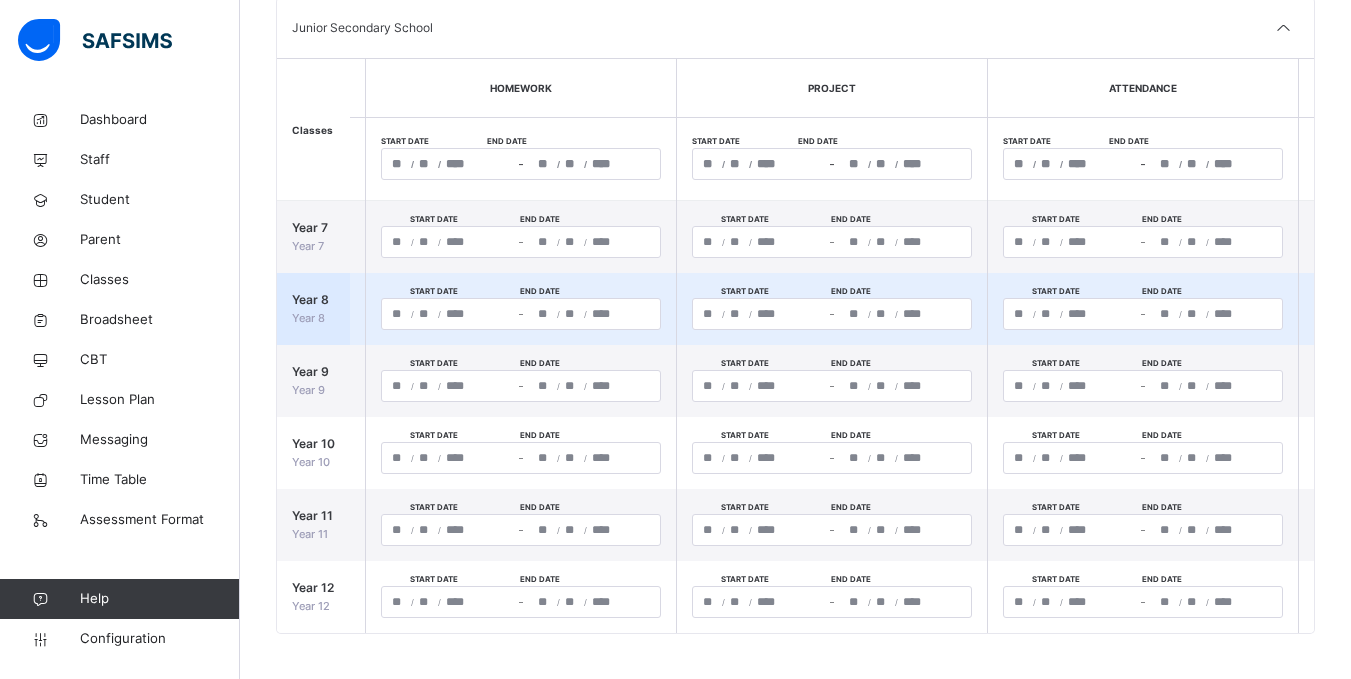 click on "**********" at bounding box center [759, 314] 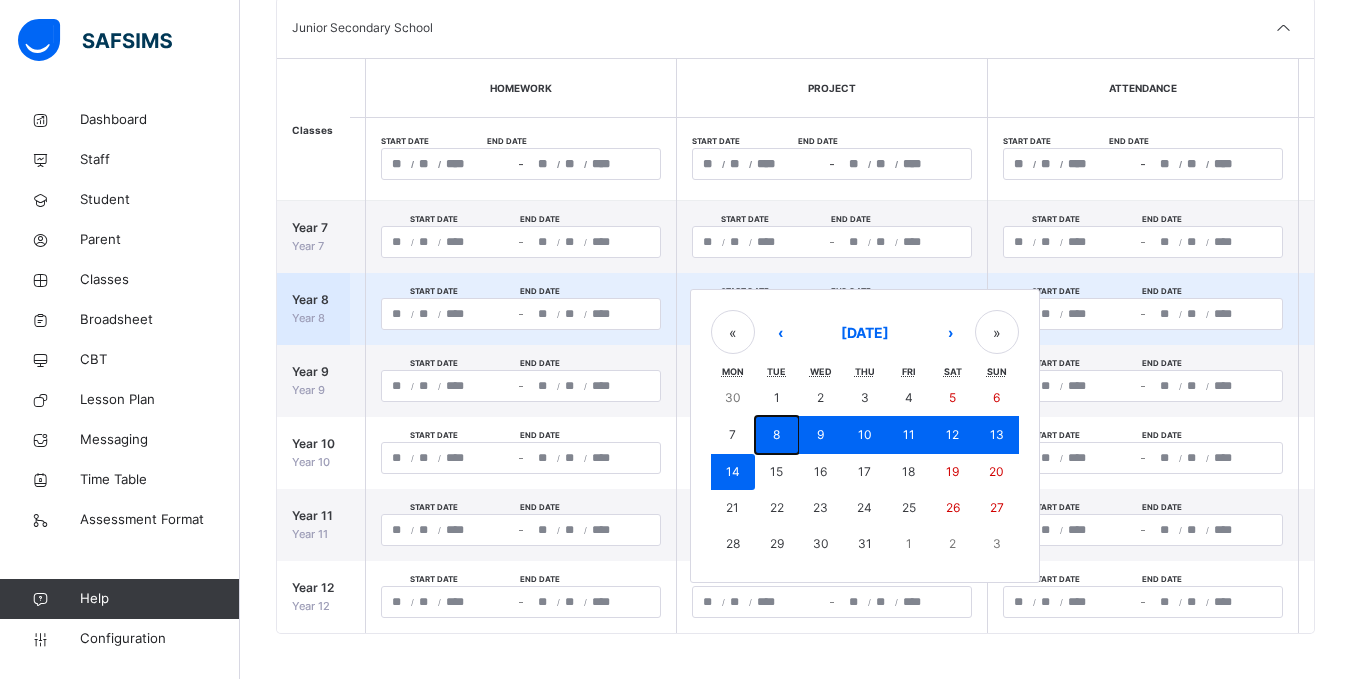 click on "8" at bounding box center [776, 434] 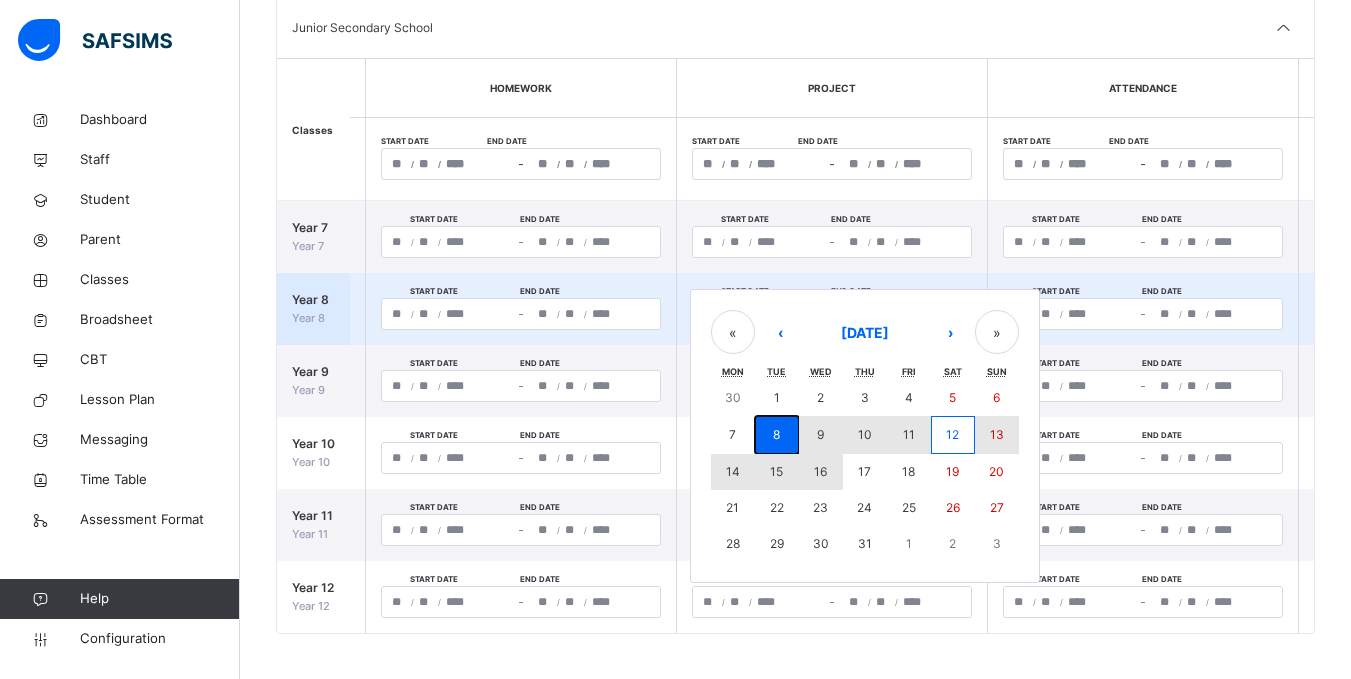 drag, startPoint x: 776, startPoint y: 424, endPoint x: 824, endPoint y: 463, distance: 61.846584 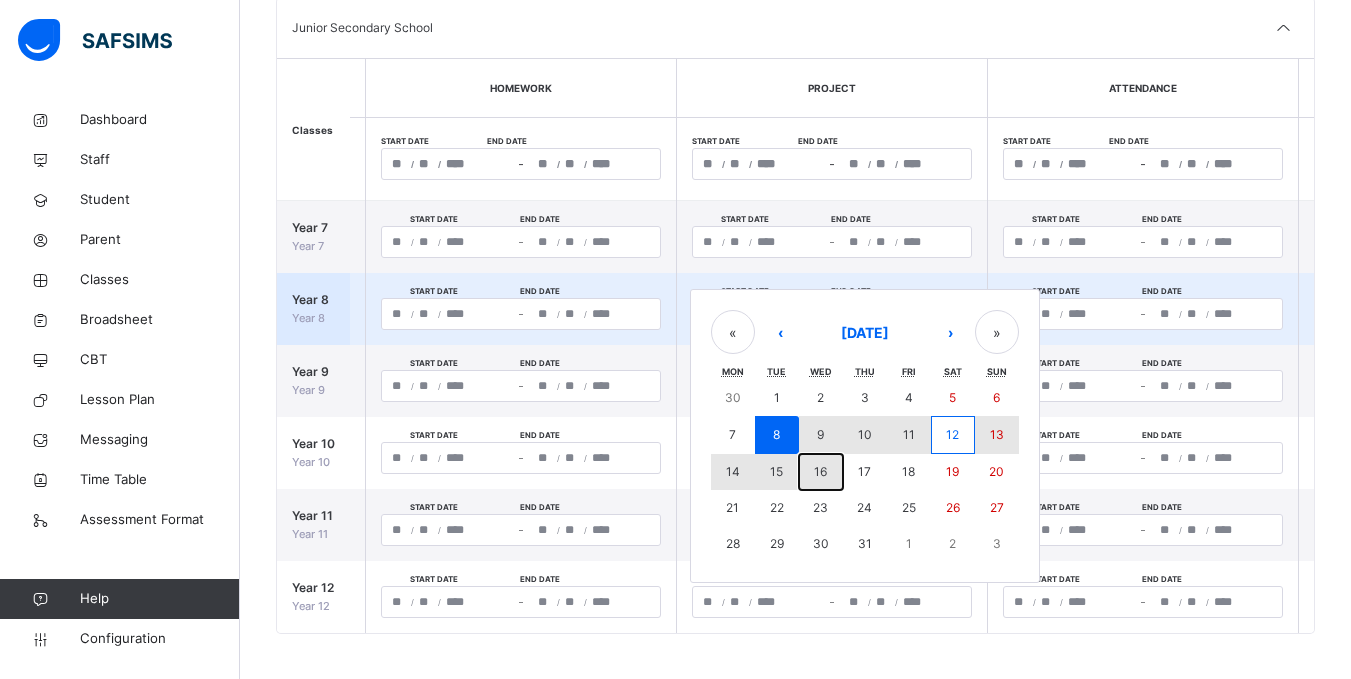 click on "16" at bounding box center [820, 471] 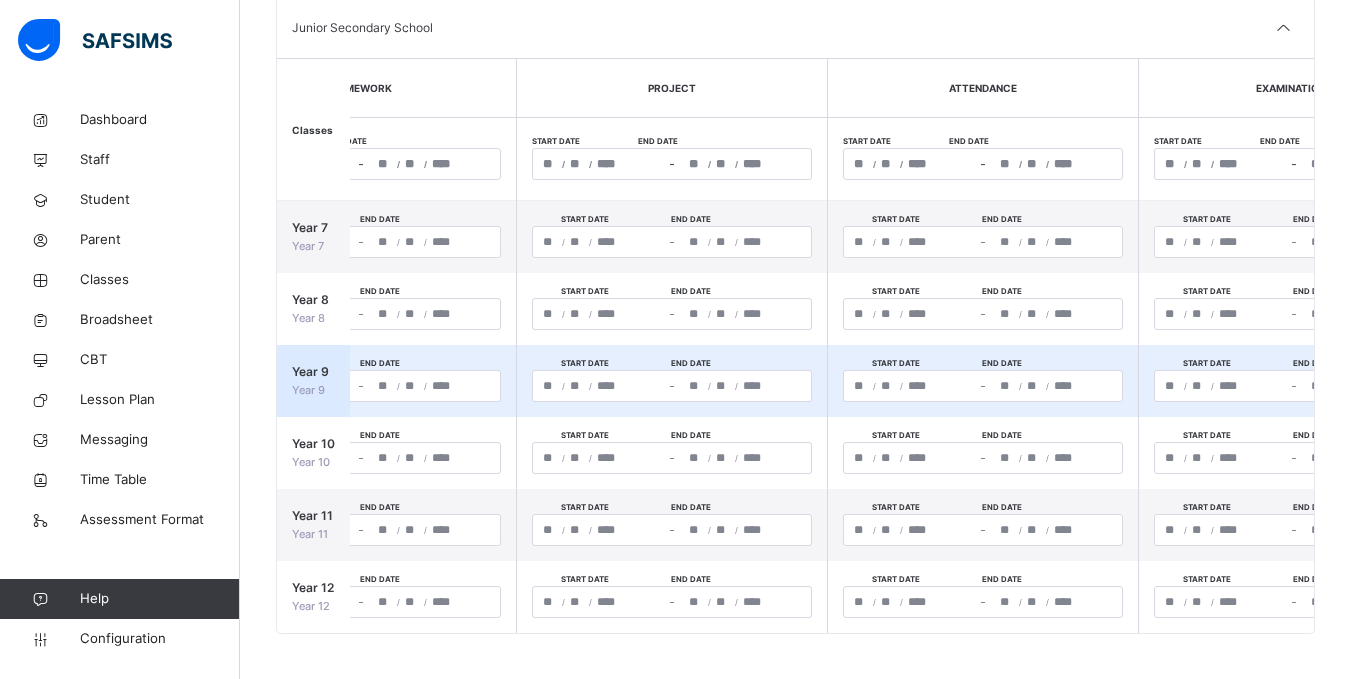 scroll, scrollTop: 0, scrollLeft: 1319, axis: horizontal 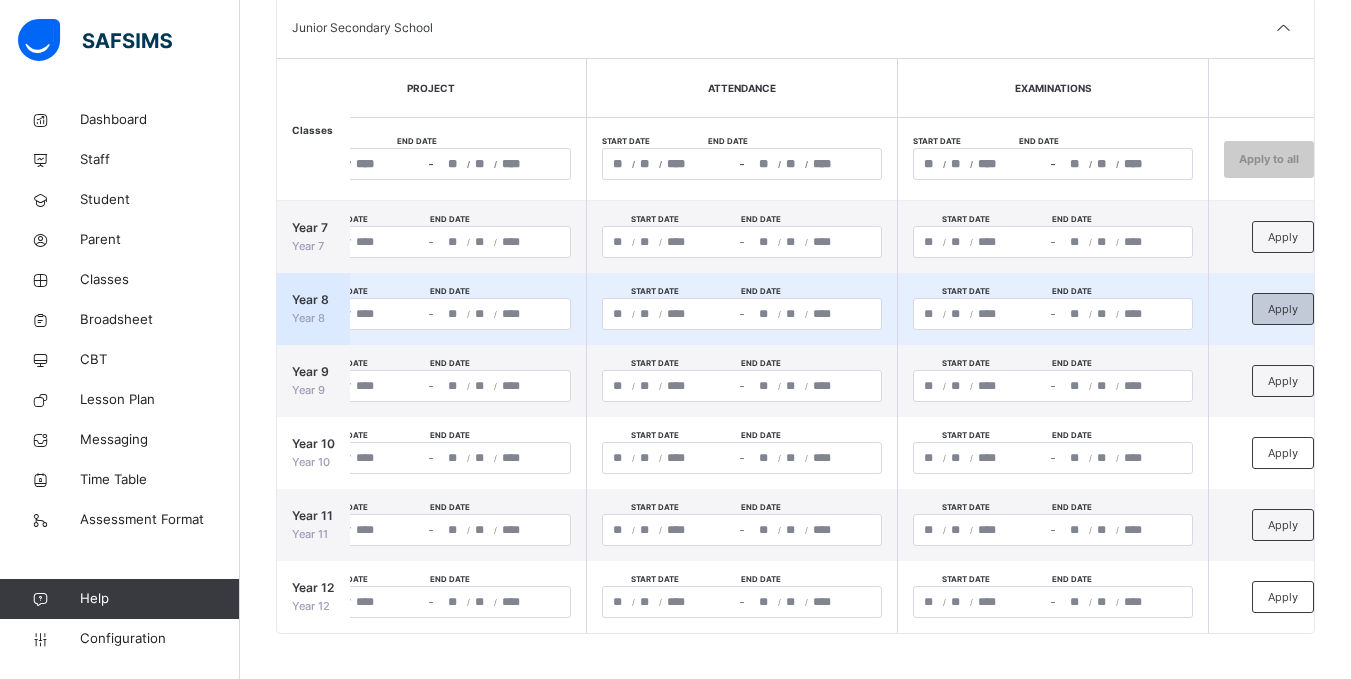 click on "Apply" at bounding box center (1283, 309) 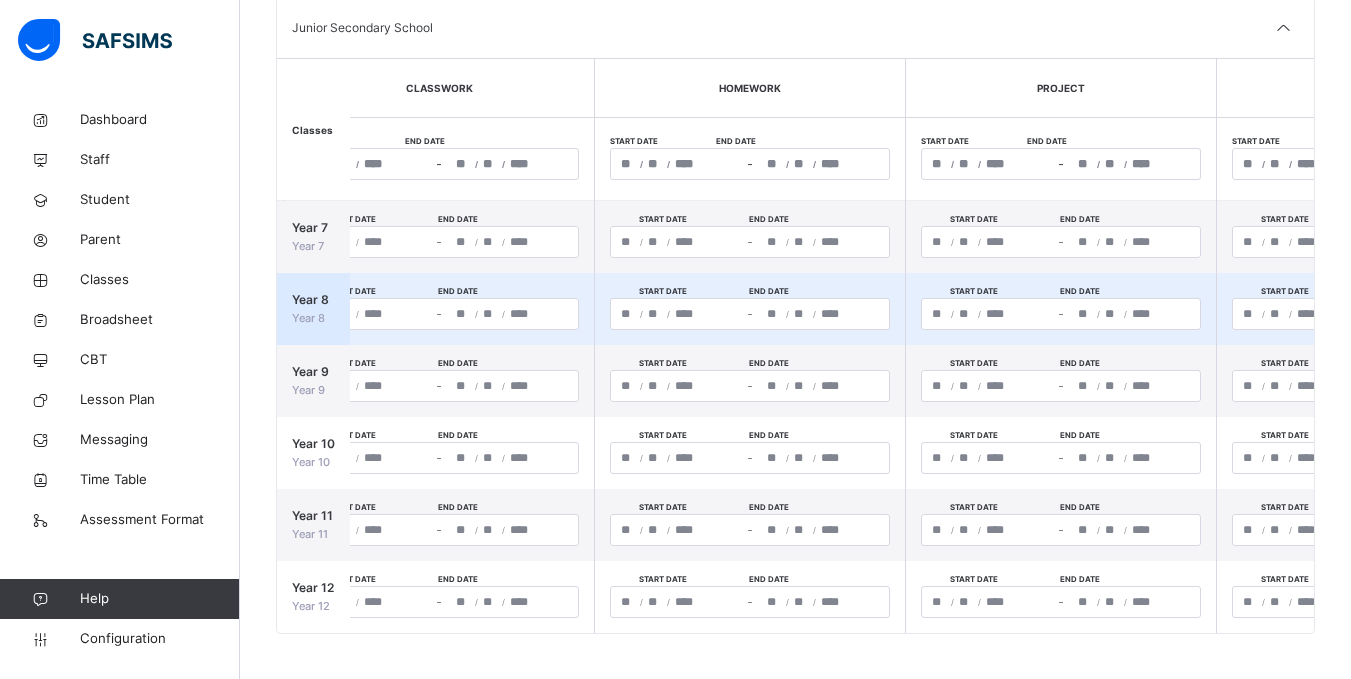 scroll, scrollTop: 0, scrollLeft: 688, axis: horizontal 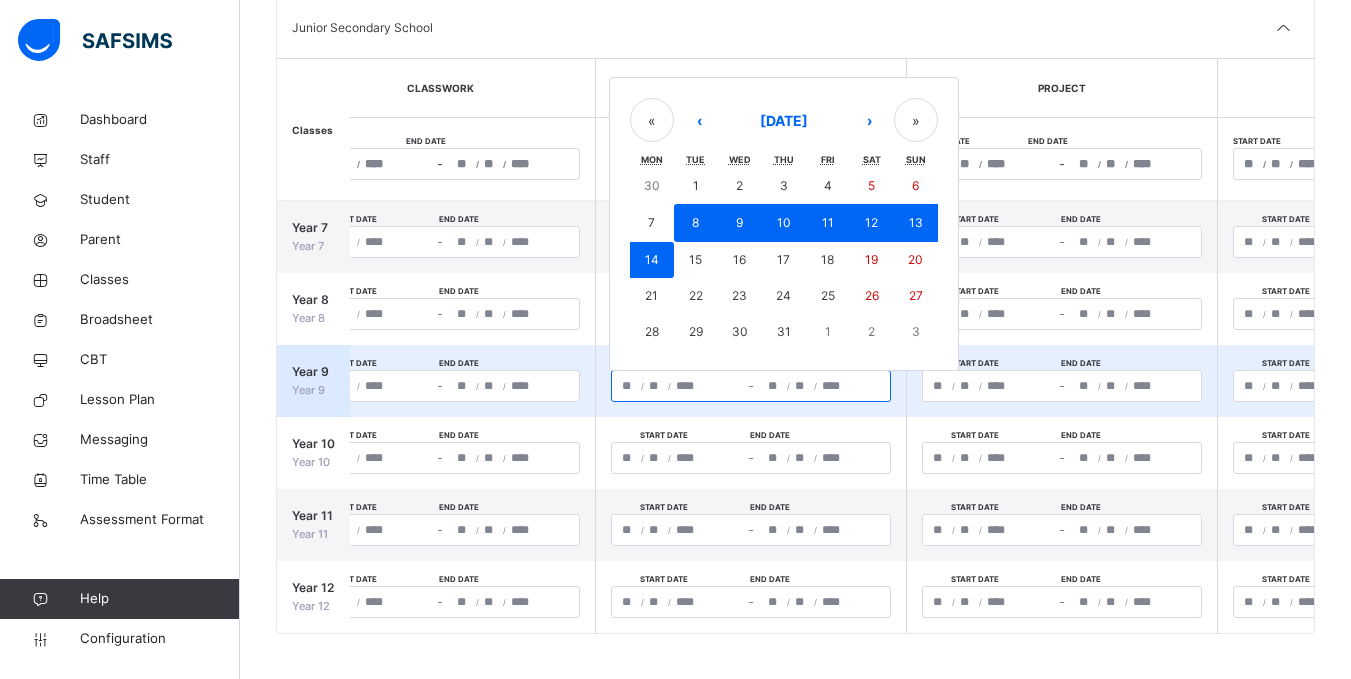 click on "*" 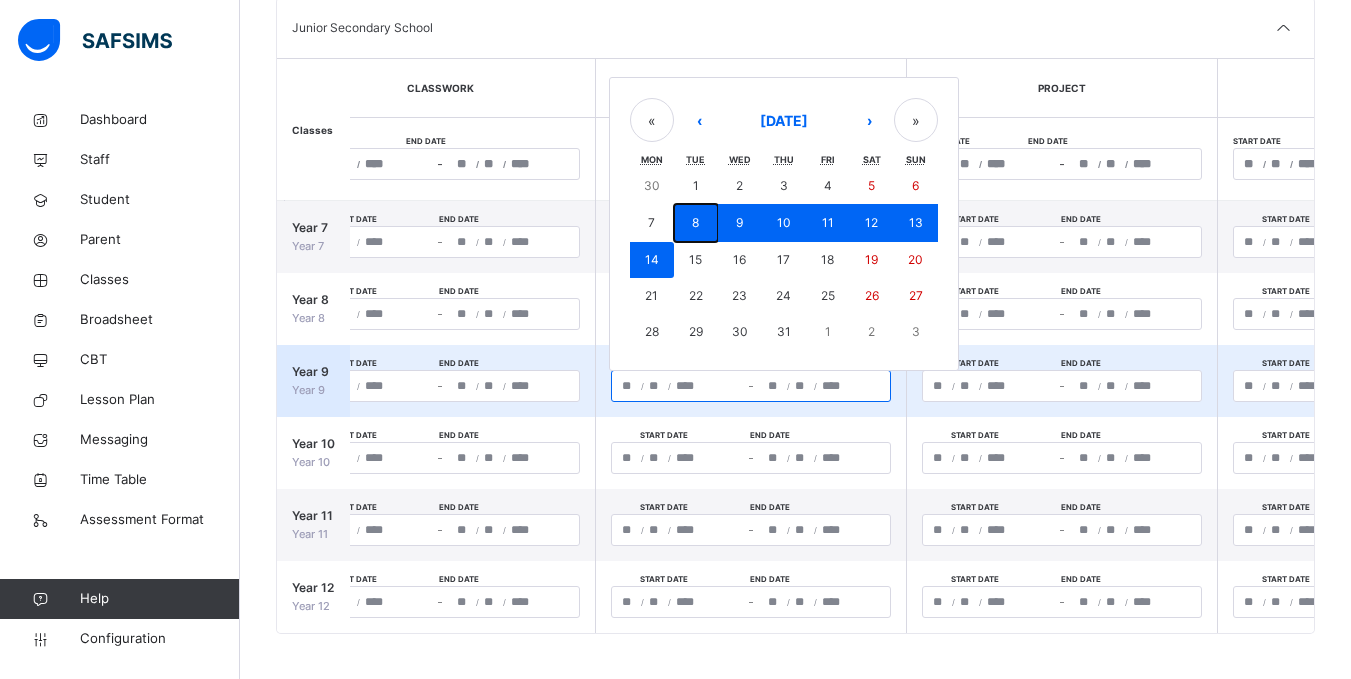 click on "8" at bounding box center (696, 223) 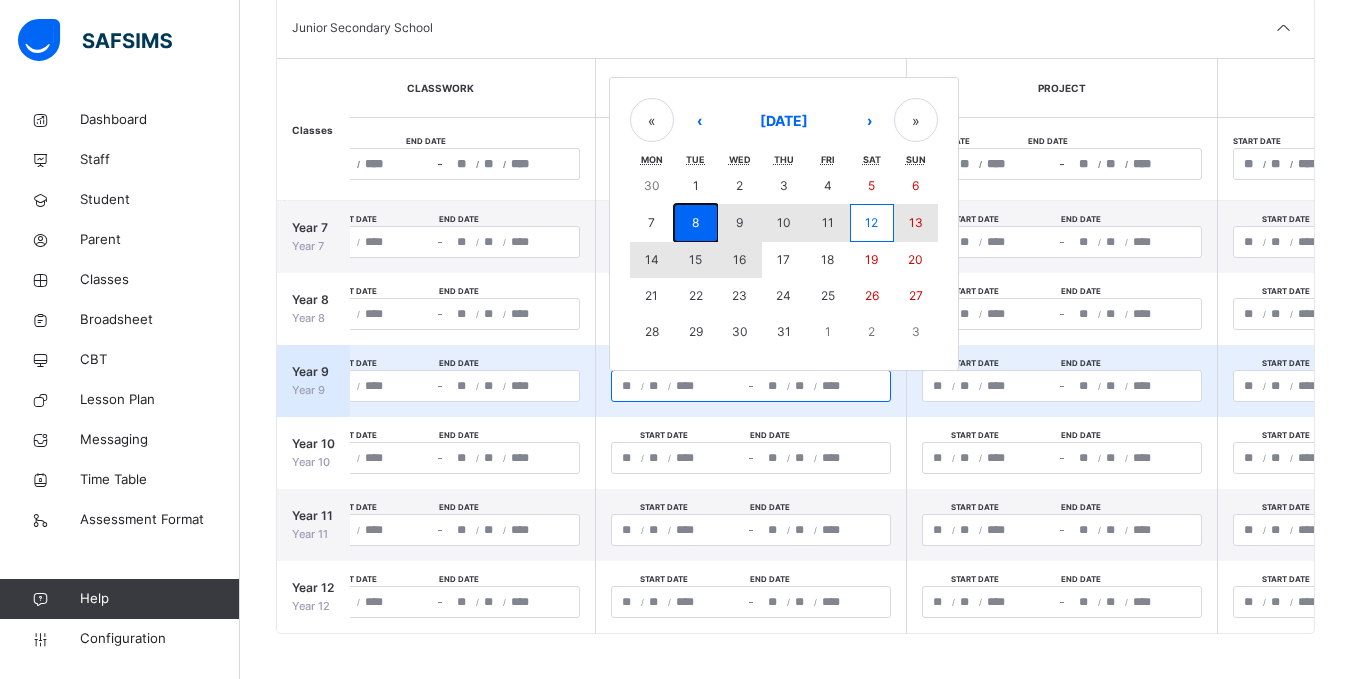 drag, startPoint x: 690, startPoint y: 214, endPoint x: 733, endPoint y: 252, distance: 57.384666 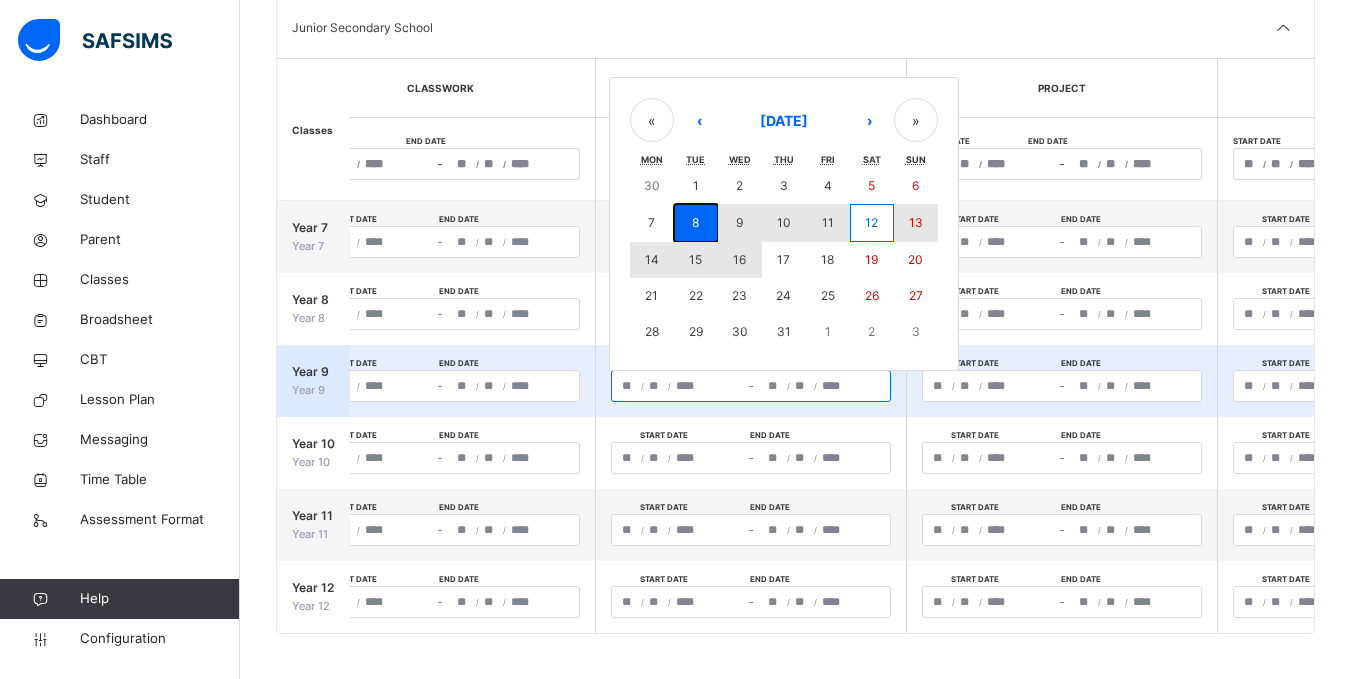 click on "30 1 2 3 4 5 6 7 8 9 10 11 12 13 14 15 16 17 18 19 20 21 22 23 24 25 26 27 28 29 30 31 1 2 3" at bounding box center (784, 259) 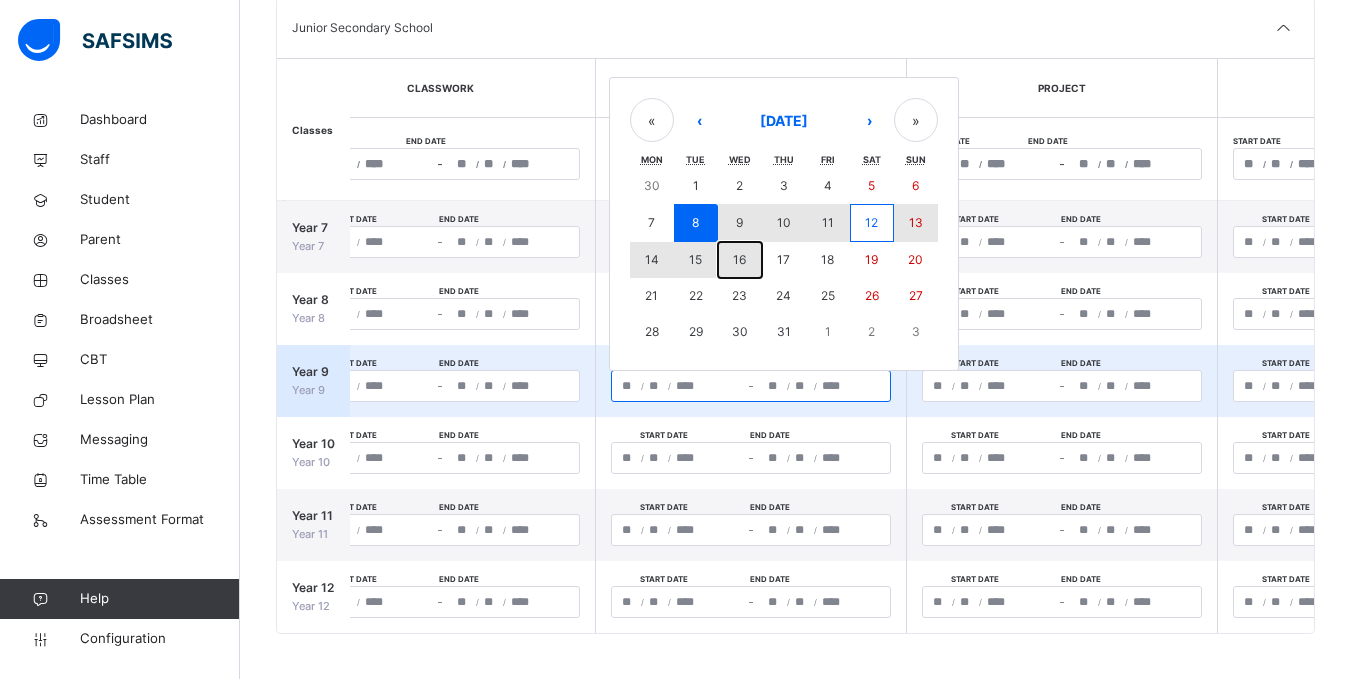 click on "16" at bounding box center [739, 259] 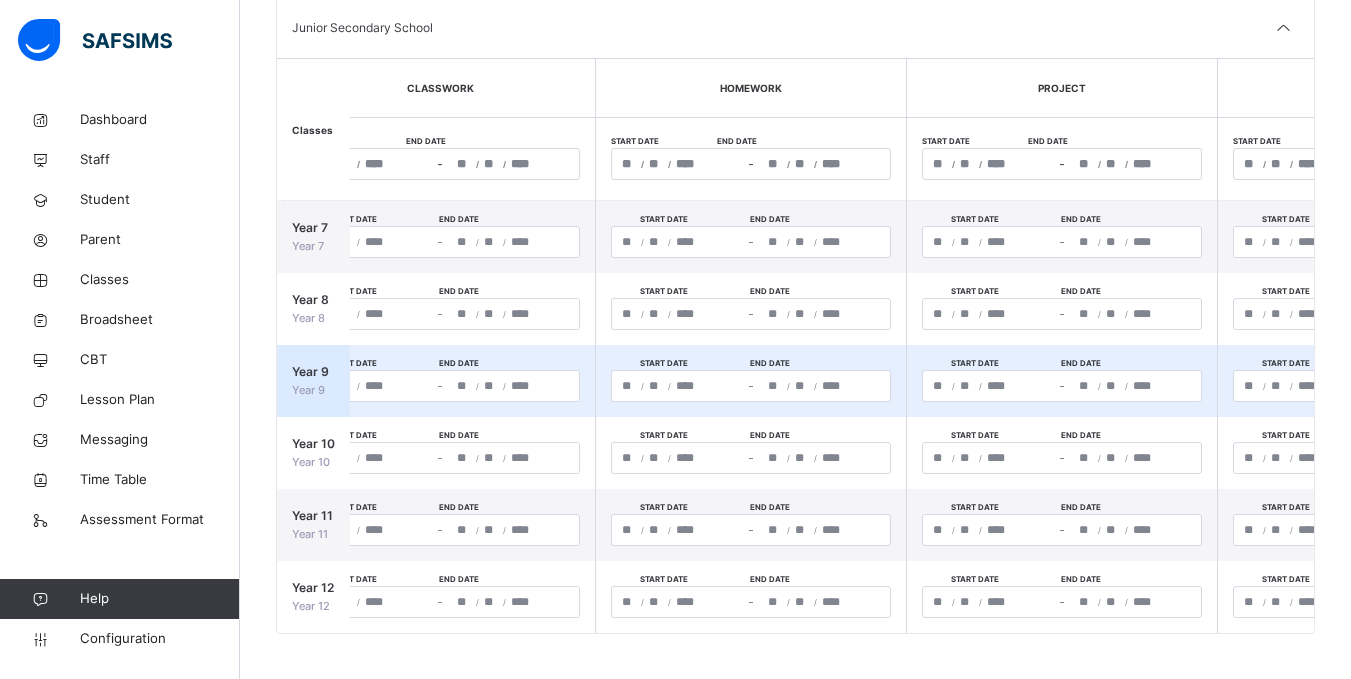 click on "**********" at bounding box center [1135, 386] 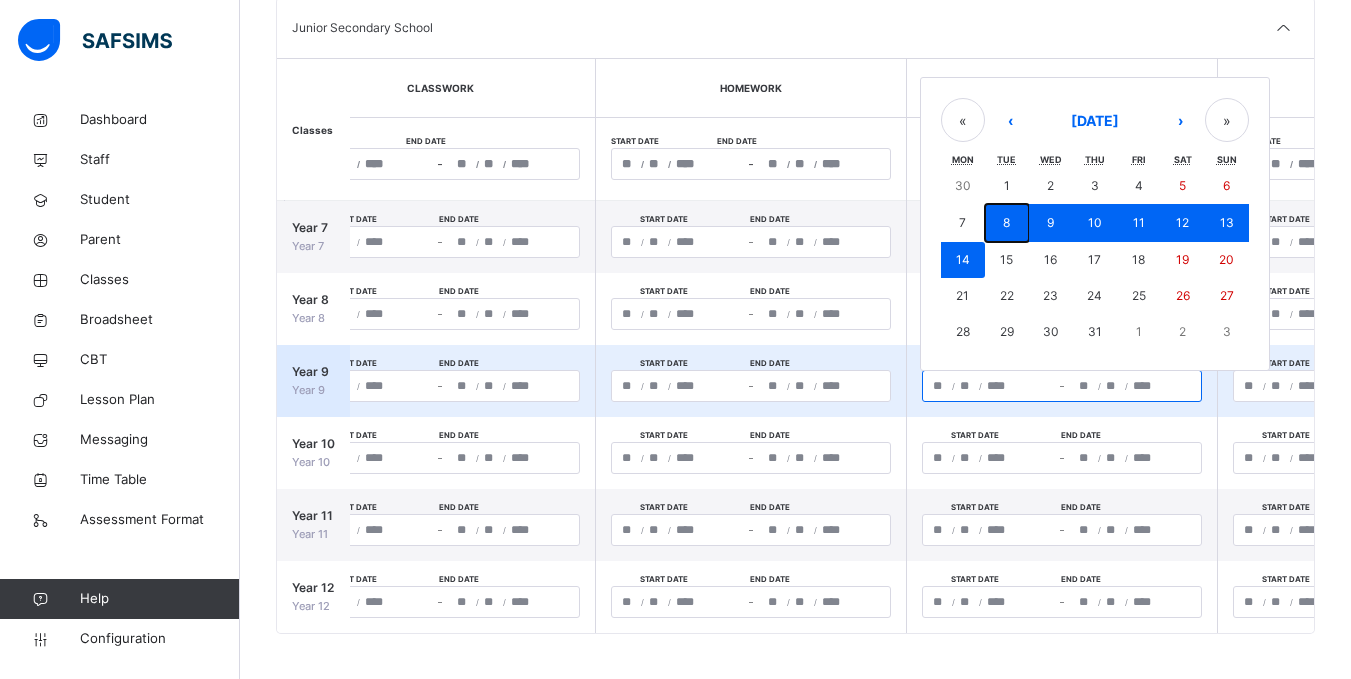 click on "8" at bounding box center [1007, 223] 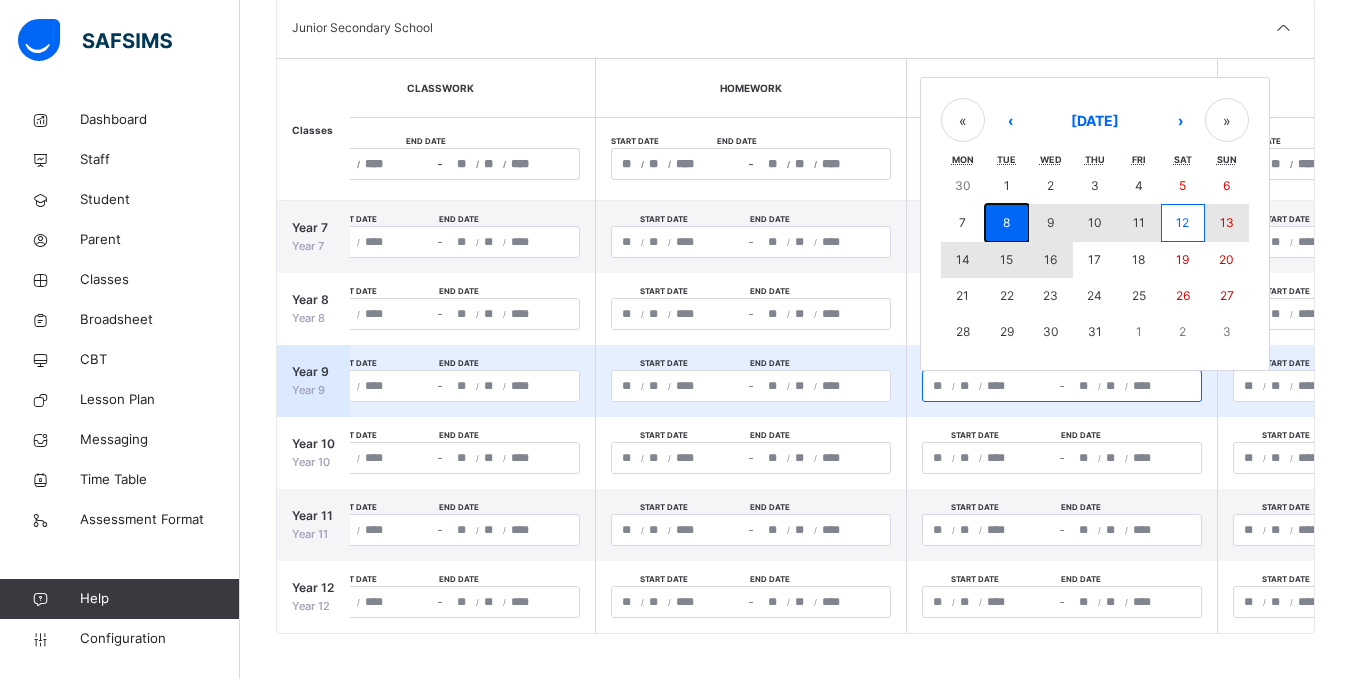 drag, startPoint x: 1001, startPoint y: 218, endPoint x: 1046, endPoint y: 251, distance: 55.803226 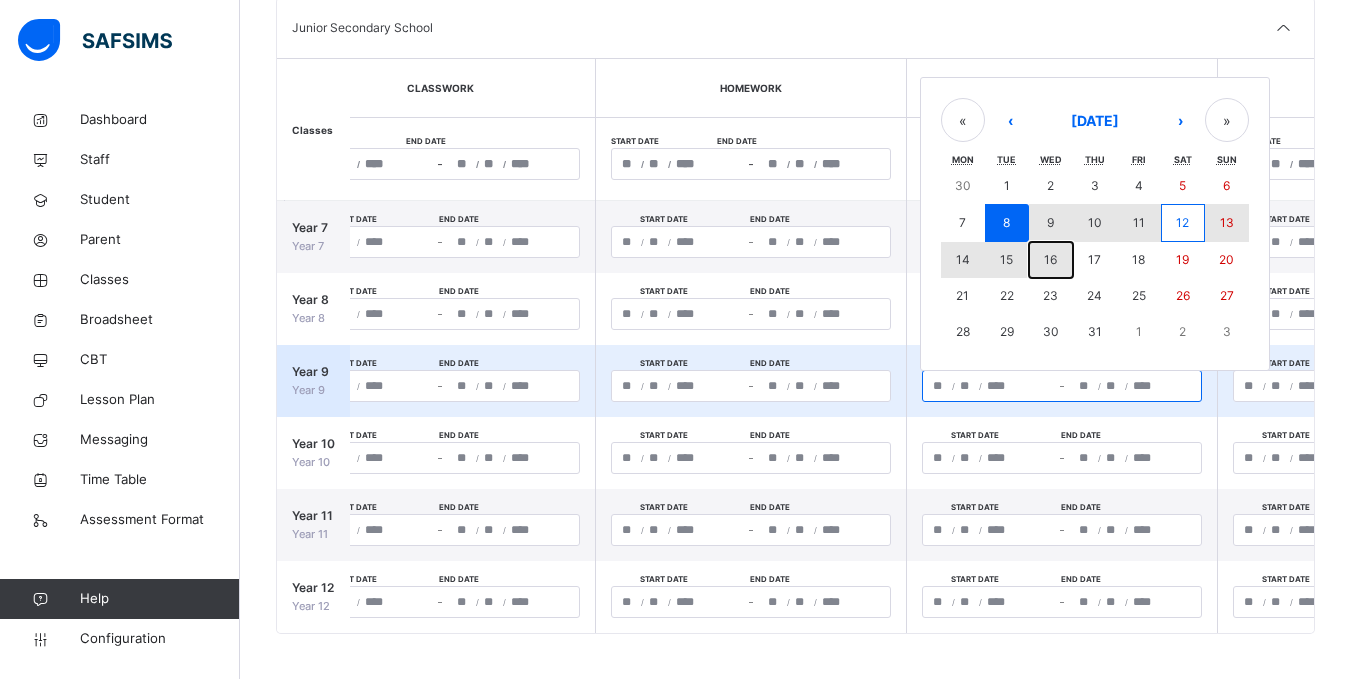 click on "16" at bounding box center (1050, 259) 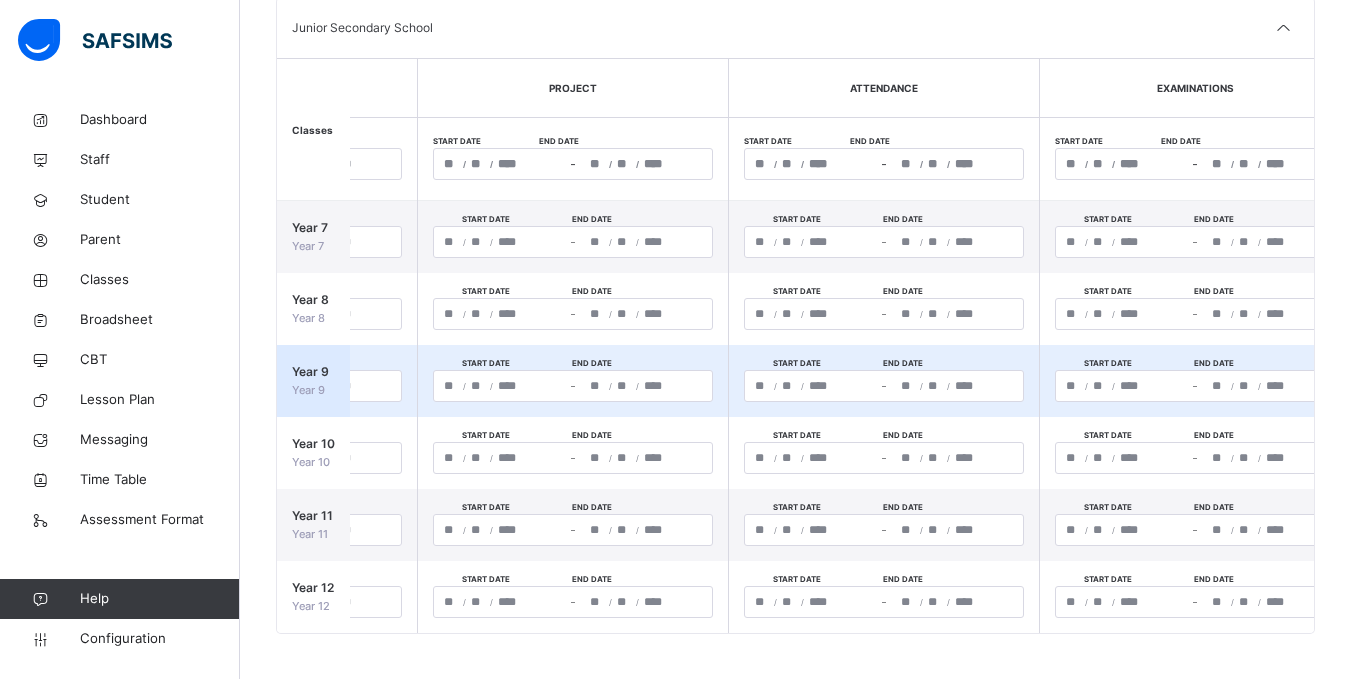 scroll, scrollTop: 0, scrollLeft: 1319, axis: horizontal 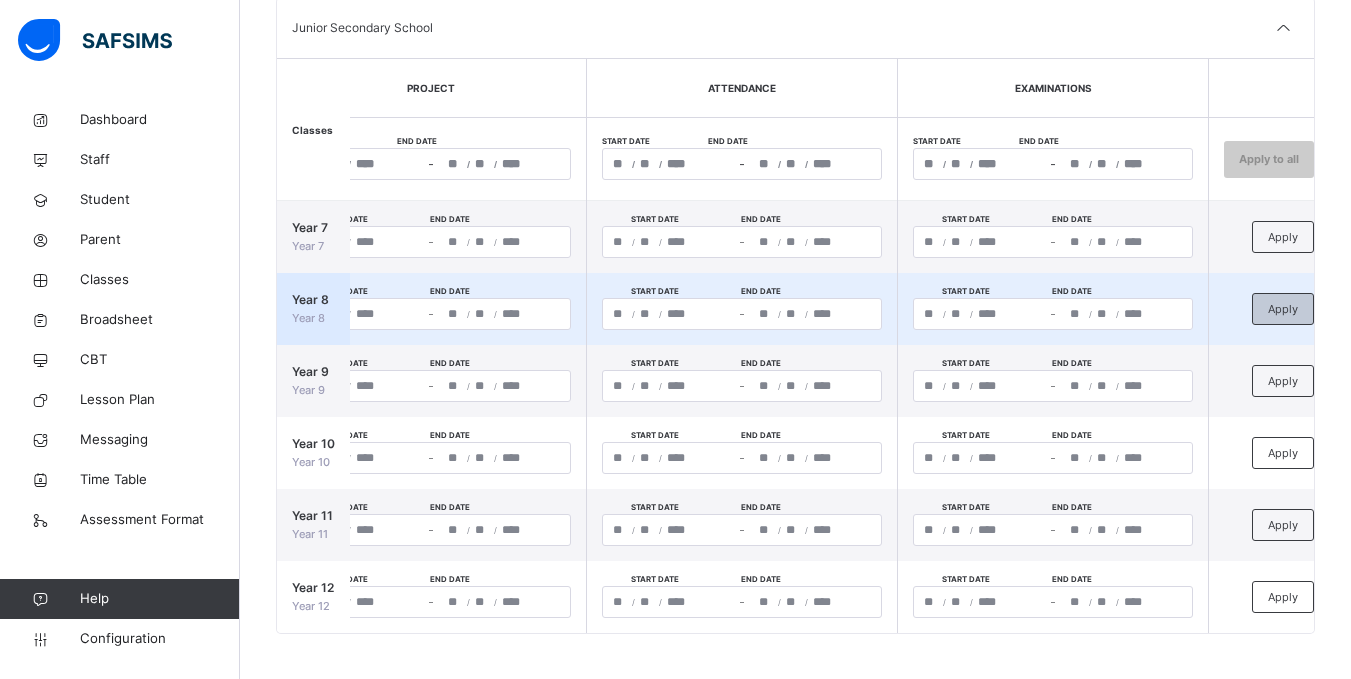 click on "Apply" at bounding box center [1283, 309] 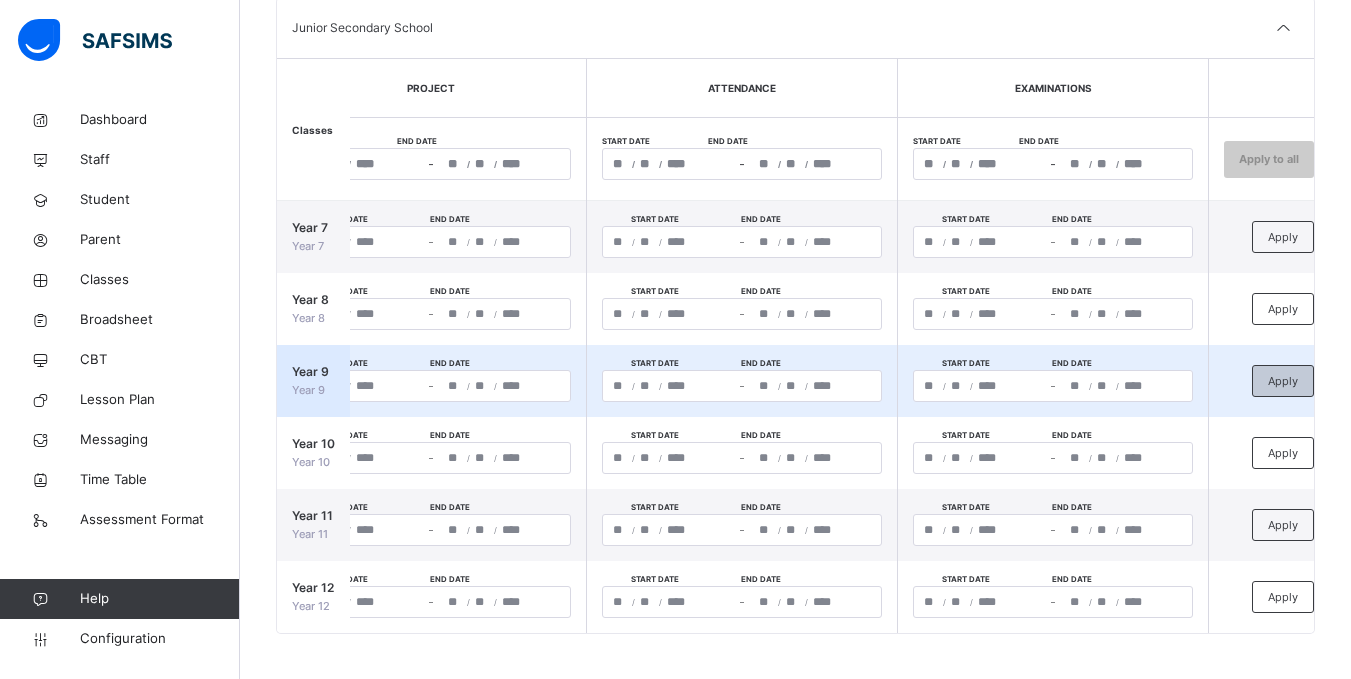 click on "Apply" at bounding box center (1283, 381) 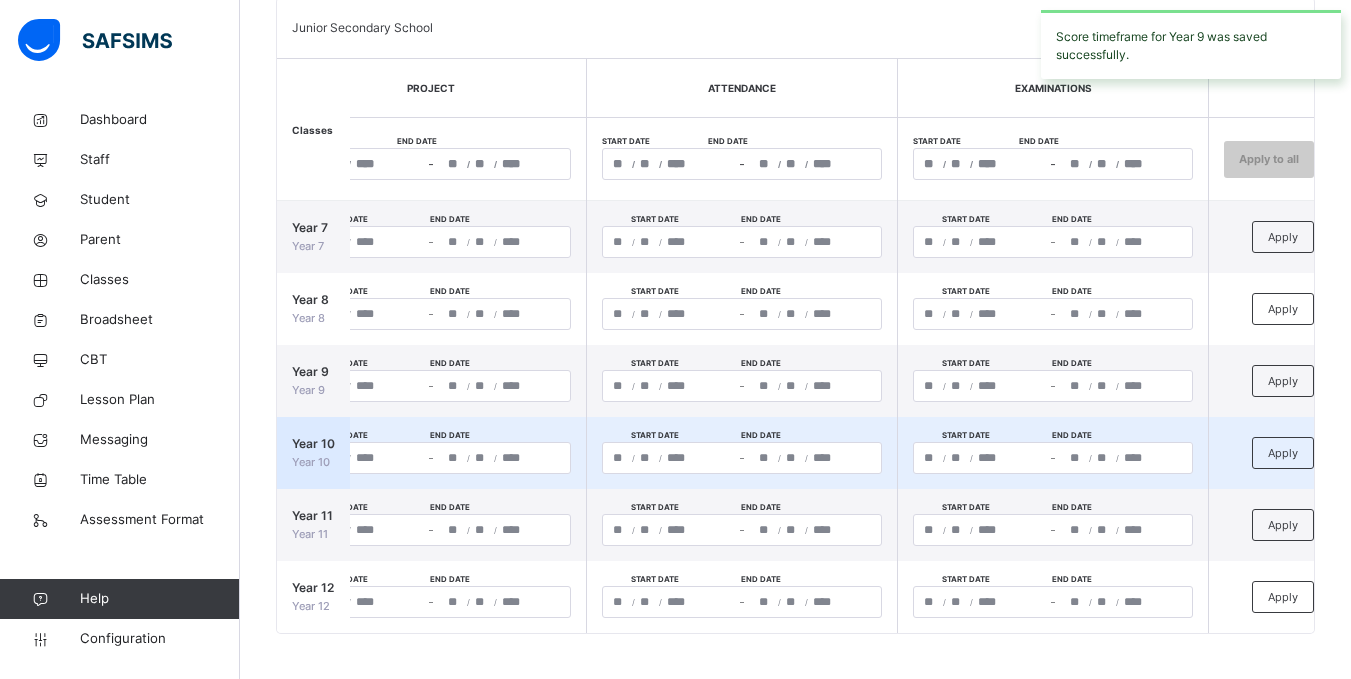 click on "**********" at bounding box center [504, 458] 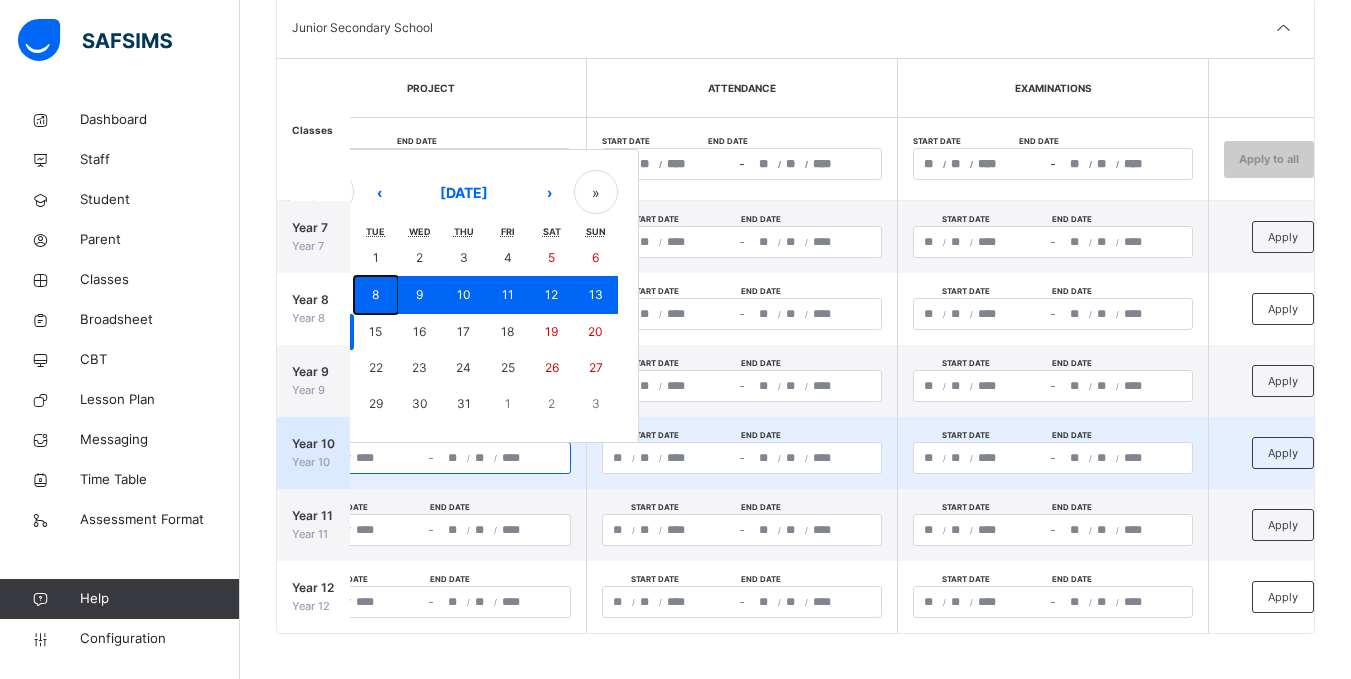 click on "8" at bounding box center (375, 294) 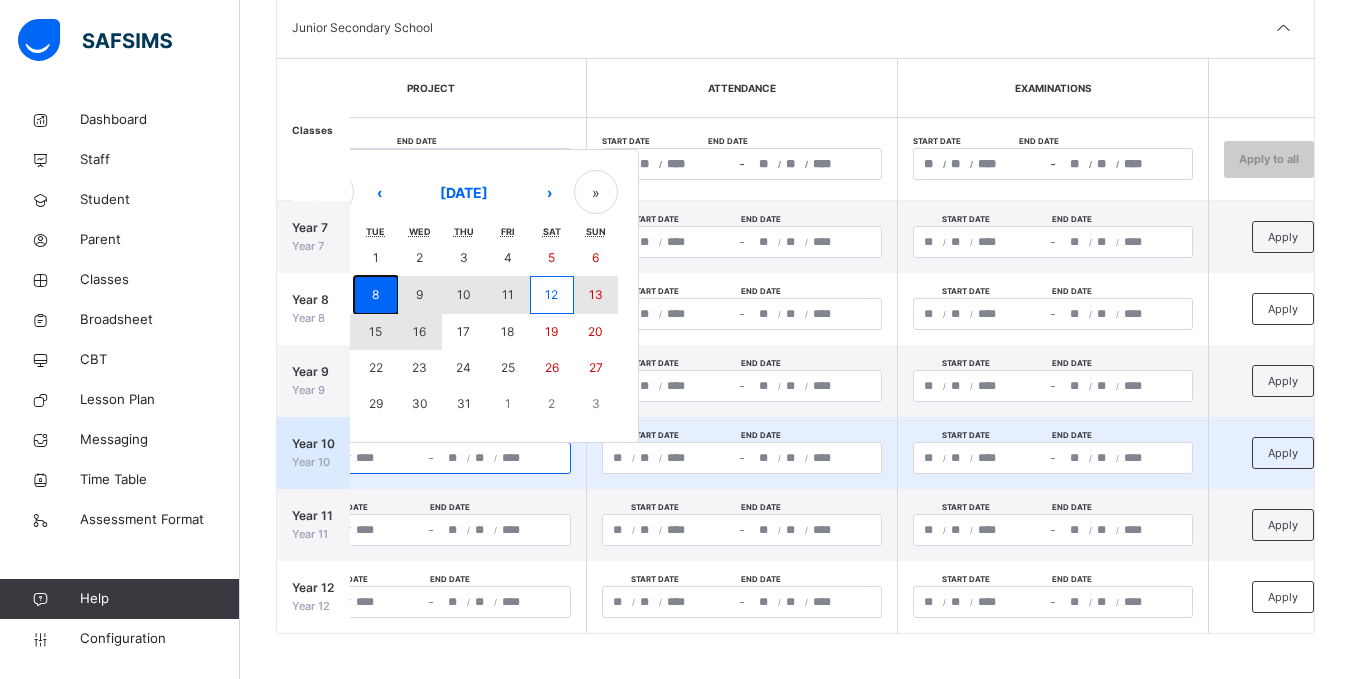 drag, startPoint x: 373, startPoint y: 283, endPoint x: 417, endPoint y: 323, distance: 59.464275 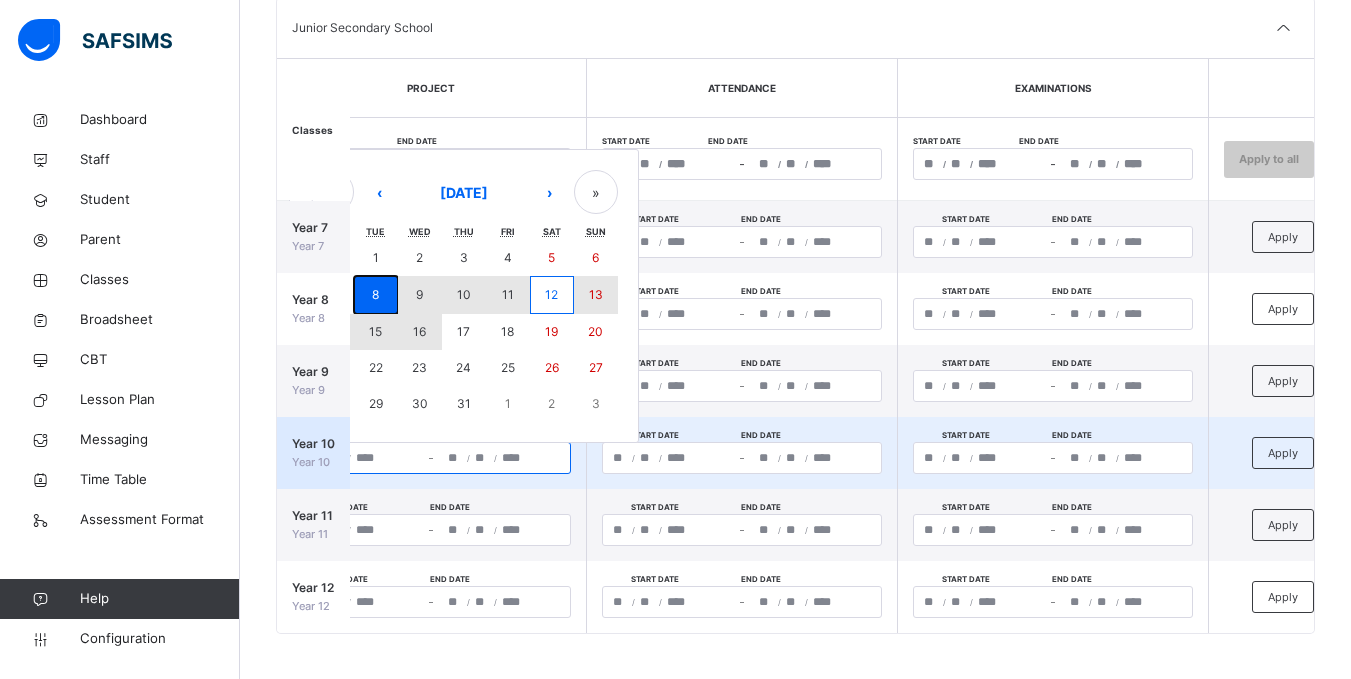 click on "30 1 2 3 4 5 6 7 8 9 10 11 12 13 14 15 16 17 18 19 20 21 22 23 24 25 26 27 28 29 30 31 1 2 3" at bounding box center [464, 331] 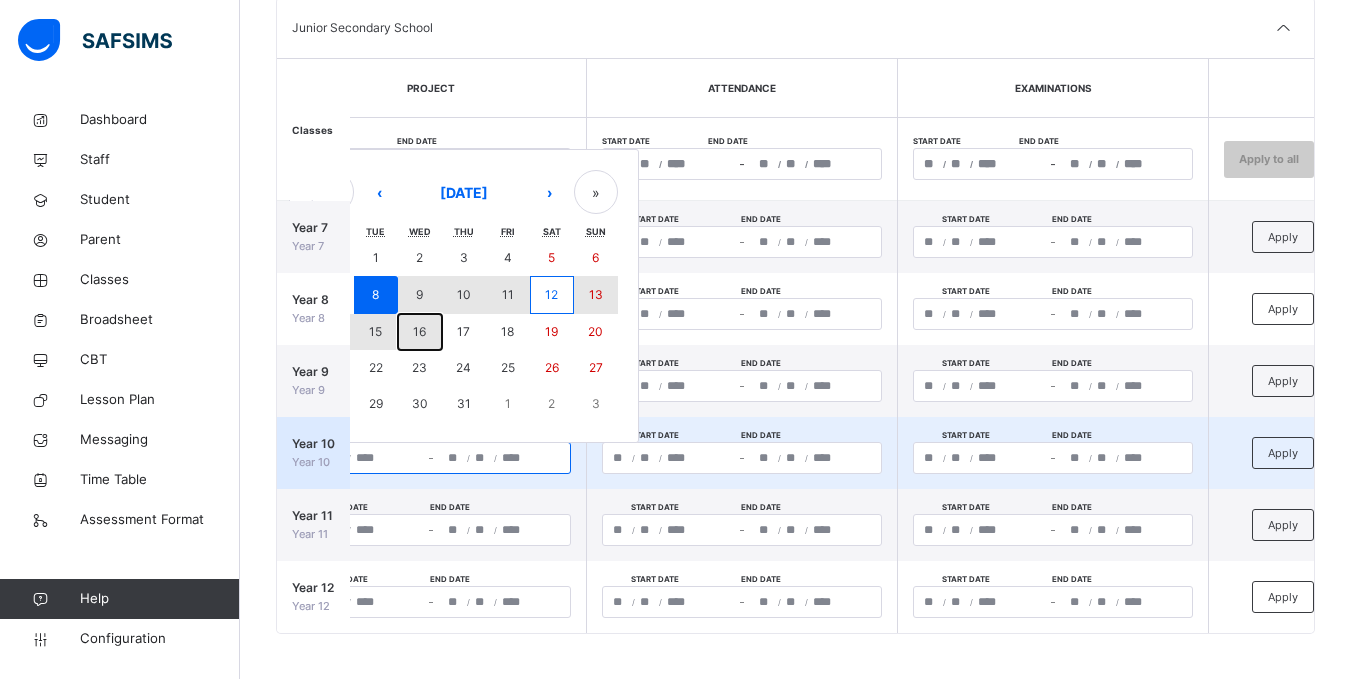 click on "16" at bounding box center (419, 331) 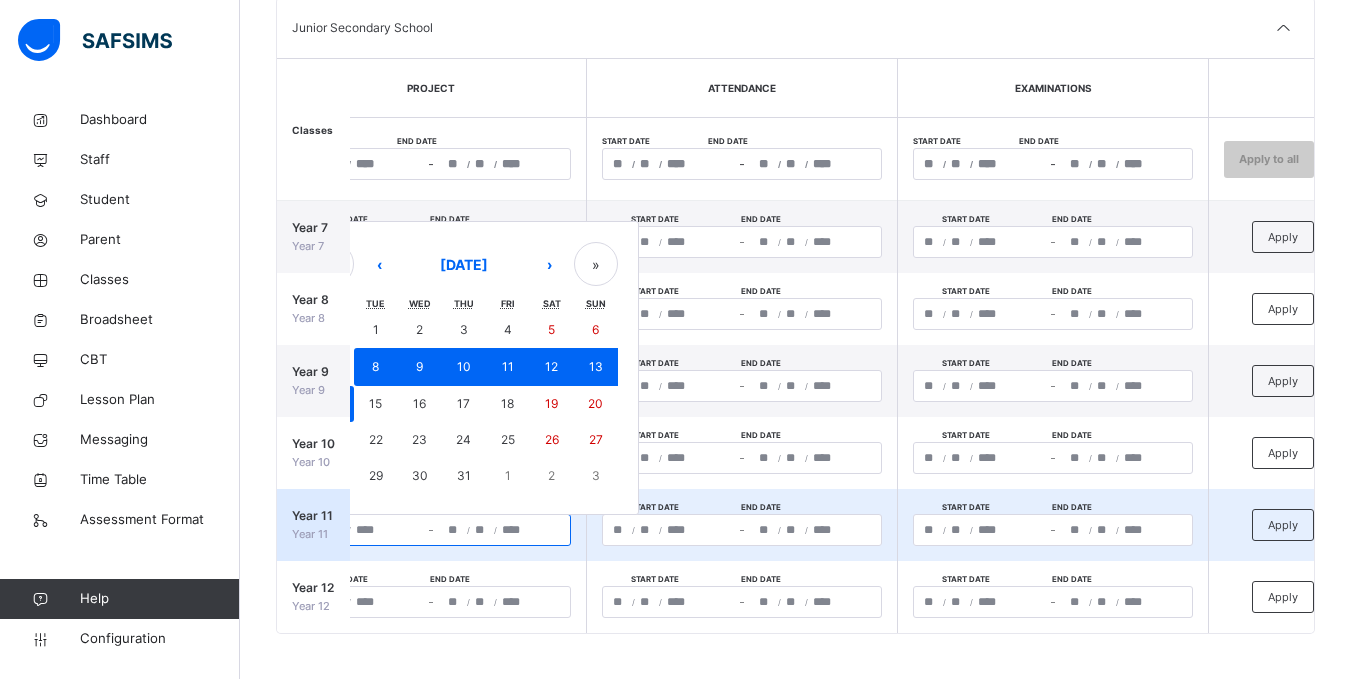 click on "**" 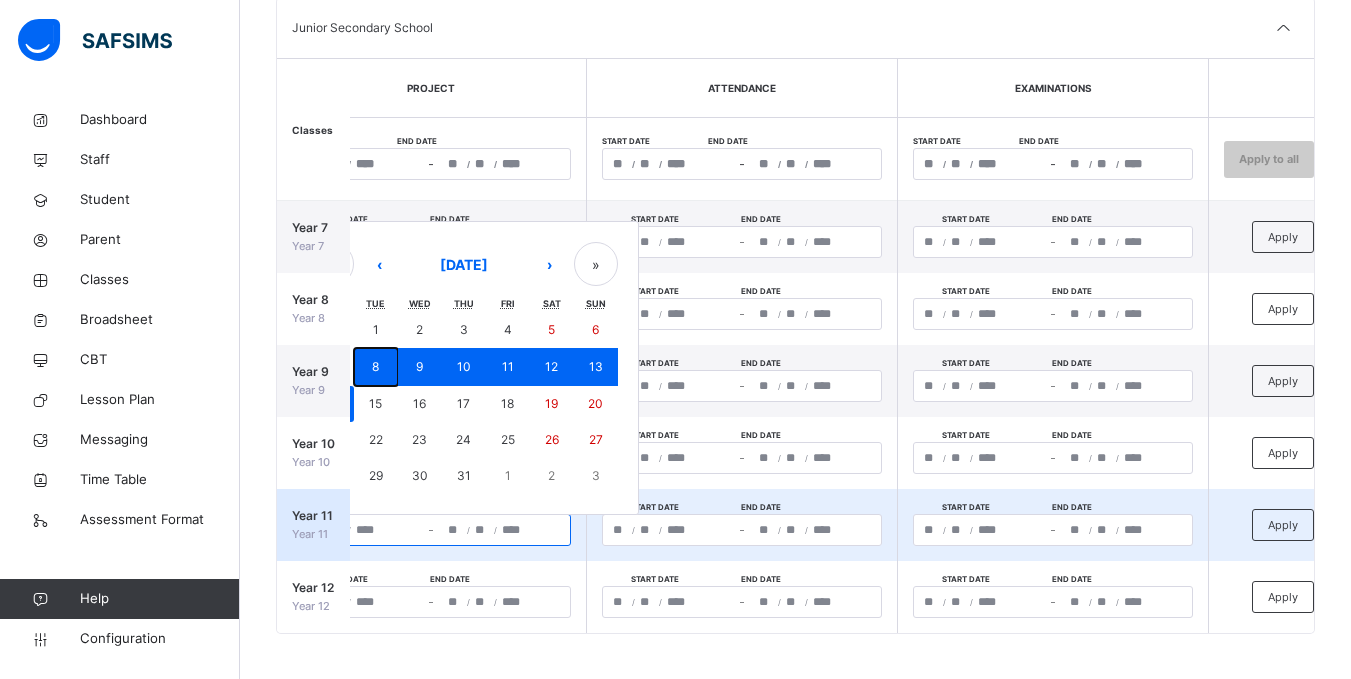 click on "8" at bounding box center [375, 366] 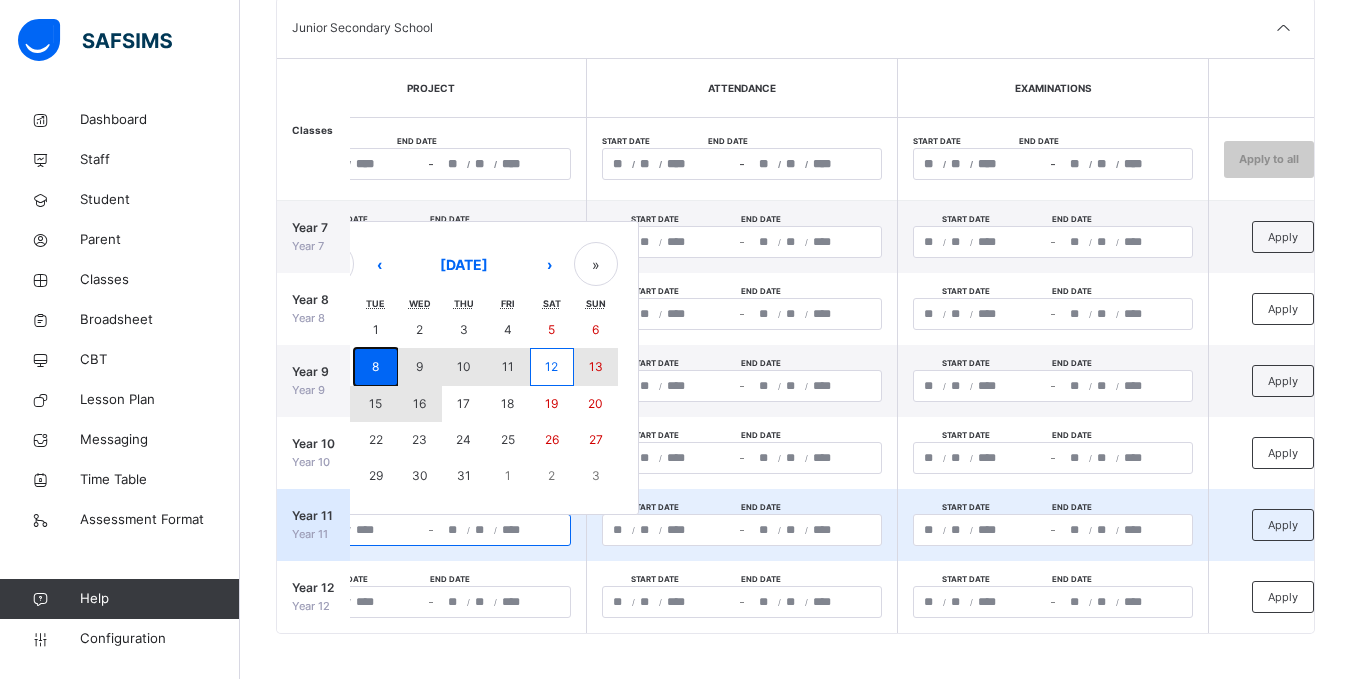 drag, startPoint x: 372, startPoint y: 354, endPoint x: 415, endPoint y: 391, distance: 56.727417 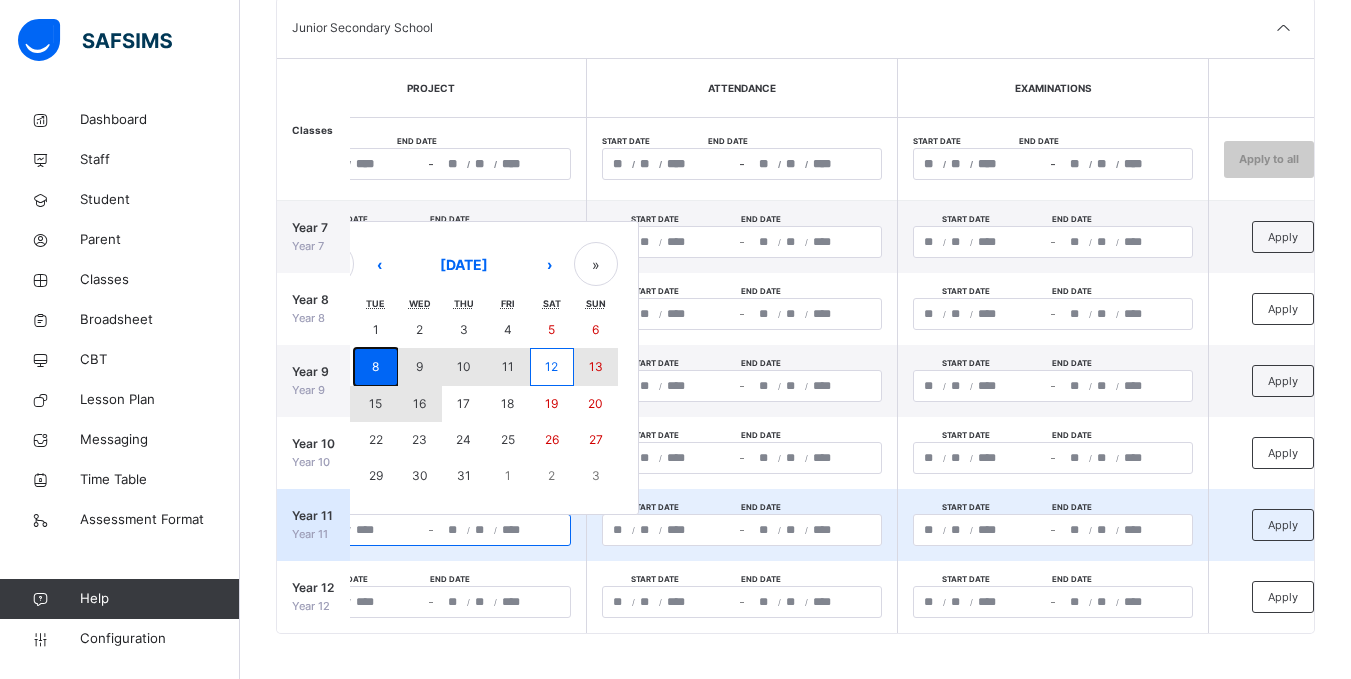 click on "30 1 2 3 4 5 6 7 8 9 10 11 12 13 14 15 16 17 18 19 20 21 22 23 24 25 26 27 28 29 30 31 1 2 3" at bounding box center (464, 403) 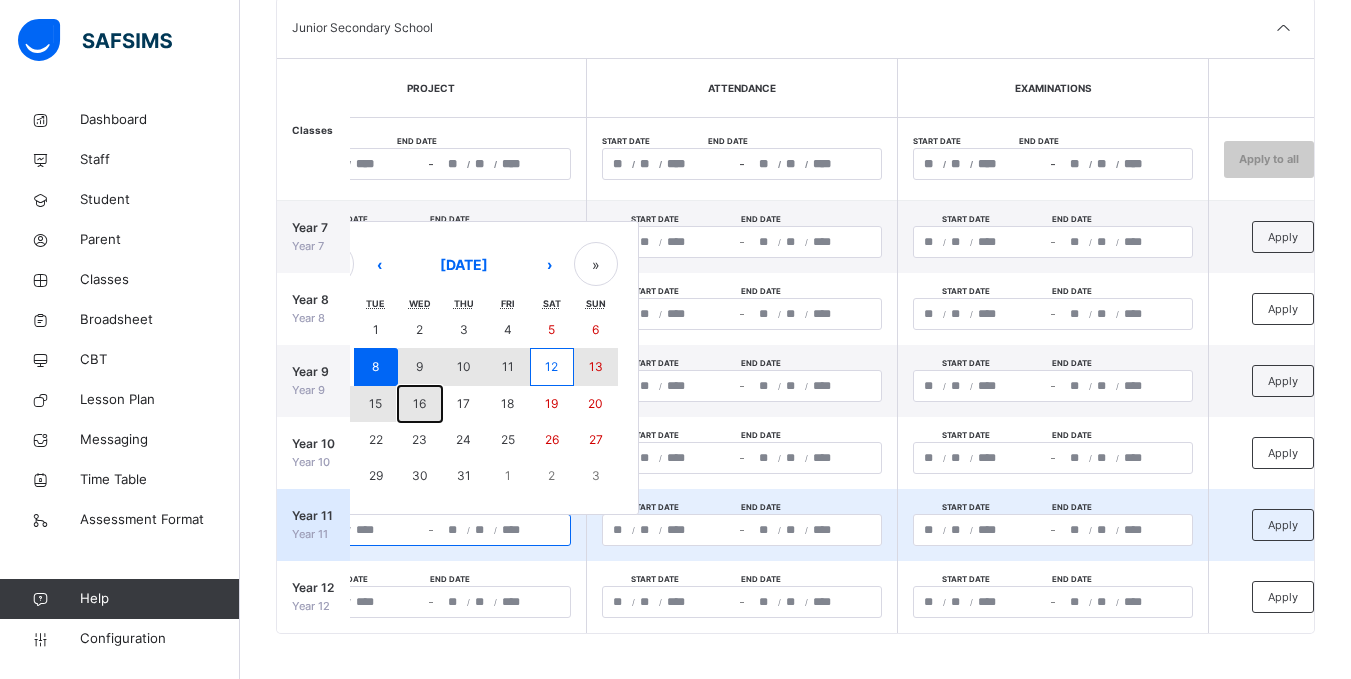 click on "16" at bounding box center [419, 403] 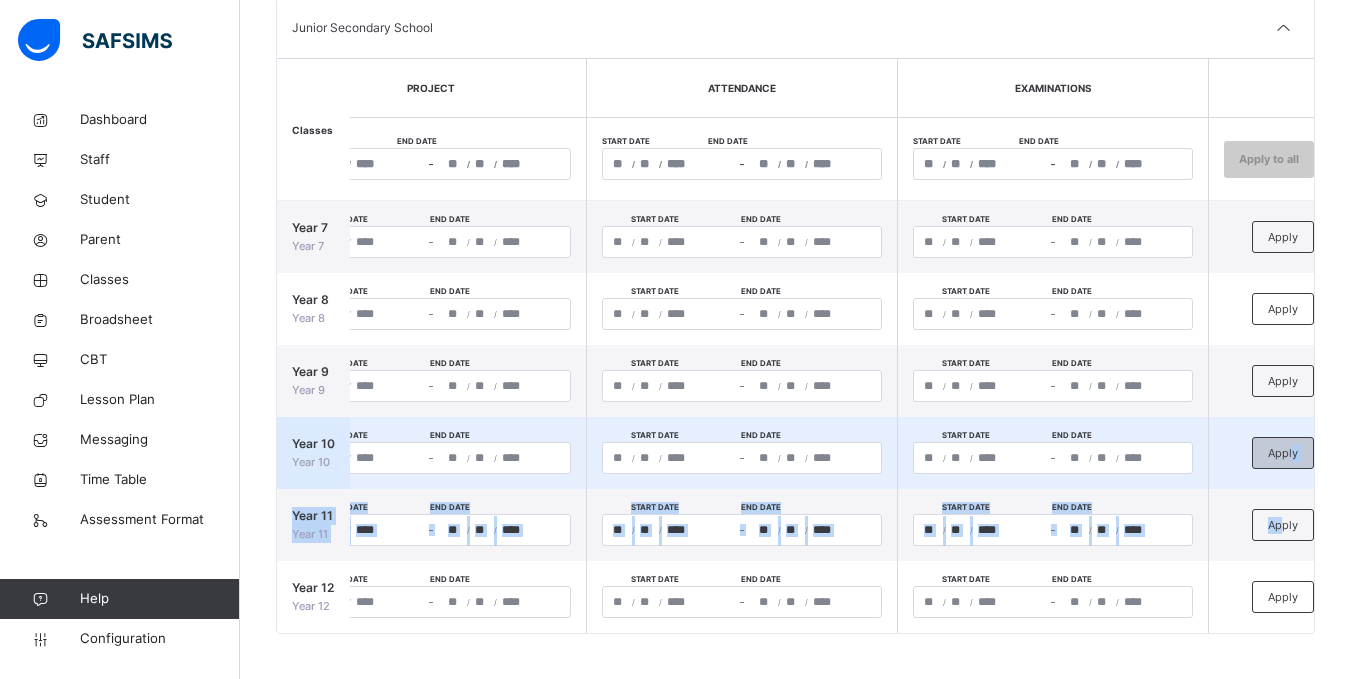 drag, startPoint x: 1284, startPoint y: 515, endPoint x: 1292, endPoint y: 449, distance: 66.48308 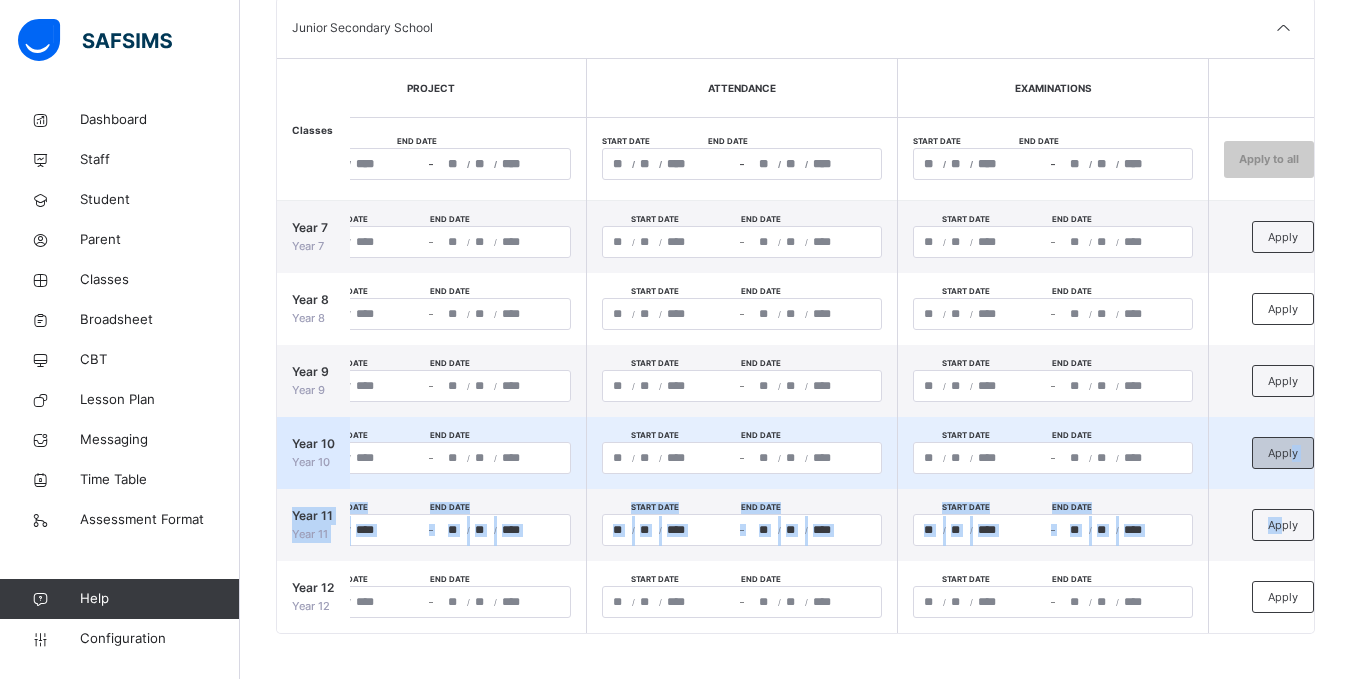 click on "**********" at bounding box center [143, 417] 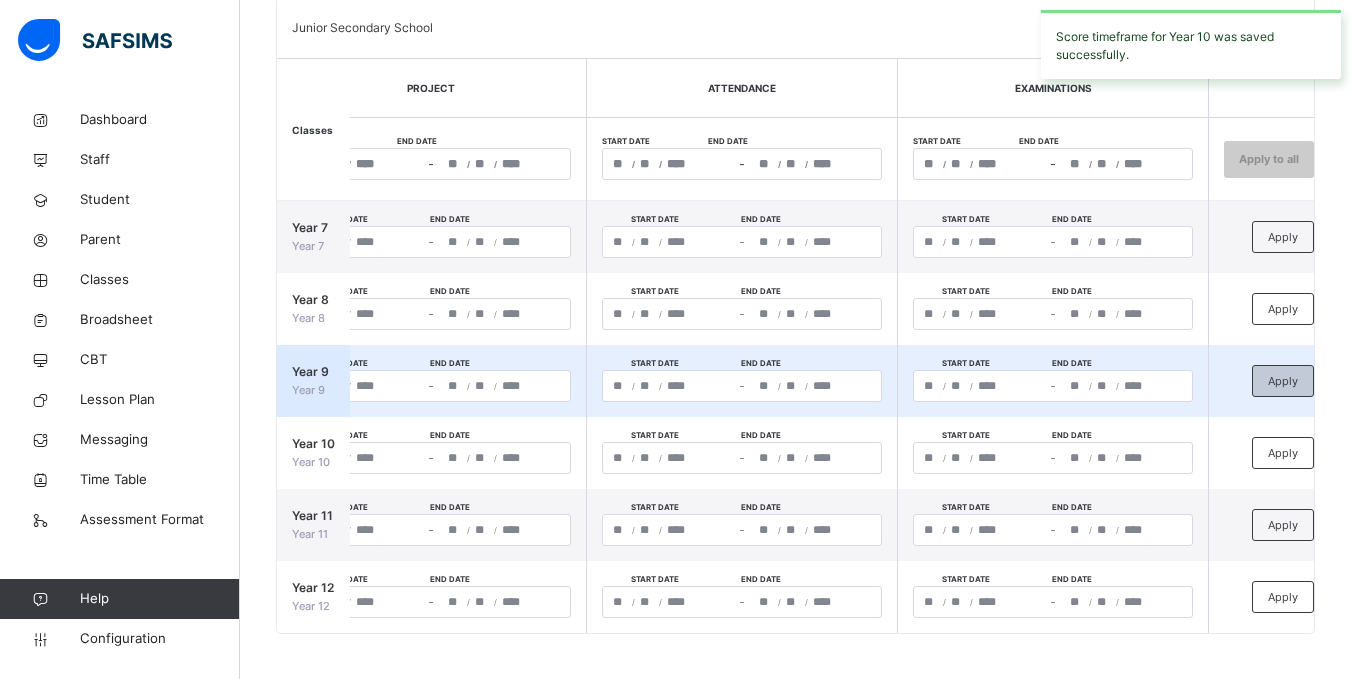 click on "Apply" at bounding box center [1283, 381] 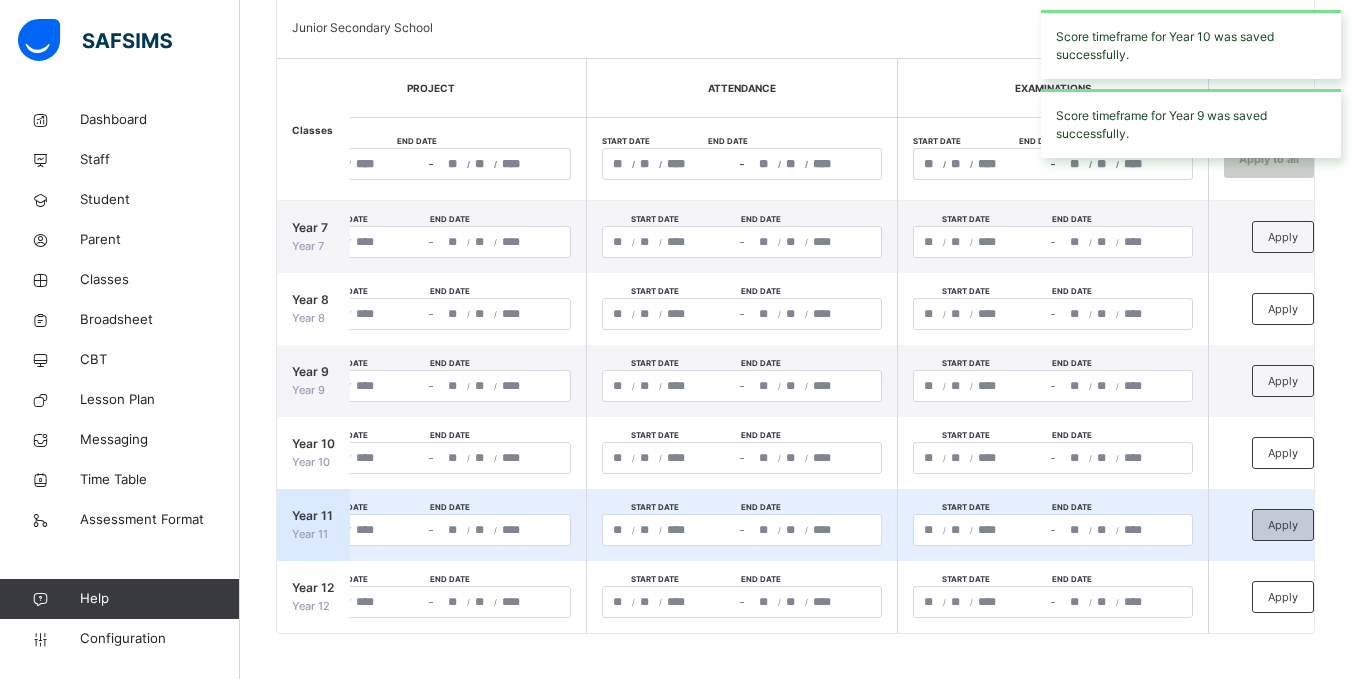 click on "Apply" at bounding box center [1283, 525] 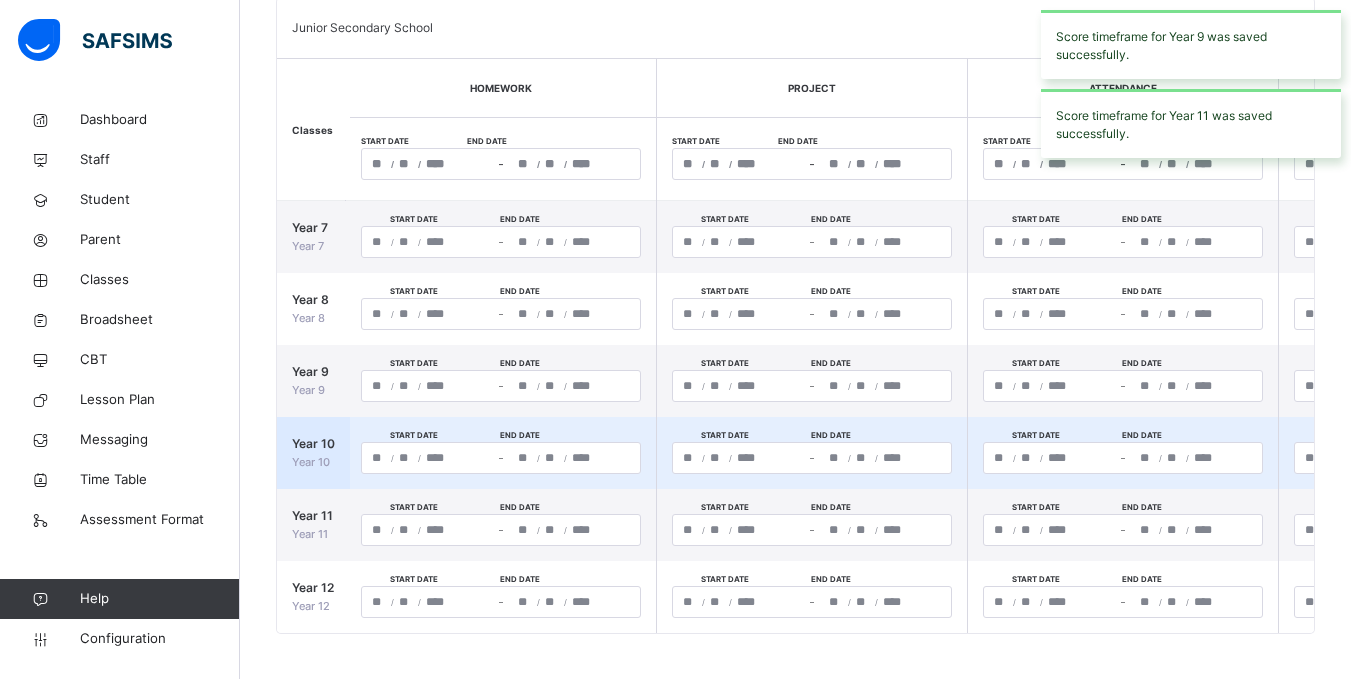 scroll, scrollTop: 0, scrollLeft: 933, axis: horizontal 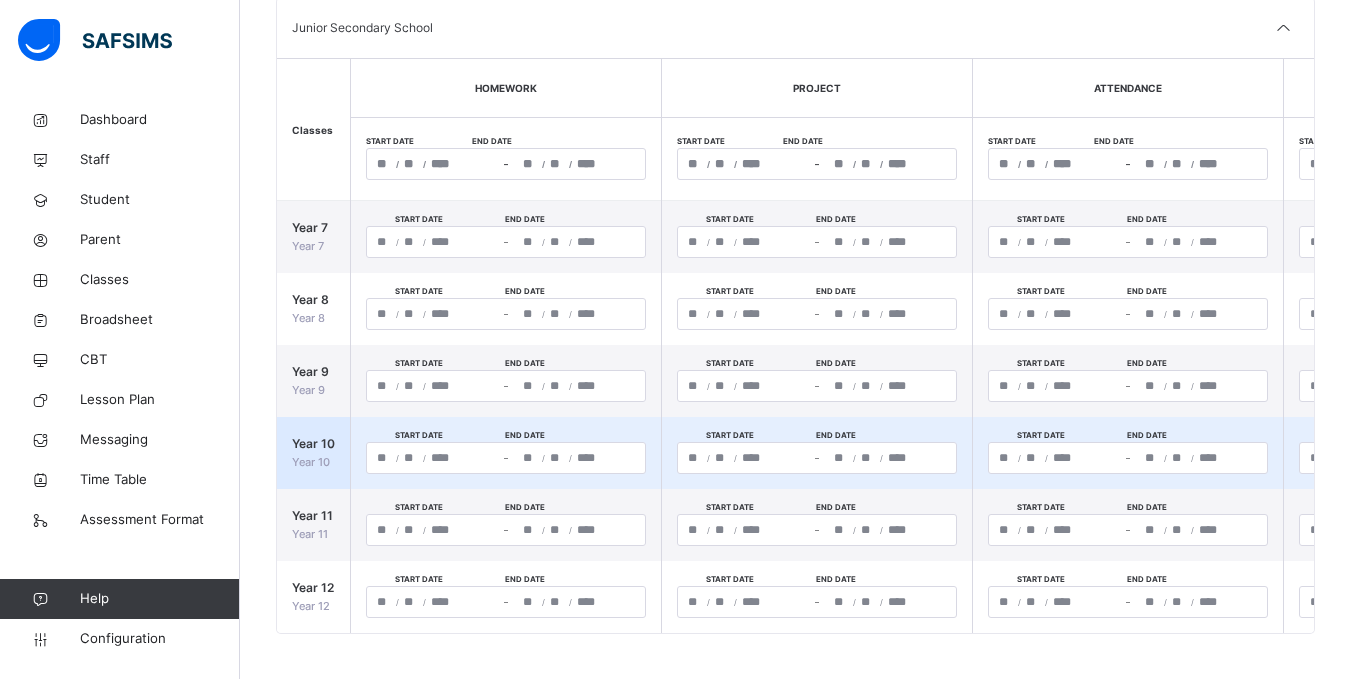 click on "**" 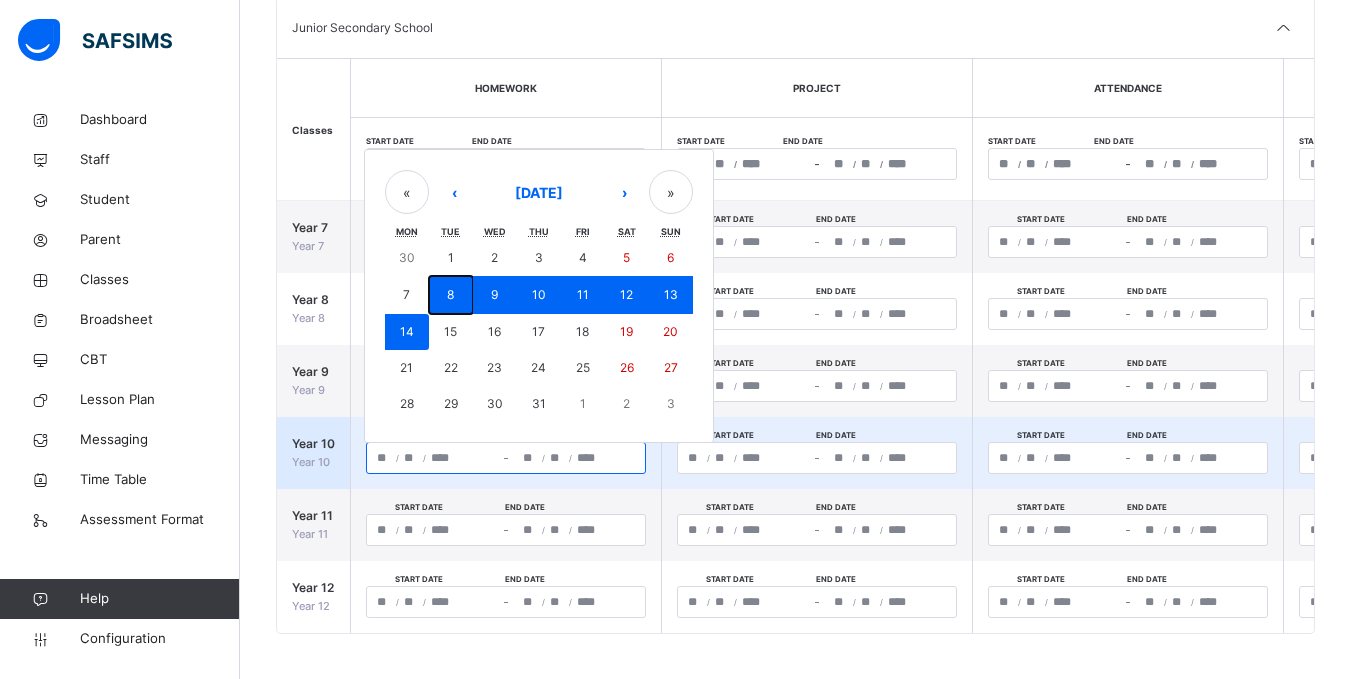 click on "8" at bounding box center (450, 294) 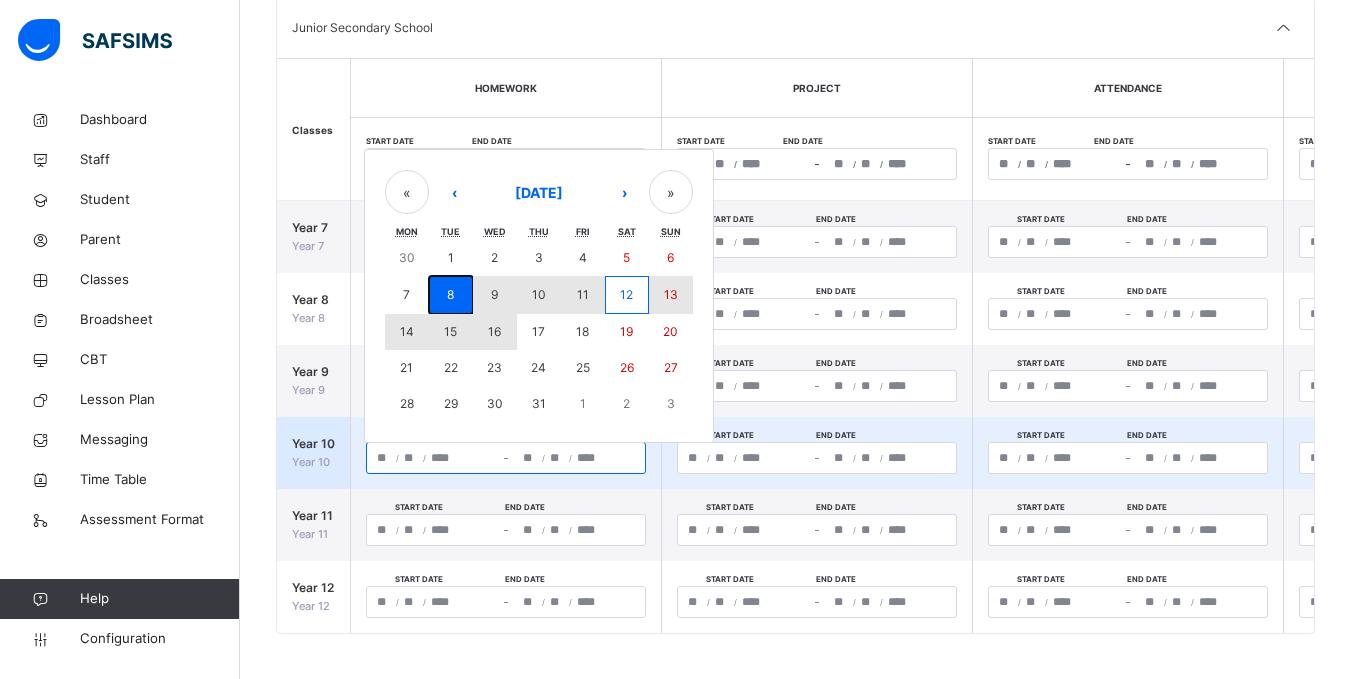 drag, startPoint x: 453, startPoint y: 290, endPoint x: 503, endPoint y: 327, distance: 62.201286 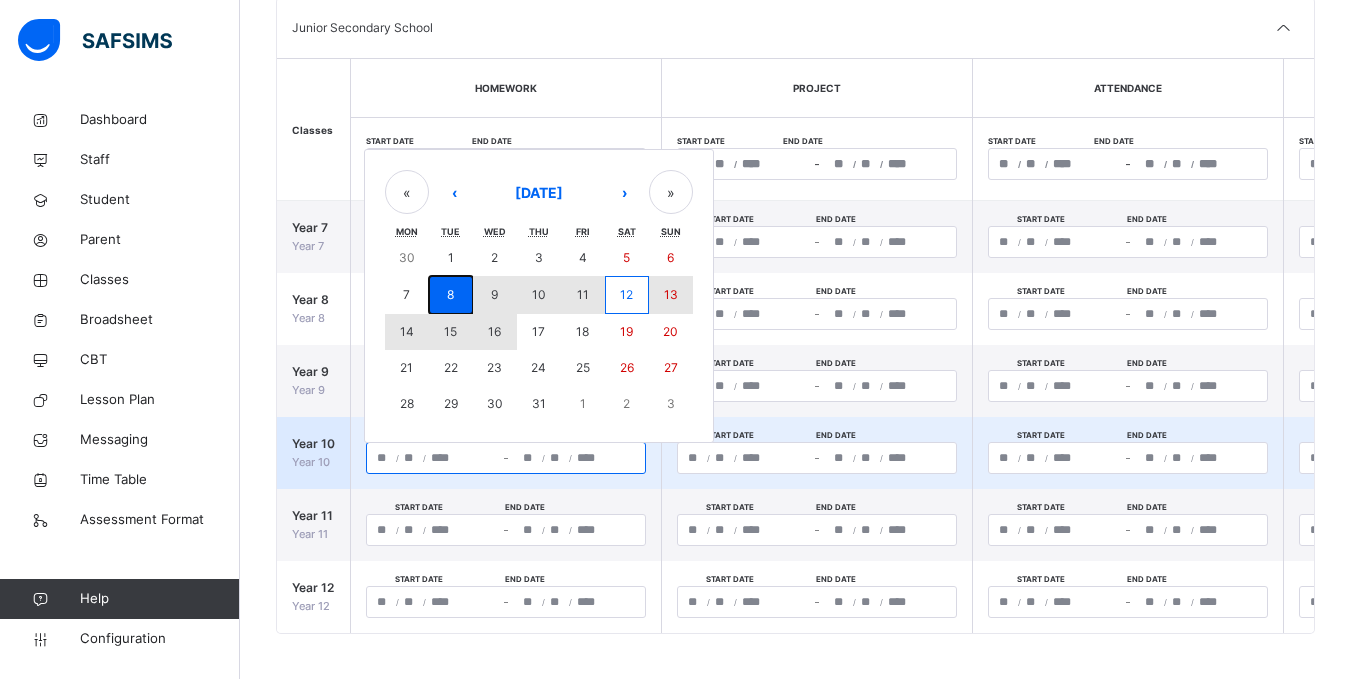 click on "30 1 2 3 4 5 6 7 8 9 10 11 12 13 14 15 16 17 18 19 20 21 22 23 24 25 26 27 28 29 30 31 1 2 3" at bounding box center (539, 331) 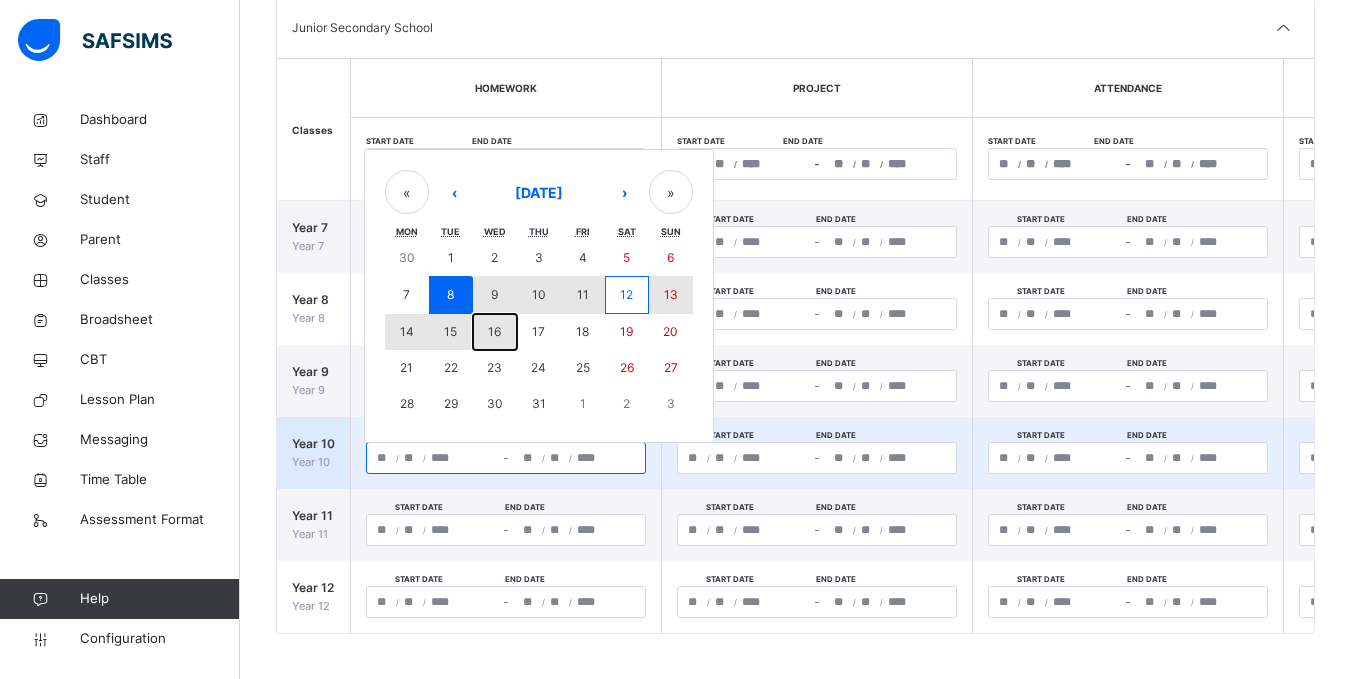 click on "16" at bounding box center (495, 332) 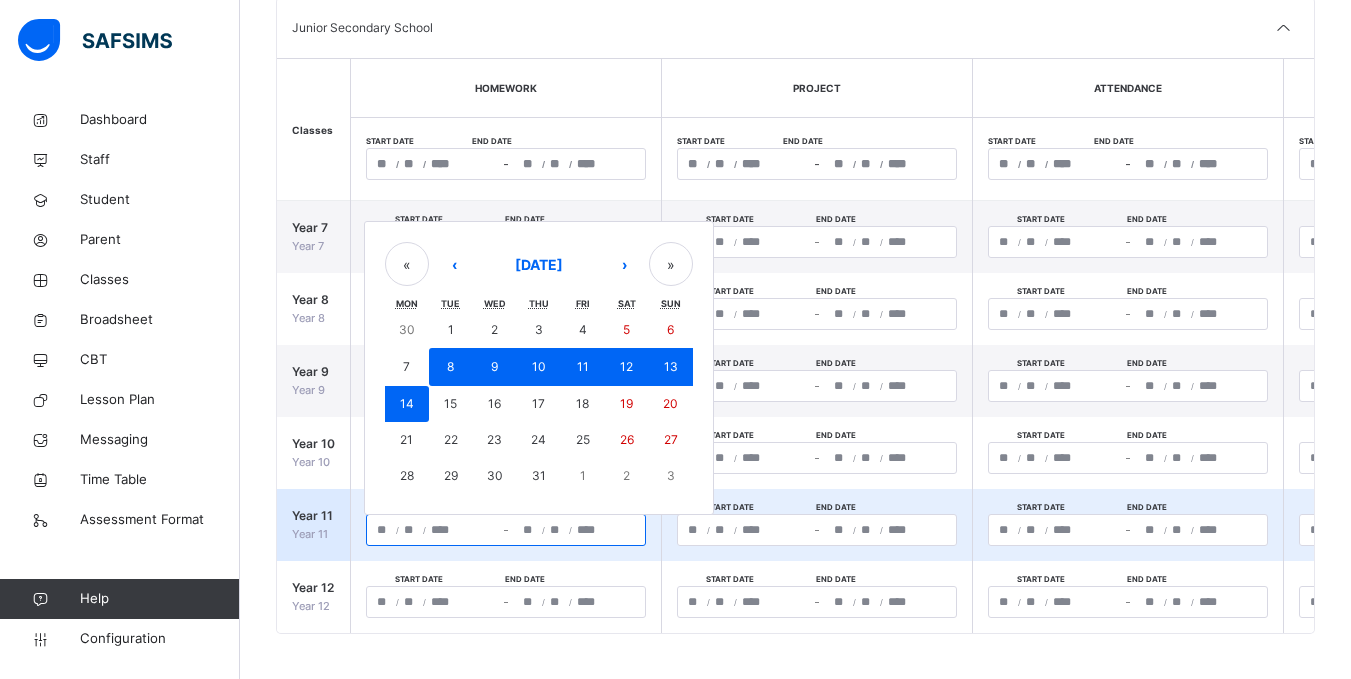 click on "**" 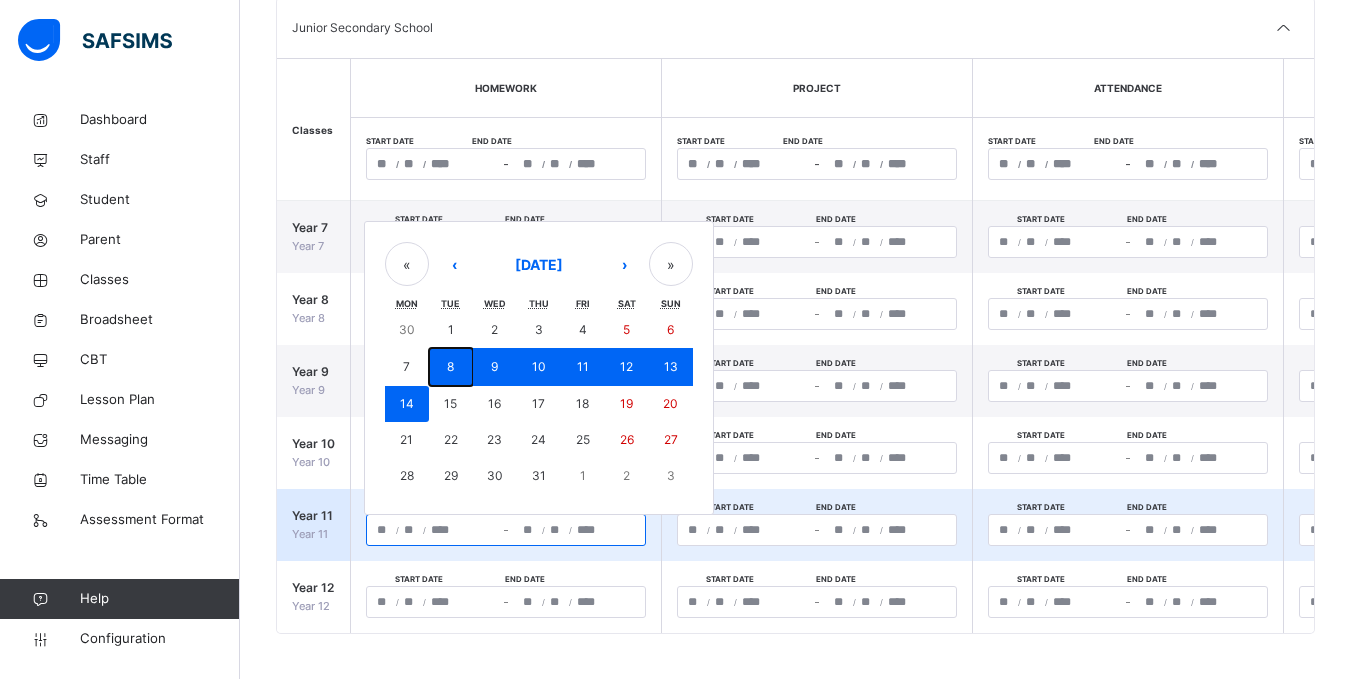 click on "8" at bounding box center [451, 367] 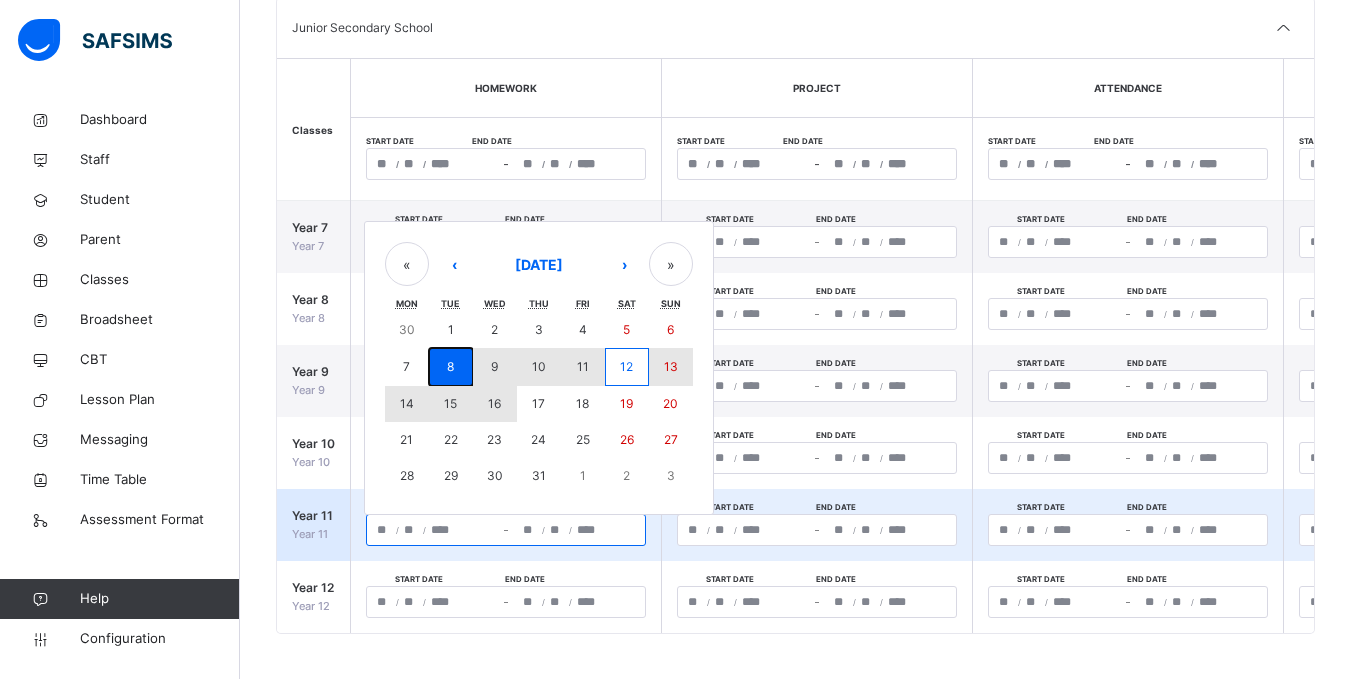 drag, startPoint x: 446, startPoint y: 361, endPoint x: 488, endPoint y: 397, distance: 55.31727 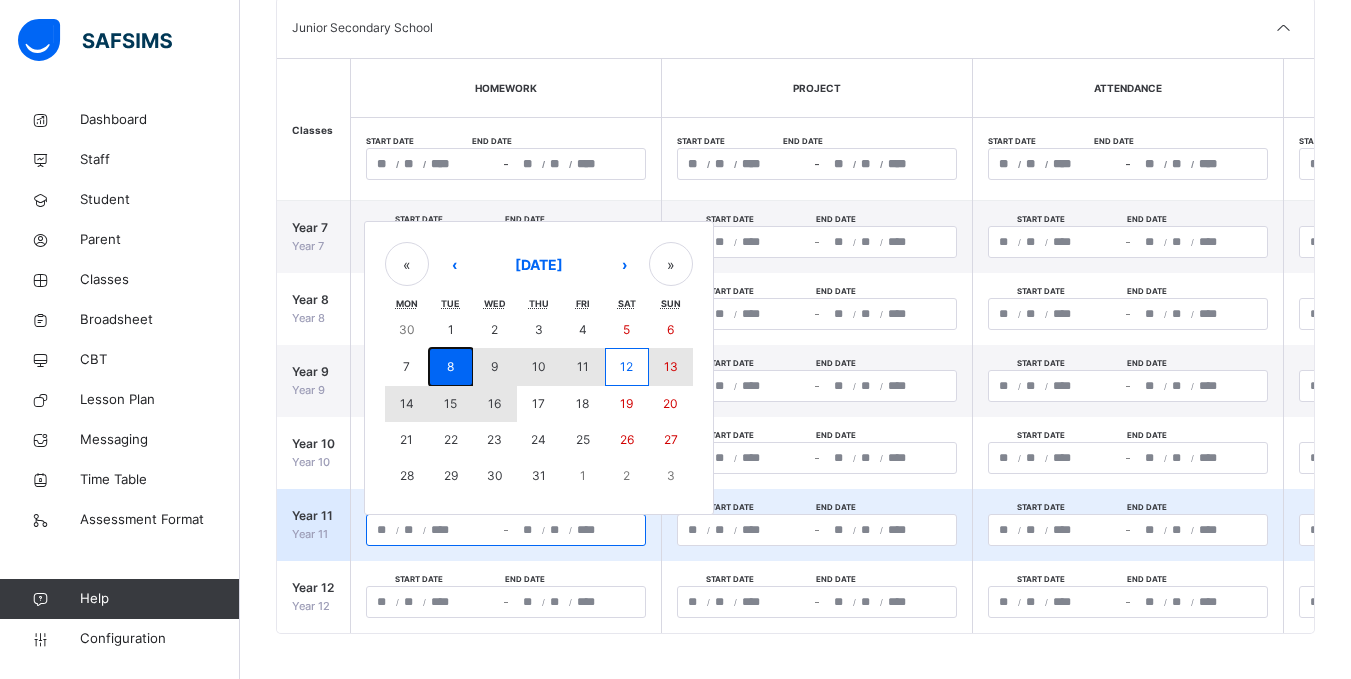click on "30 1 2 3 4 5 6 7 8 9 10 11 12 13 14 15 16 17 18 19 20 21 22 23 24 25 26 27 28 29 30 31 1 2 3" at bounding box center (539, 403) 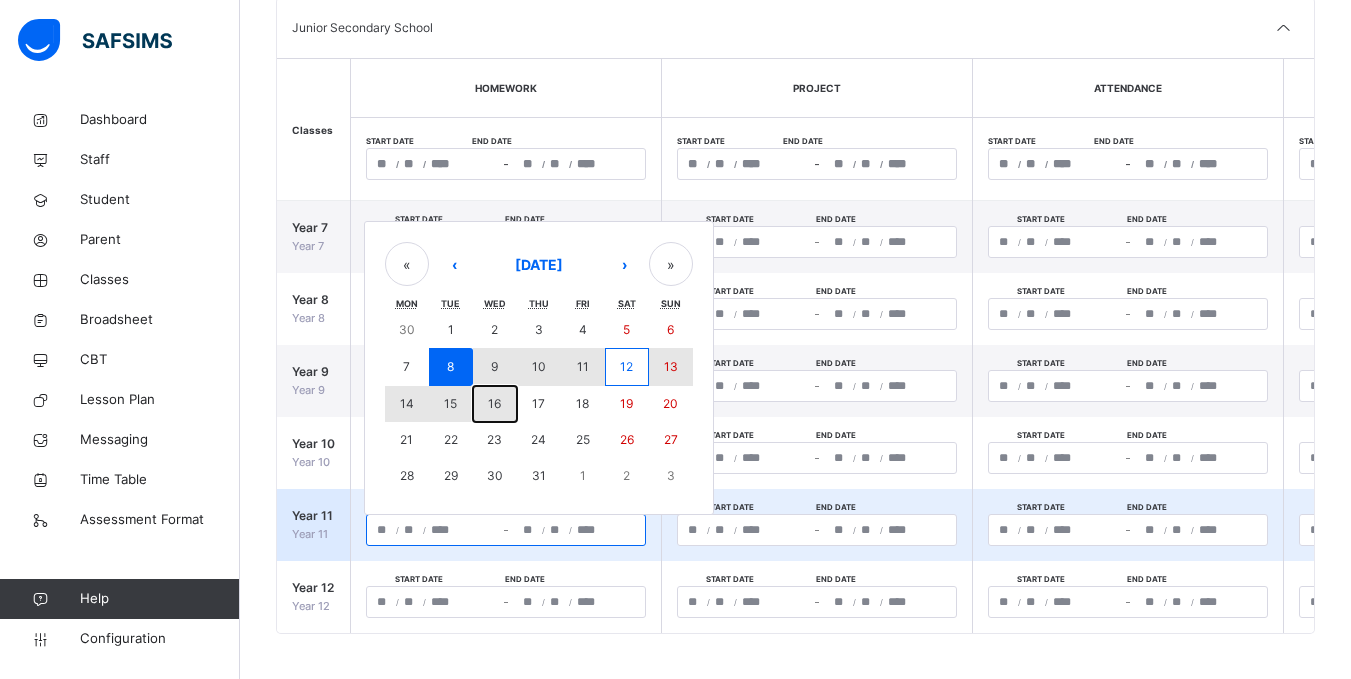 click on "16" at bounding box center [494, 403] 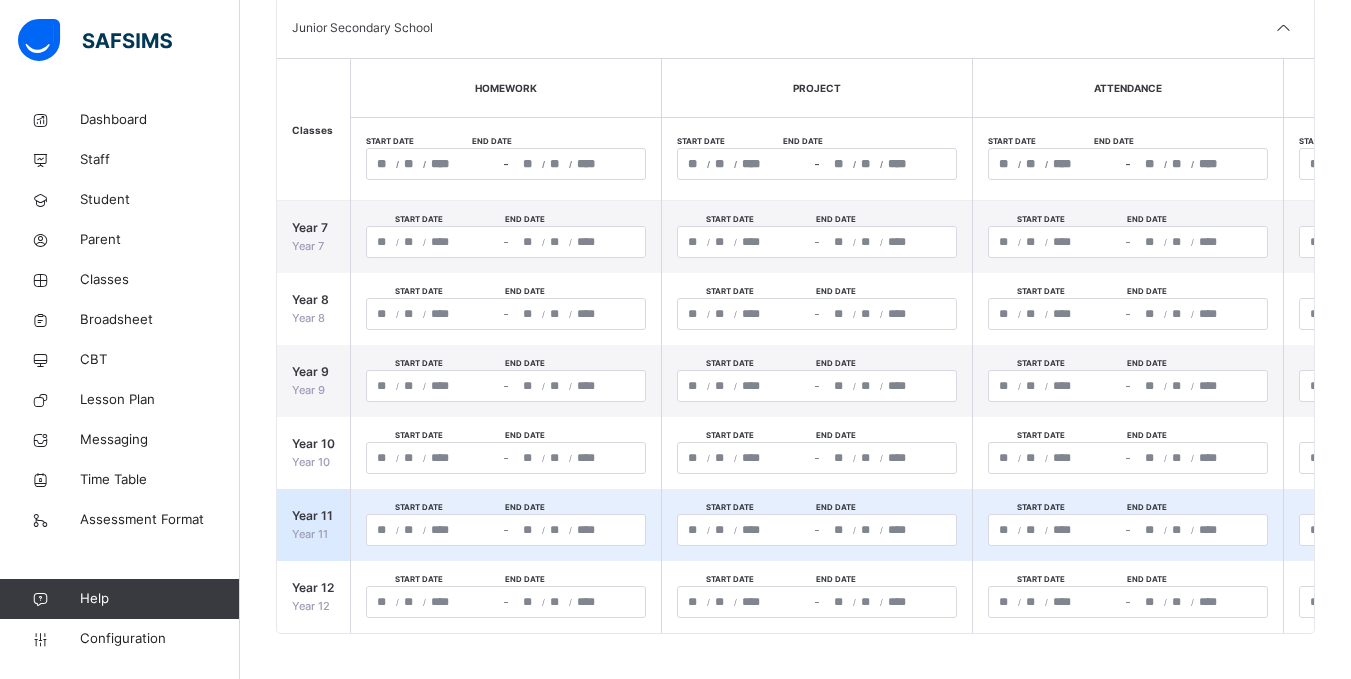 click on "**********" at bounding box center (506, 525) 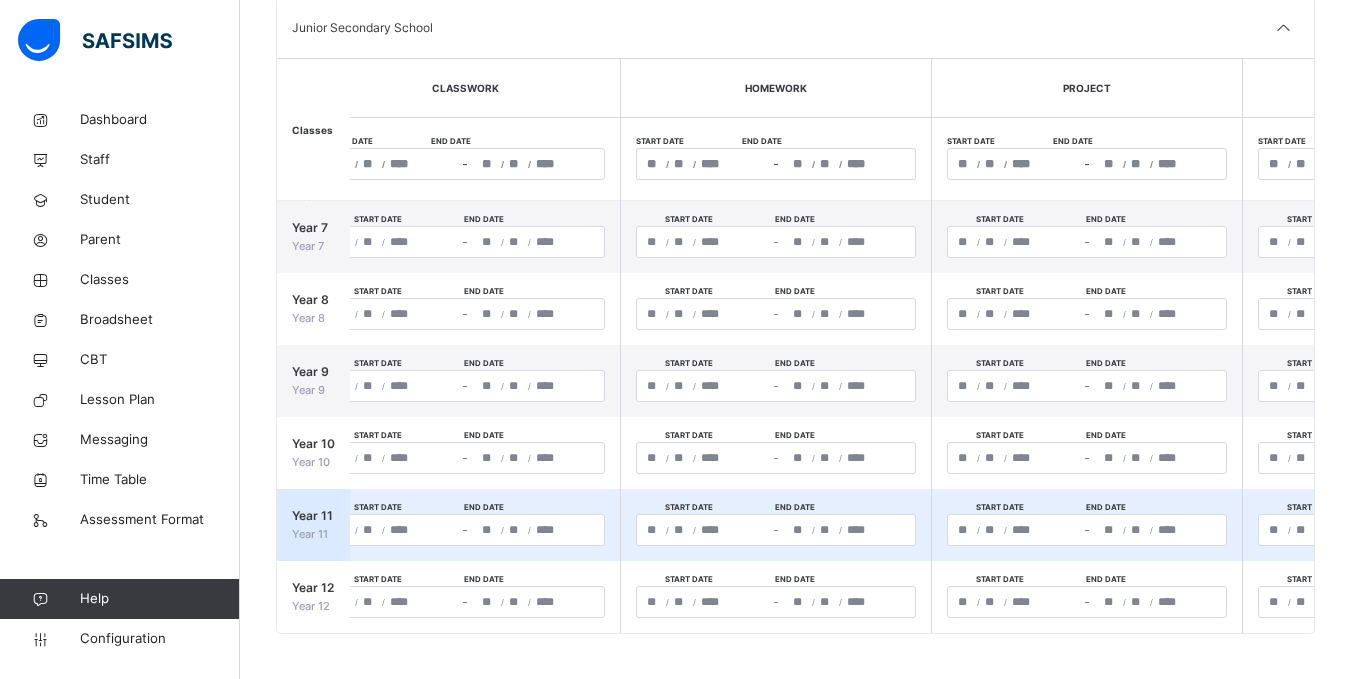 scroll, scrollTop: 0, scrollLeft: 1319, axis: horizontal 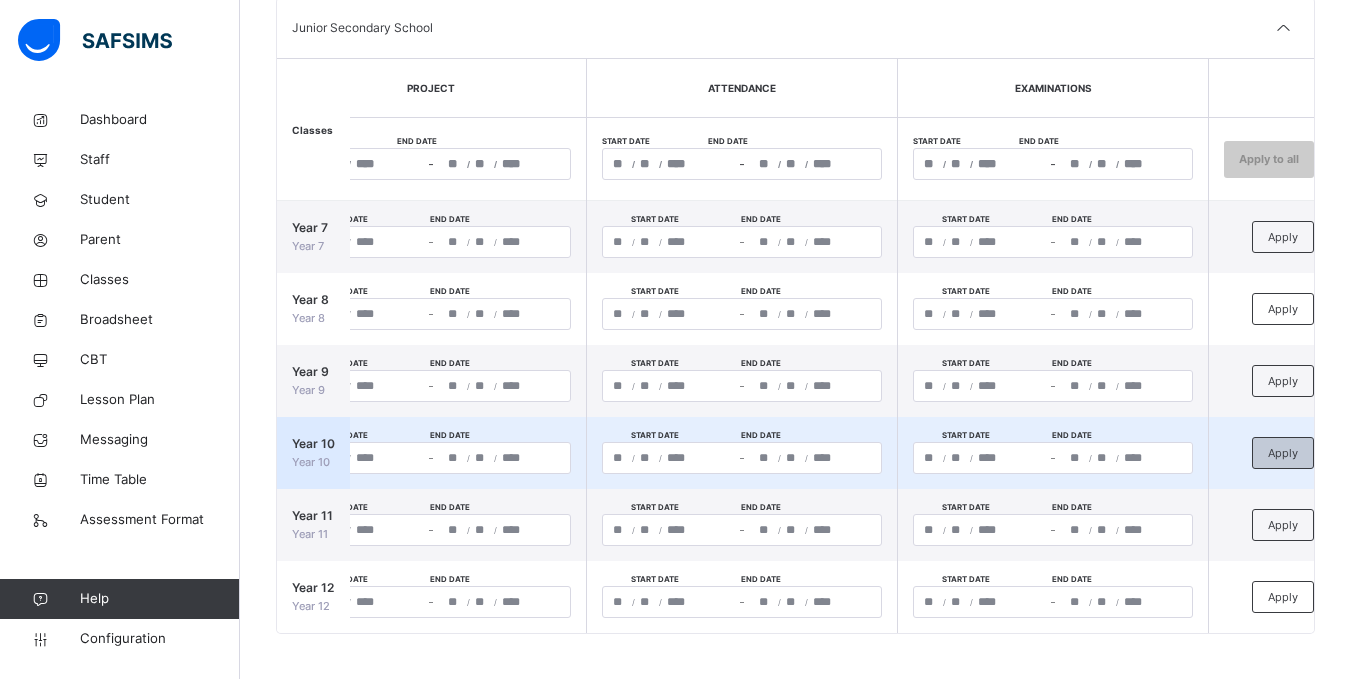 click on "Apply" at bounding box center [1283, 453] 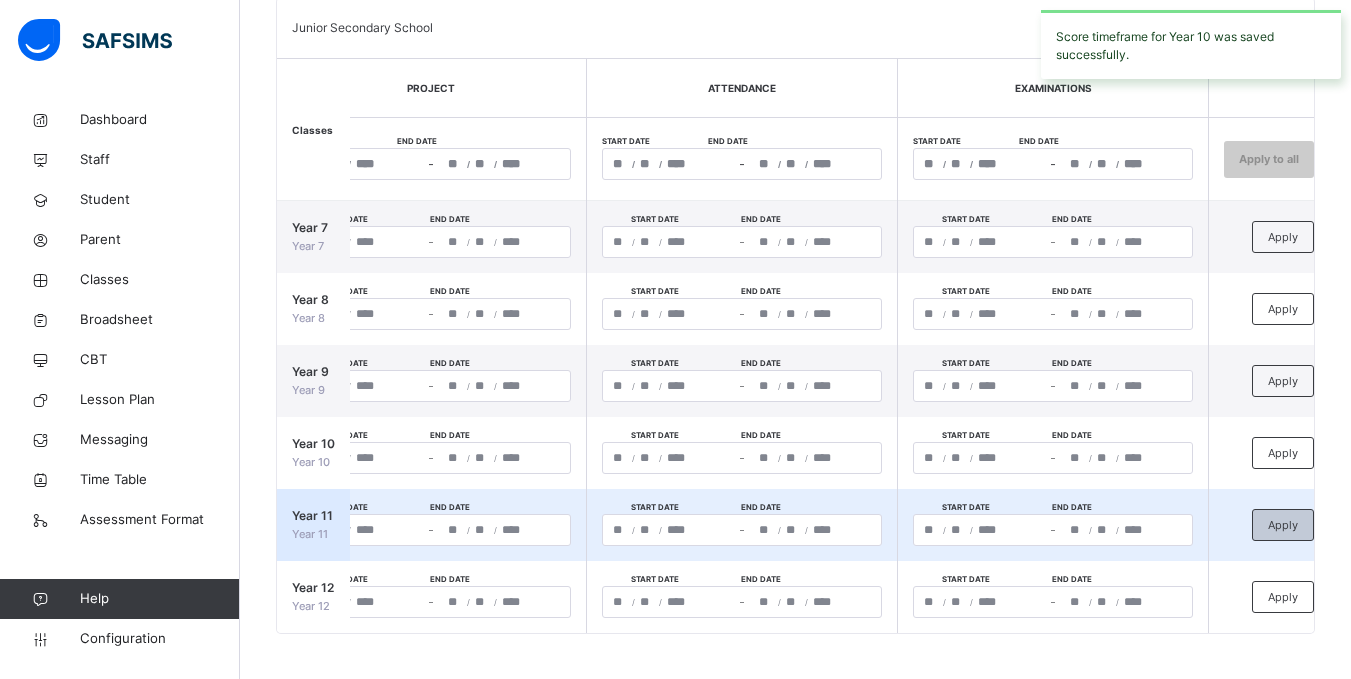 click on "Apply" at bounding box center (1283, 525) 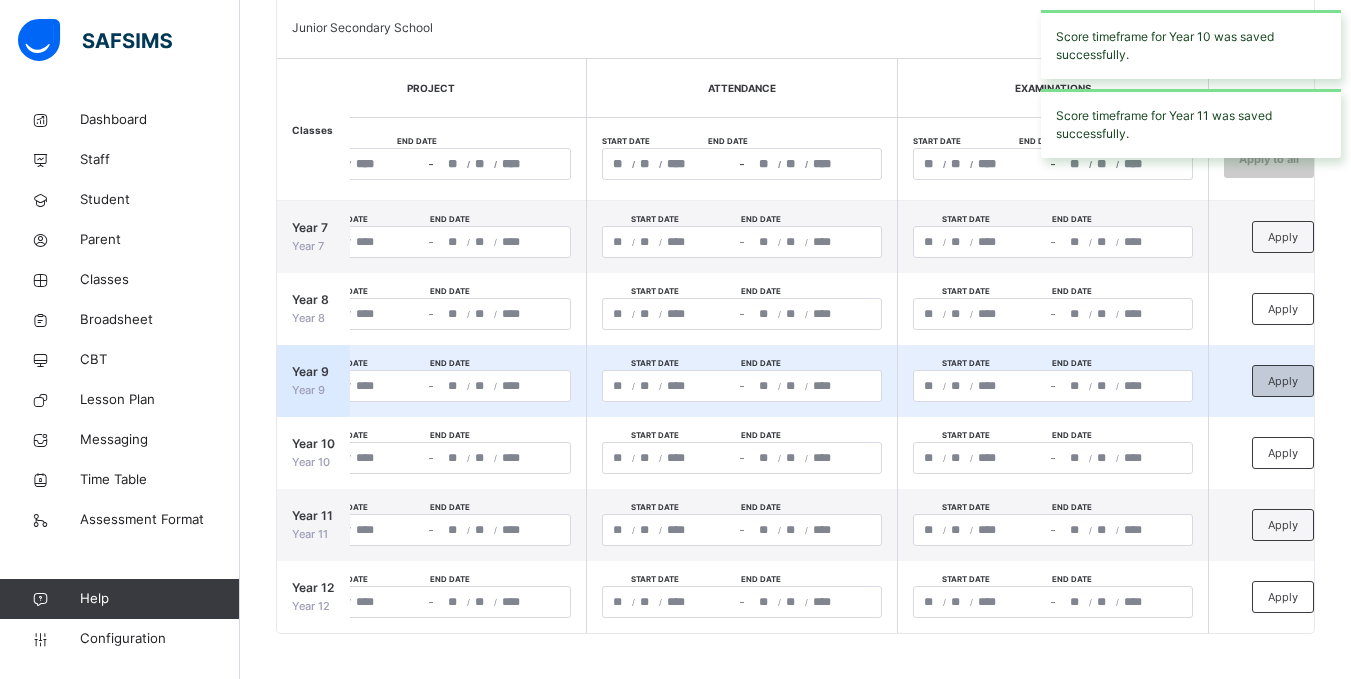 click on "Apply" at bounding box center [1283, 381] 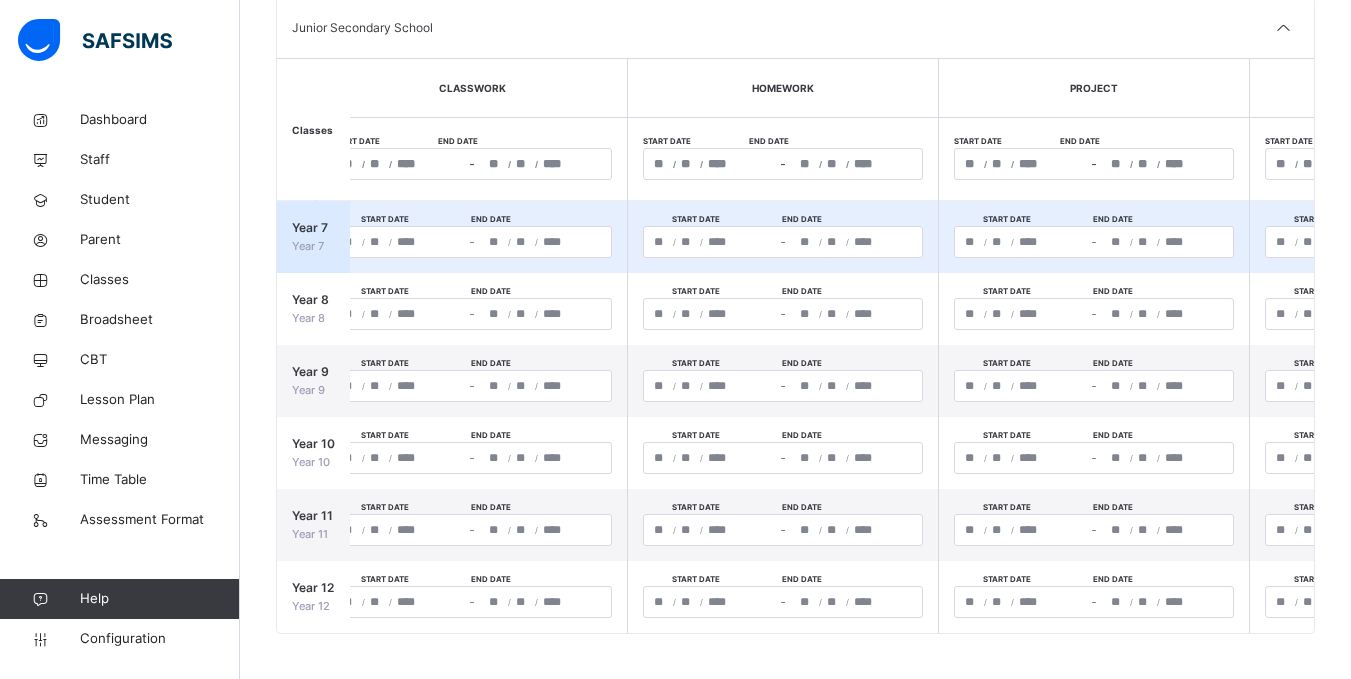 scroll, scrollTop: 0, scrollLeft: 653, axis: horizontal 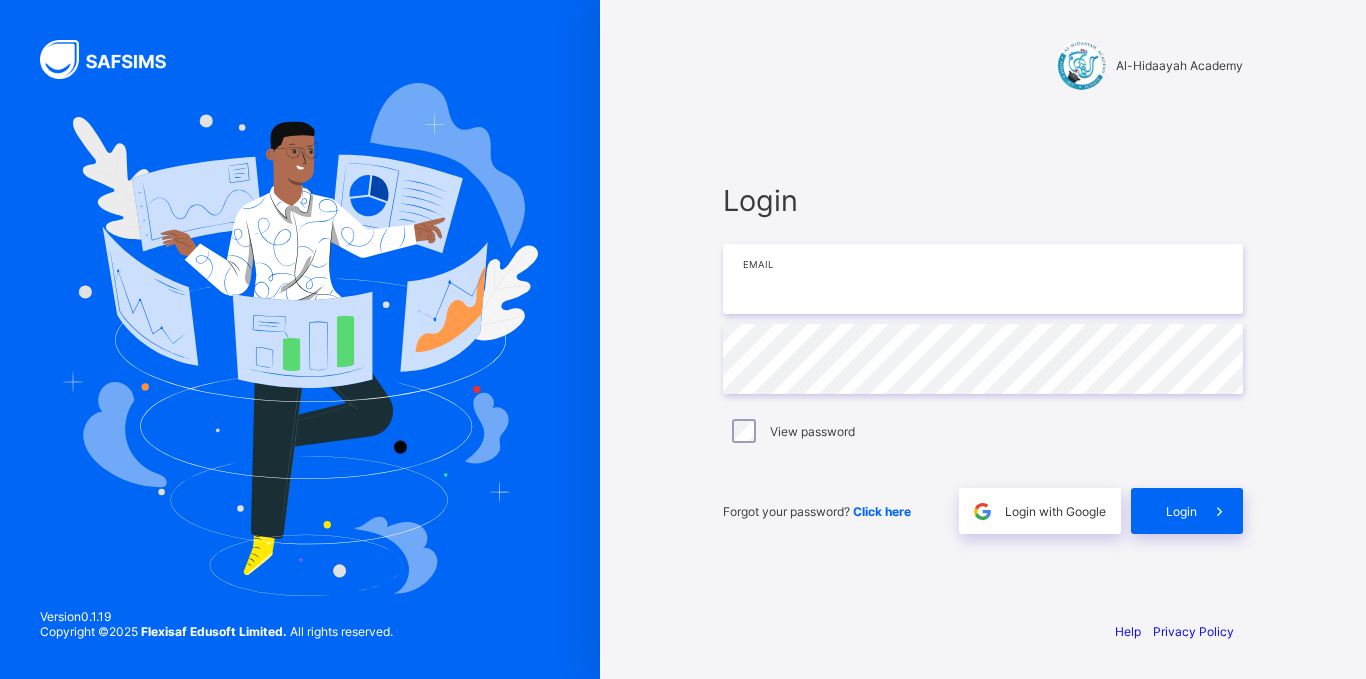 click at bounding box center (983, 279) 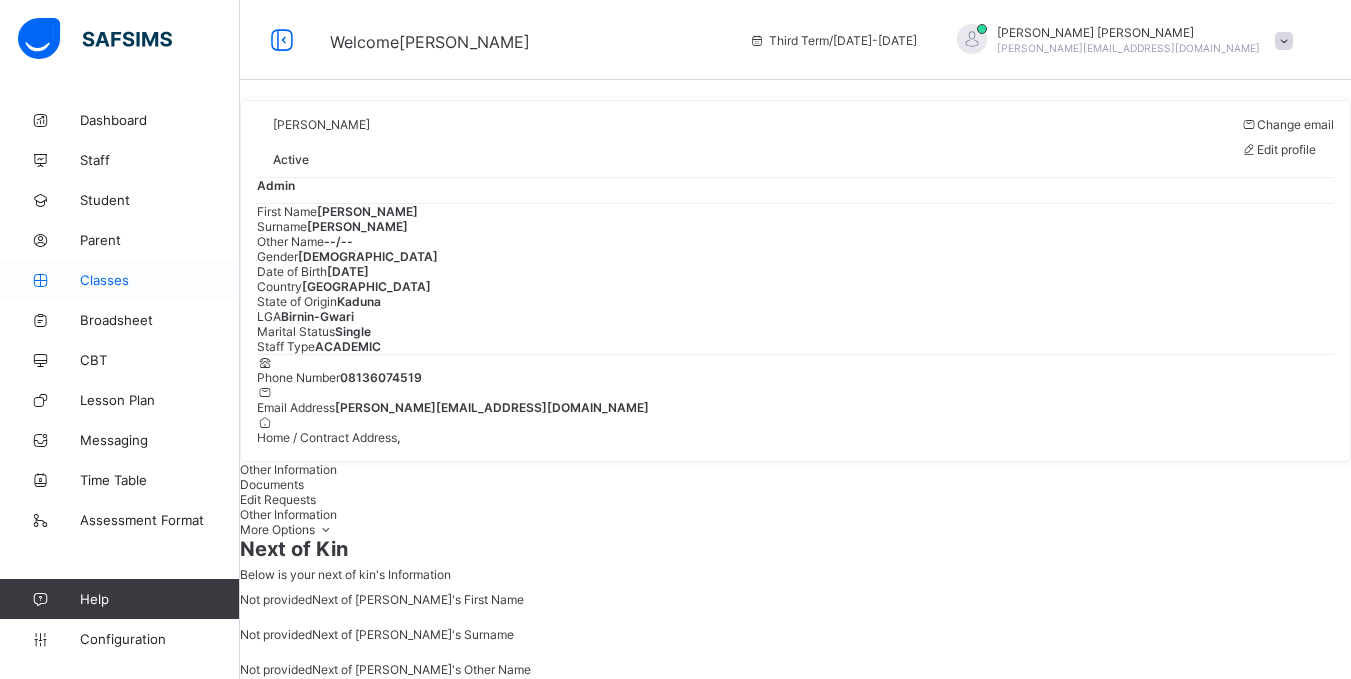 click on "Classes" at bounding box center [160, 280] 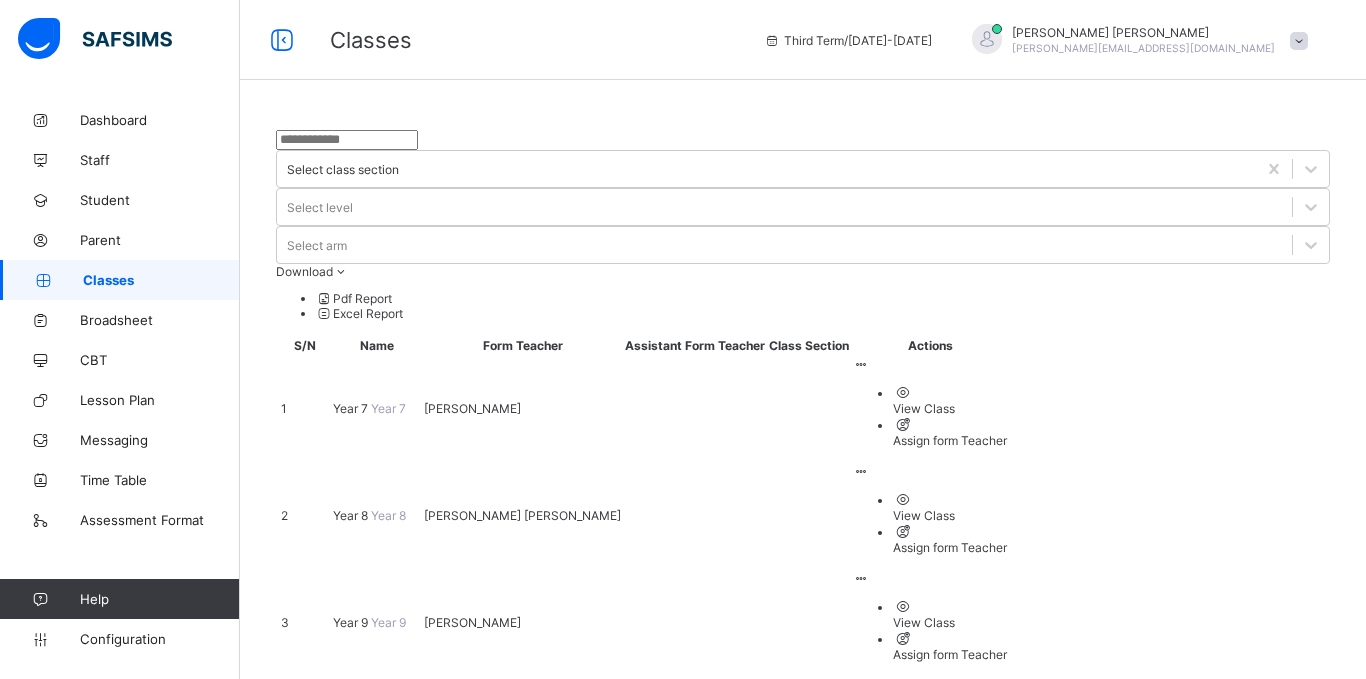click on "Year 9" at bounding box center (352, 622) 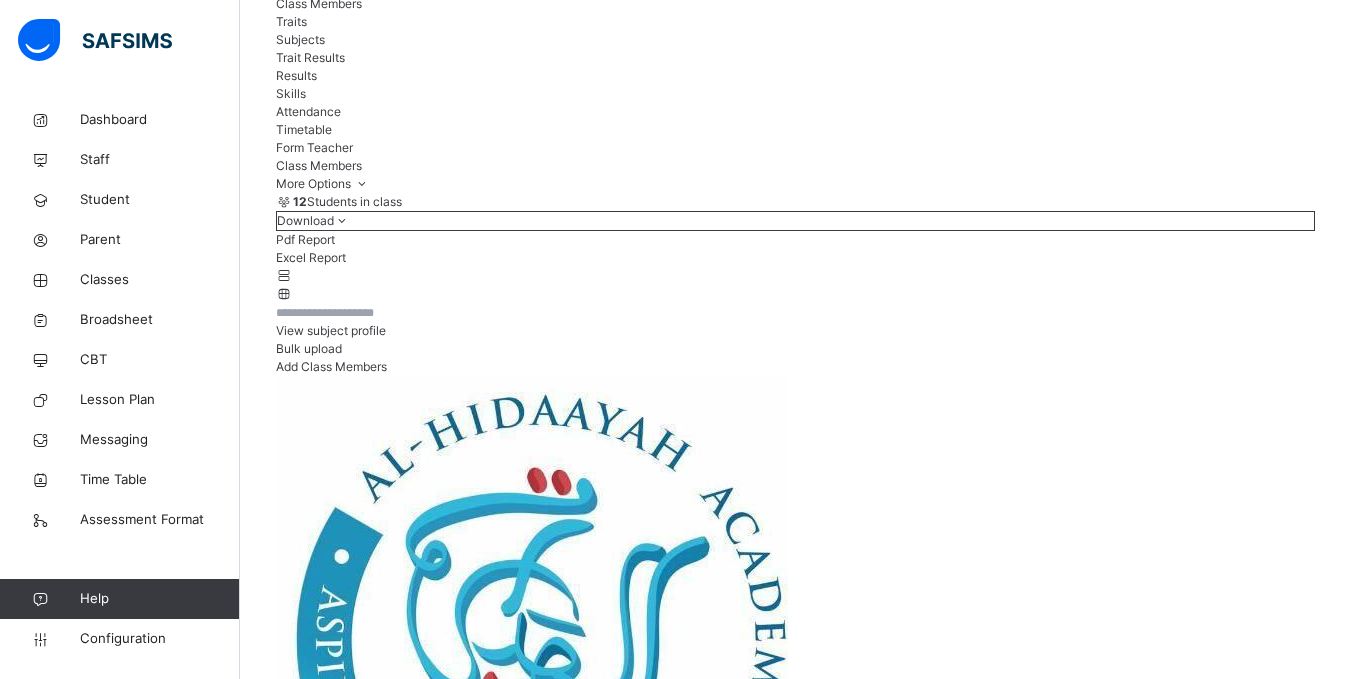 scroll, scrollTop: 161, scrollLeft: 0, axis: vertical 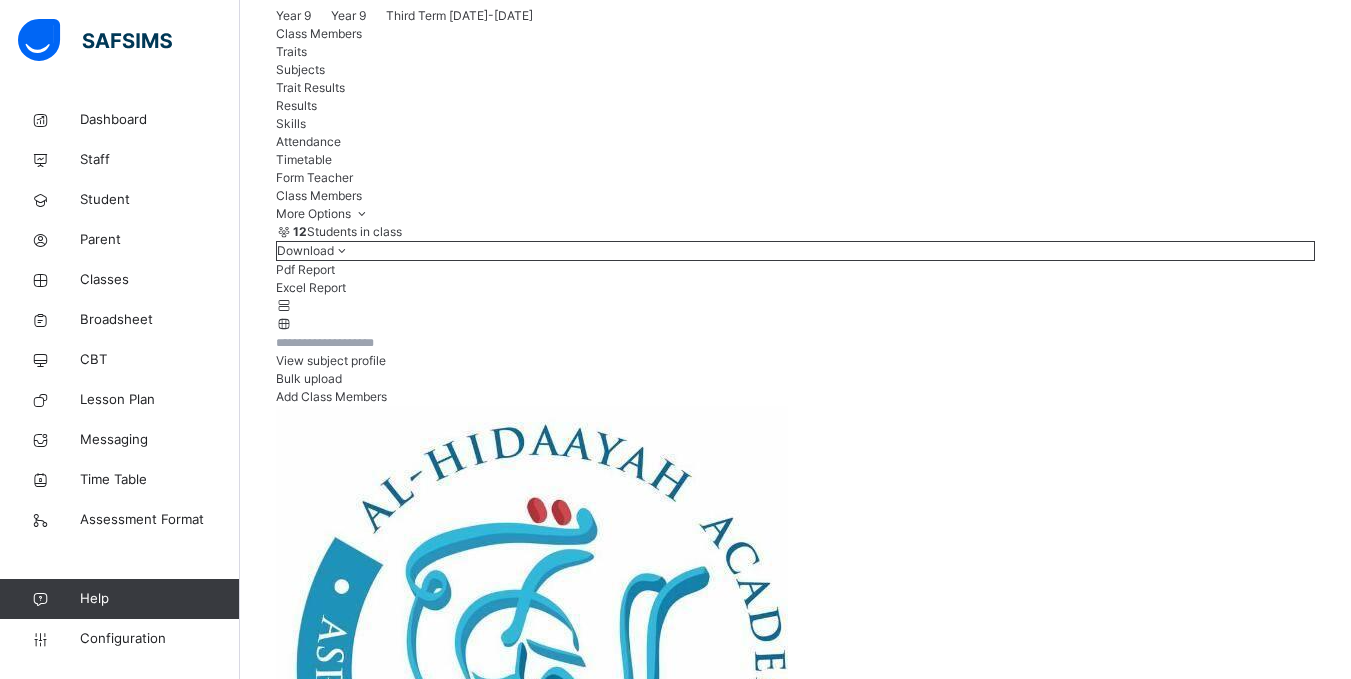 click on "Subjects" at bounding box center [795, 70] 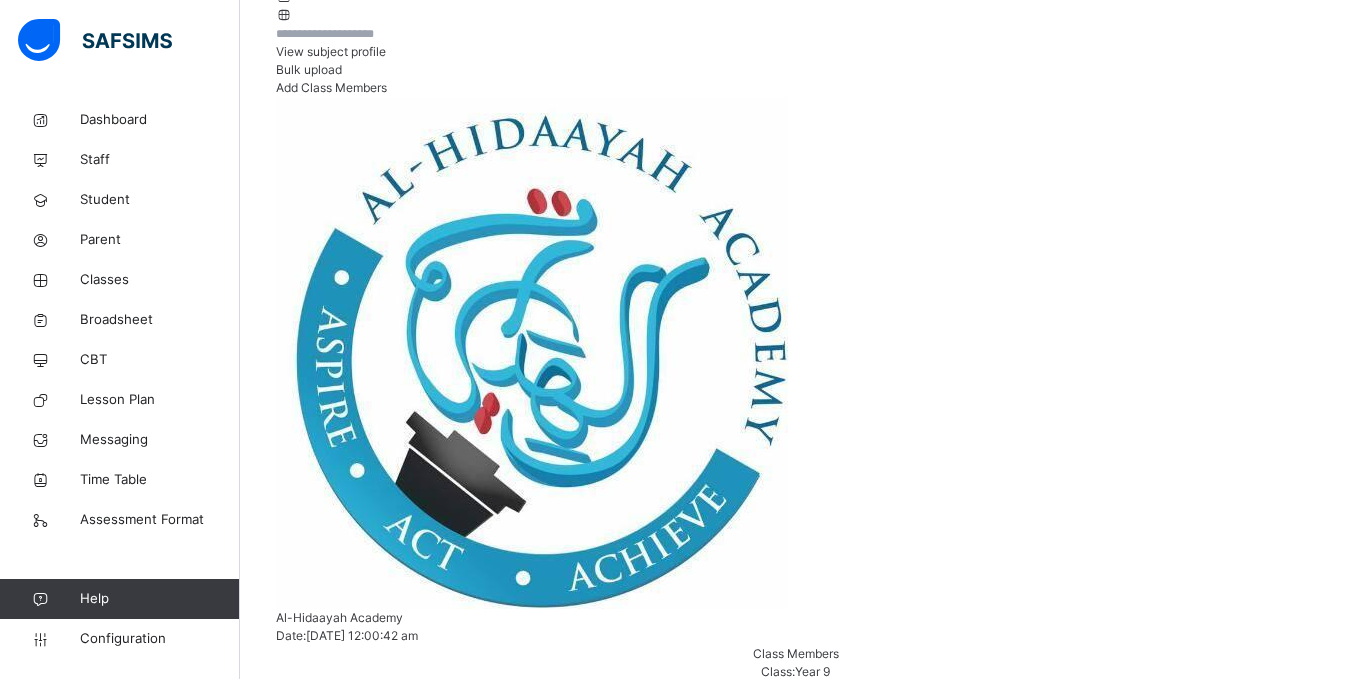 scroll, scrollTop: 469, scrollLeft: 0, axis: vertical 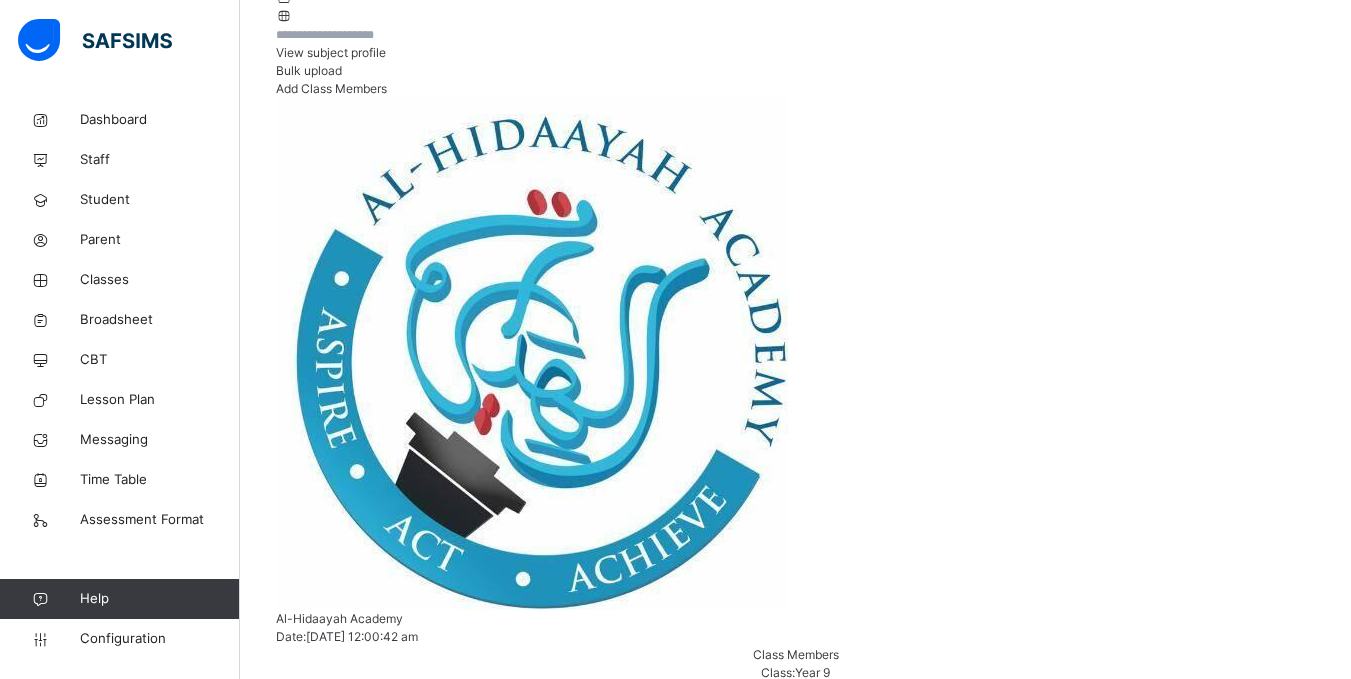 click on "Change Teacher" at bounding box center (951, 2983) 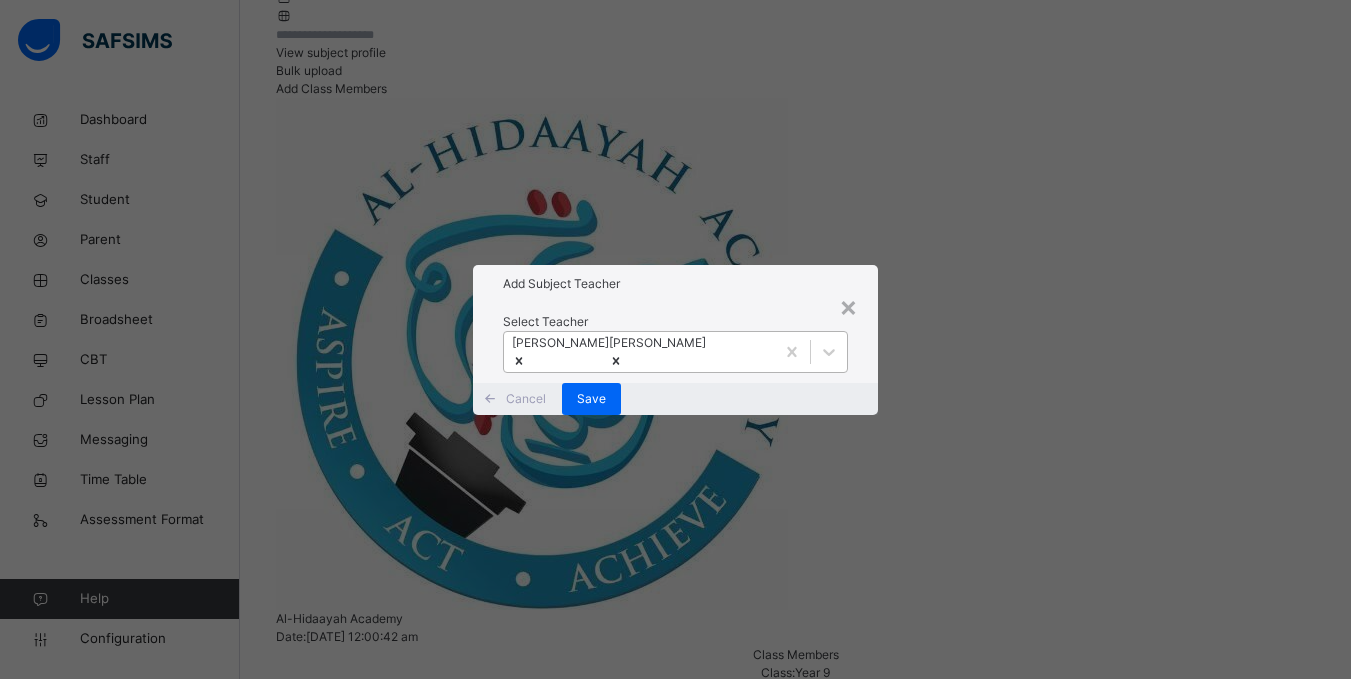 click 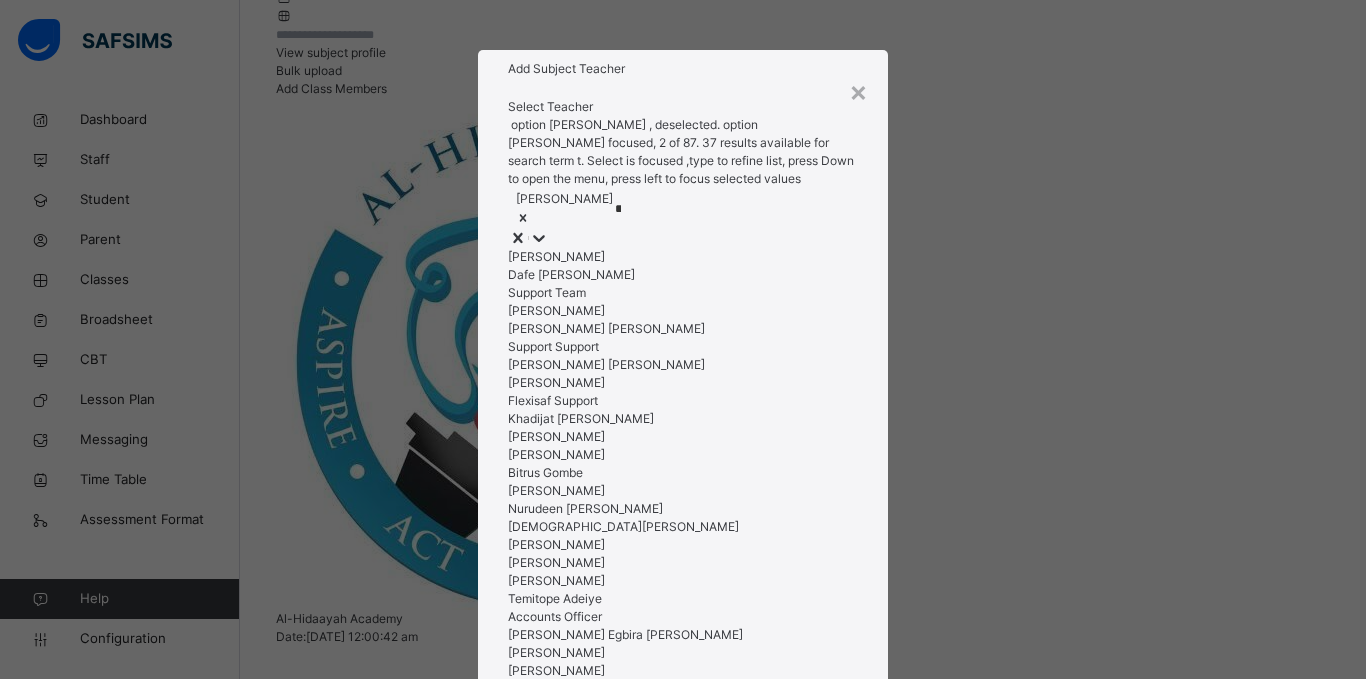 type on "***" 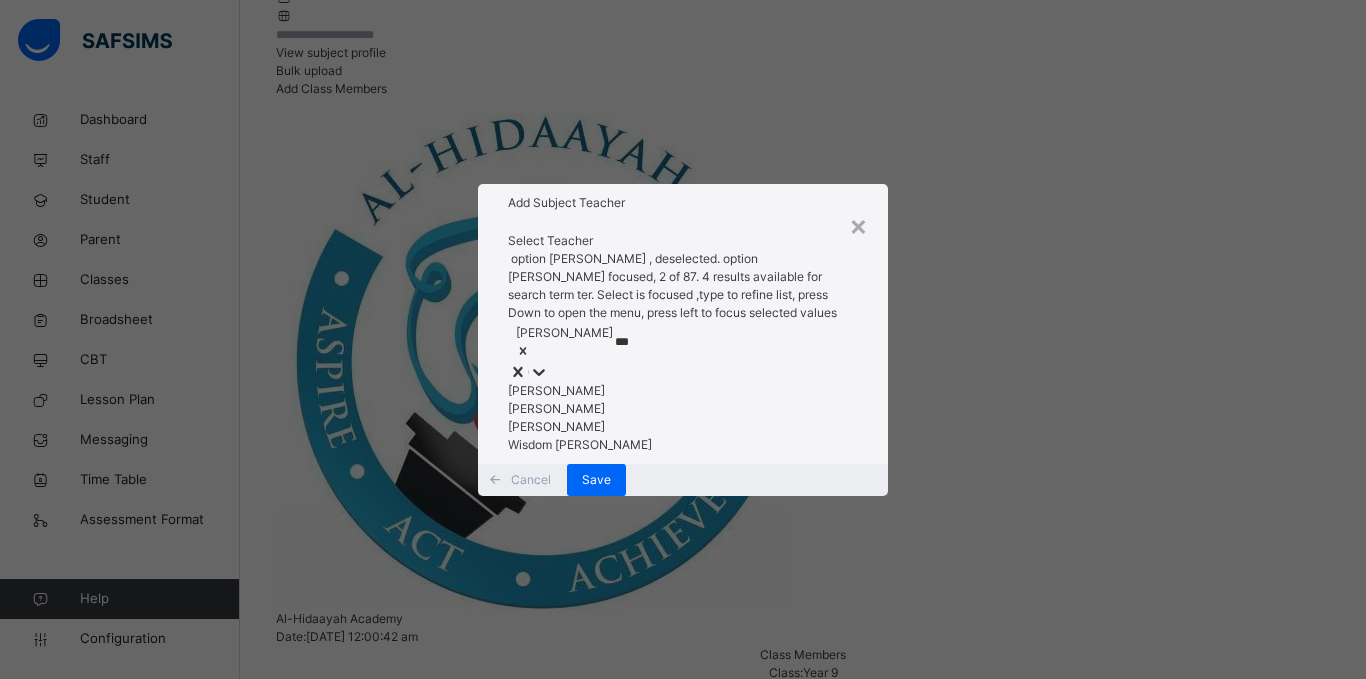 click on "[PERSON_NAME]" at bounding box center (683, 391) 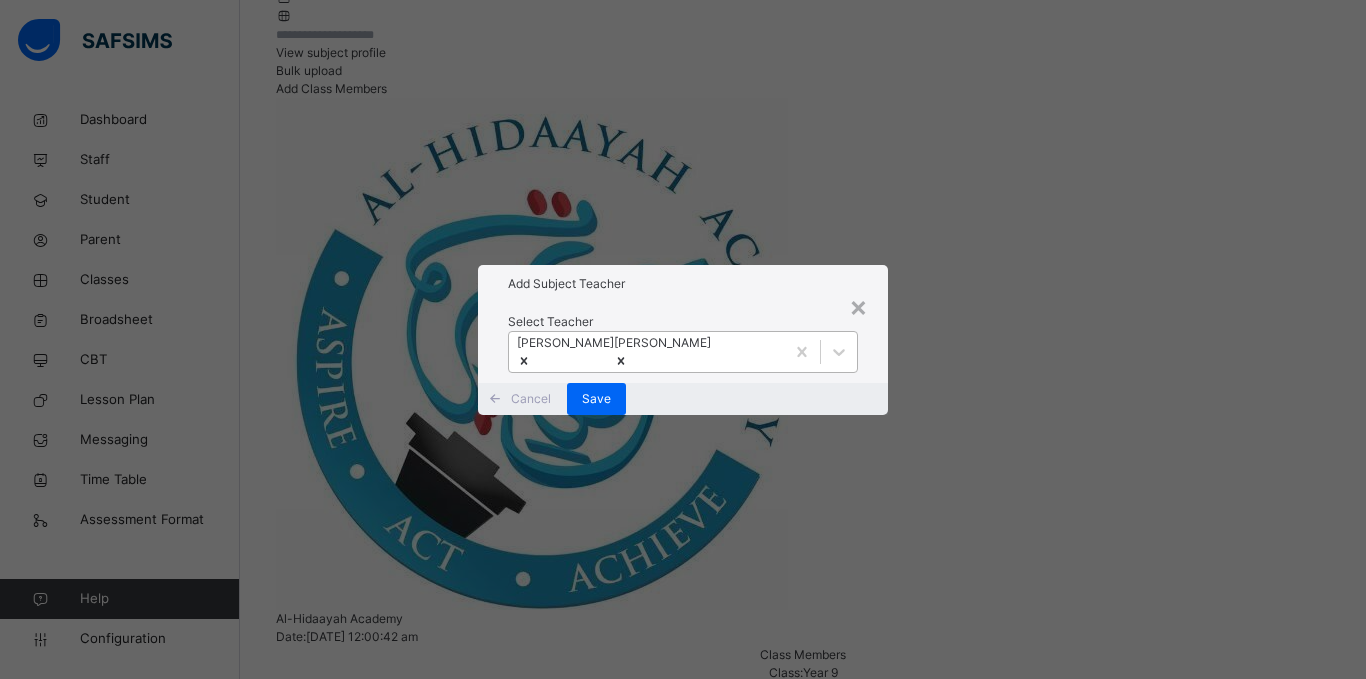 click on "Add Subject Teacher" at bounding box center [683, 284] 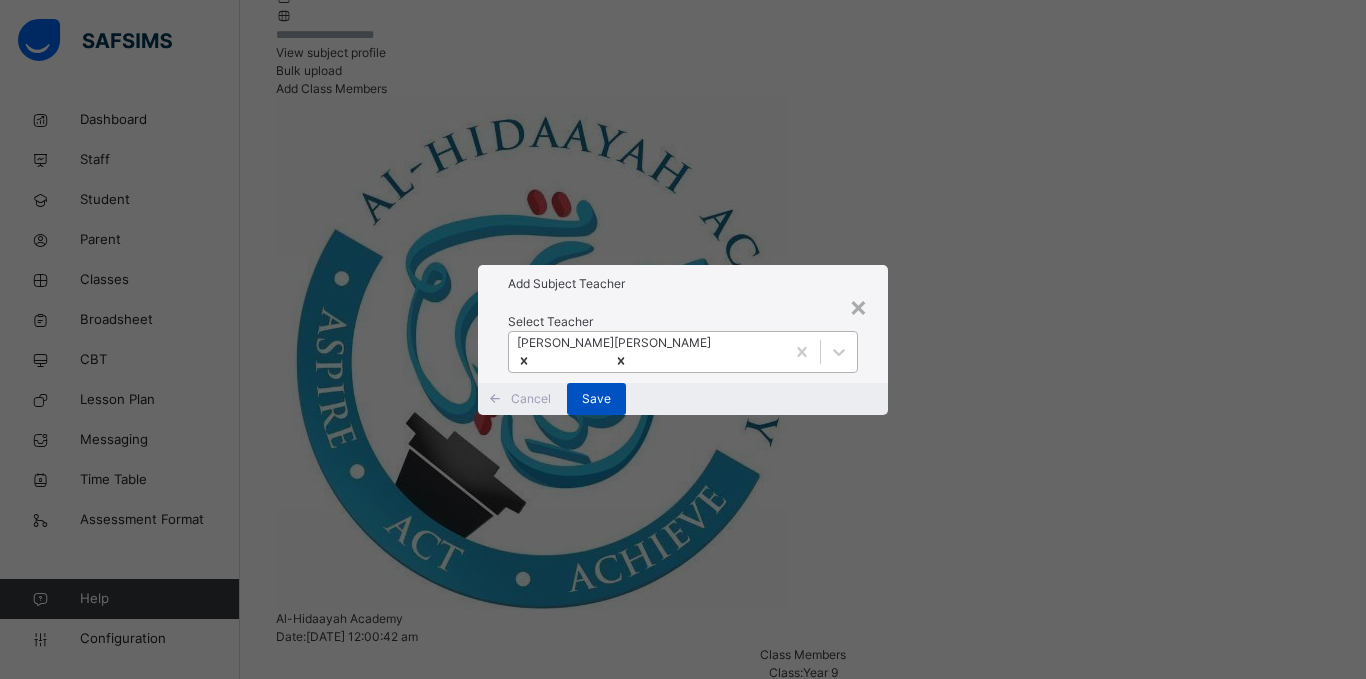 click on "Save" at bounding box center (596, 399) 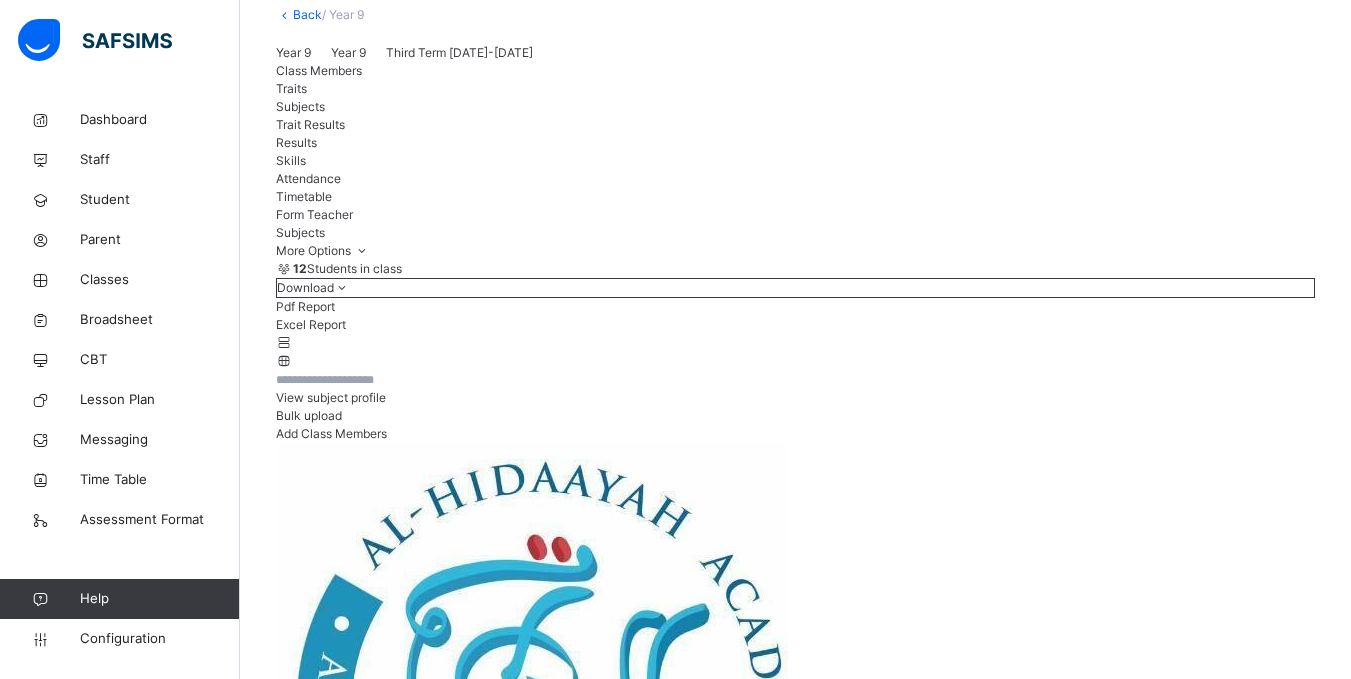 scroll, scrollTop: 123, scrollLeft: 0, axis: vertical 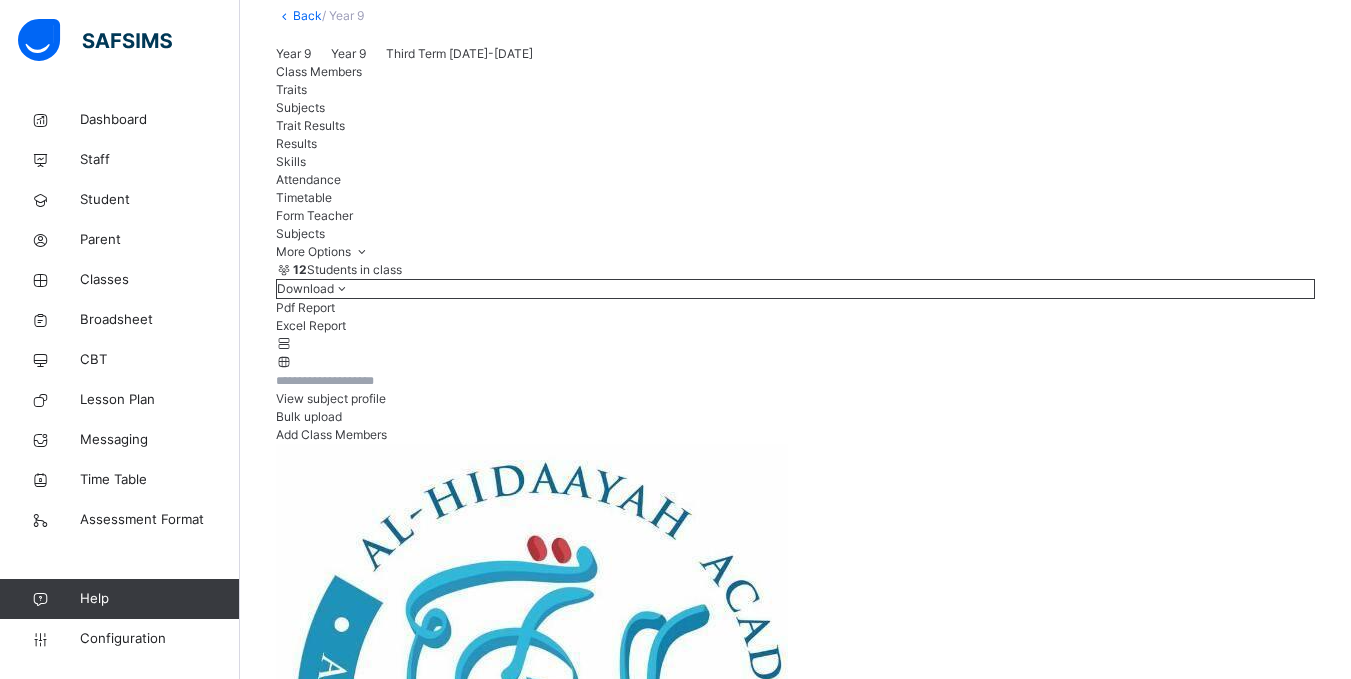 click on "Back" at bounding box center (307, 15) 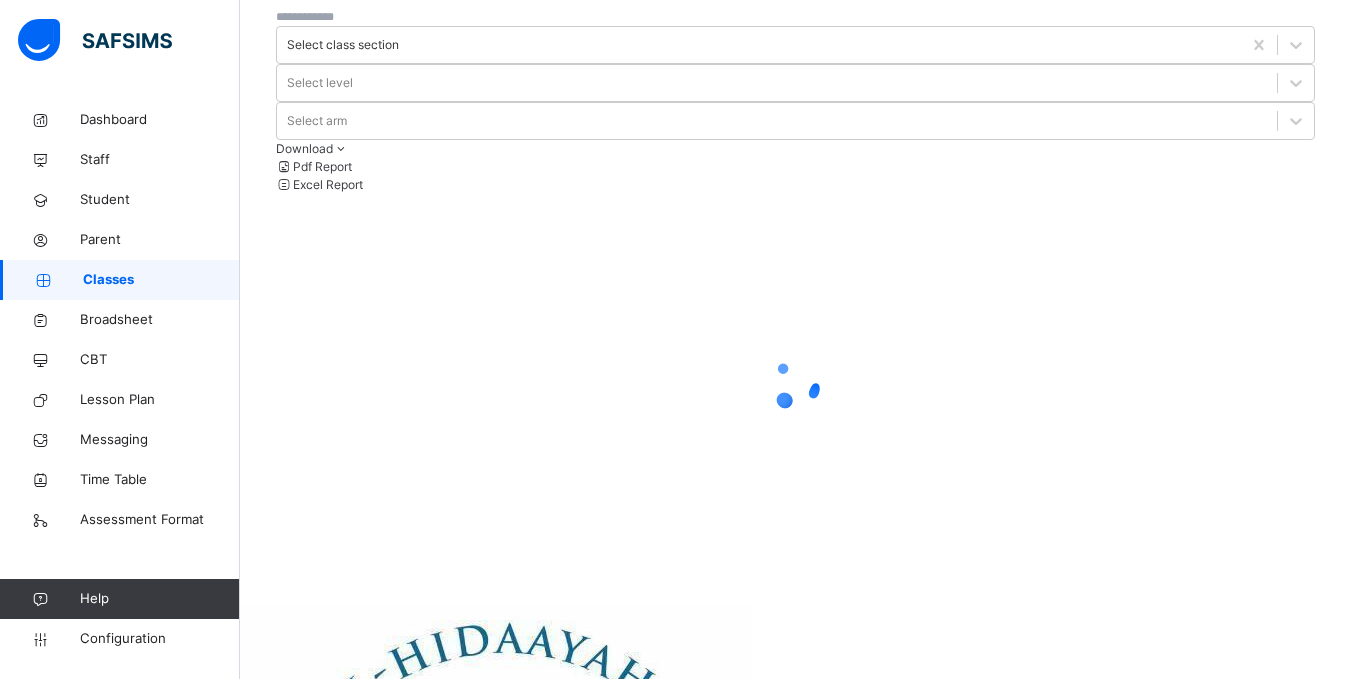 scroll, scrollTop: 0, scrollLeft: 0, axis: both 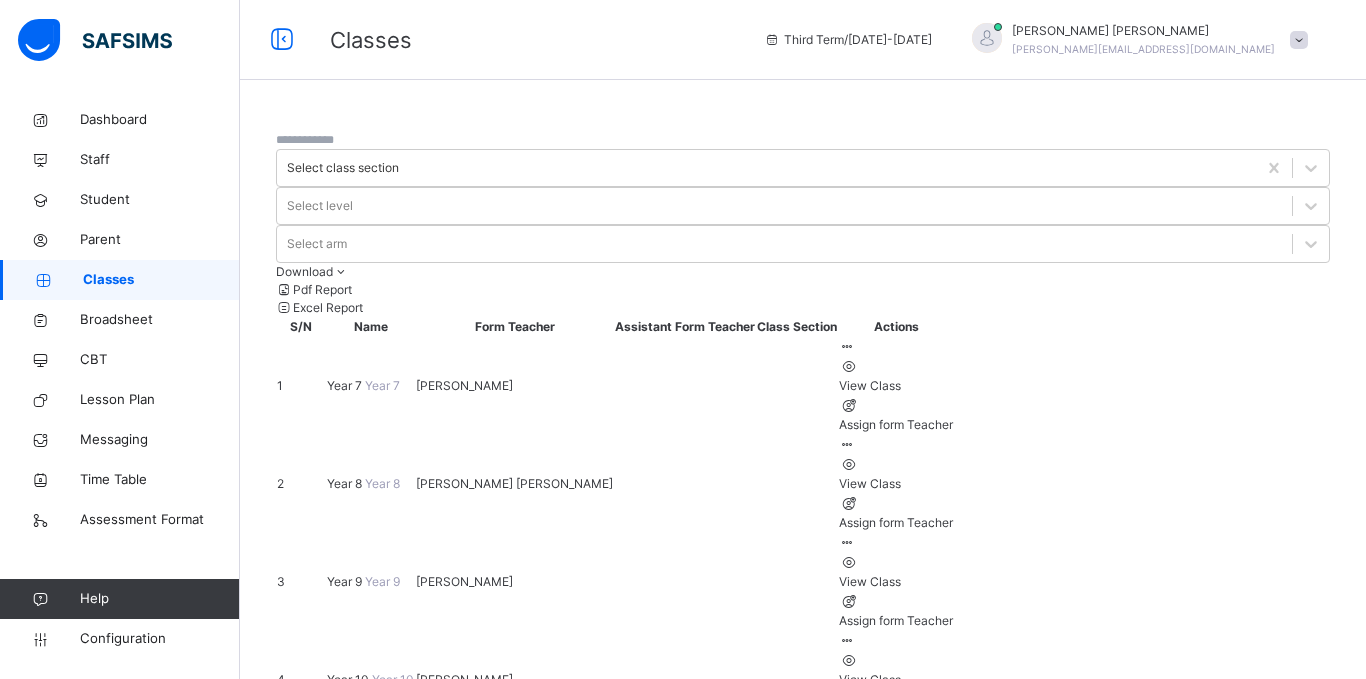 click on "Year 10" at bounding box center [349, 679] 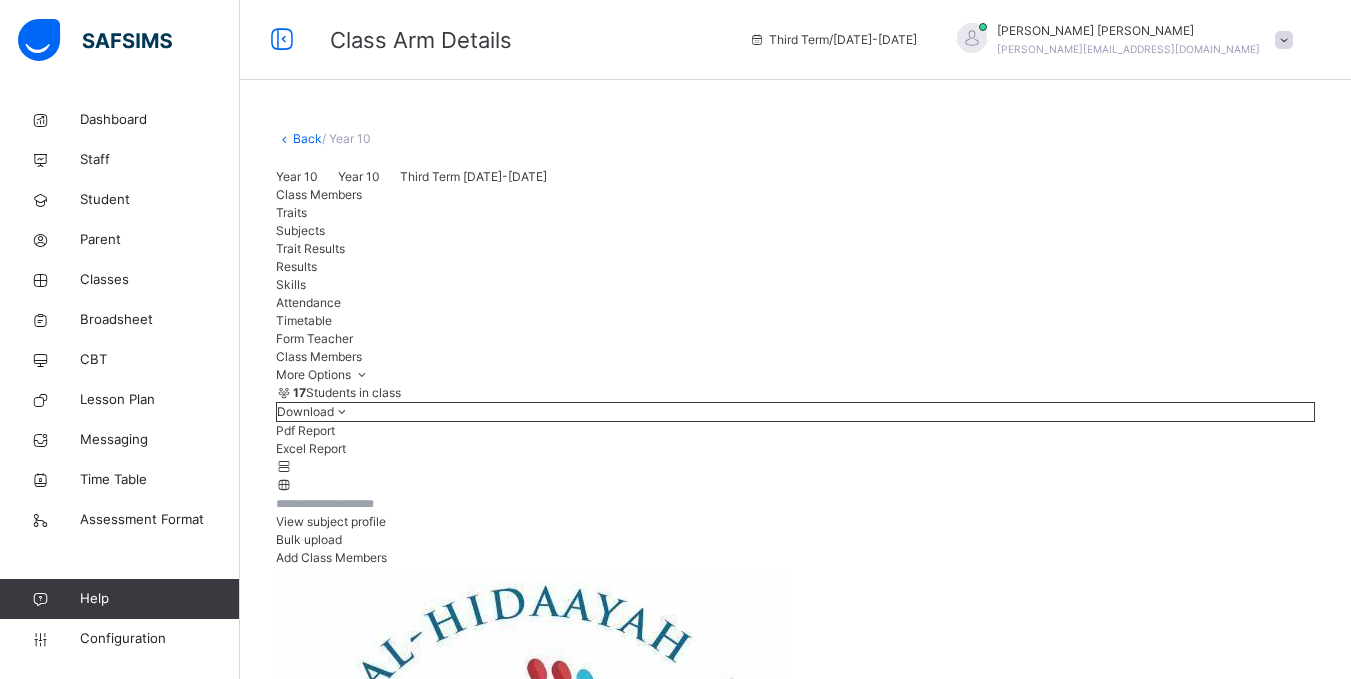 click on "Subjects" at bounding box center [795, 231] 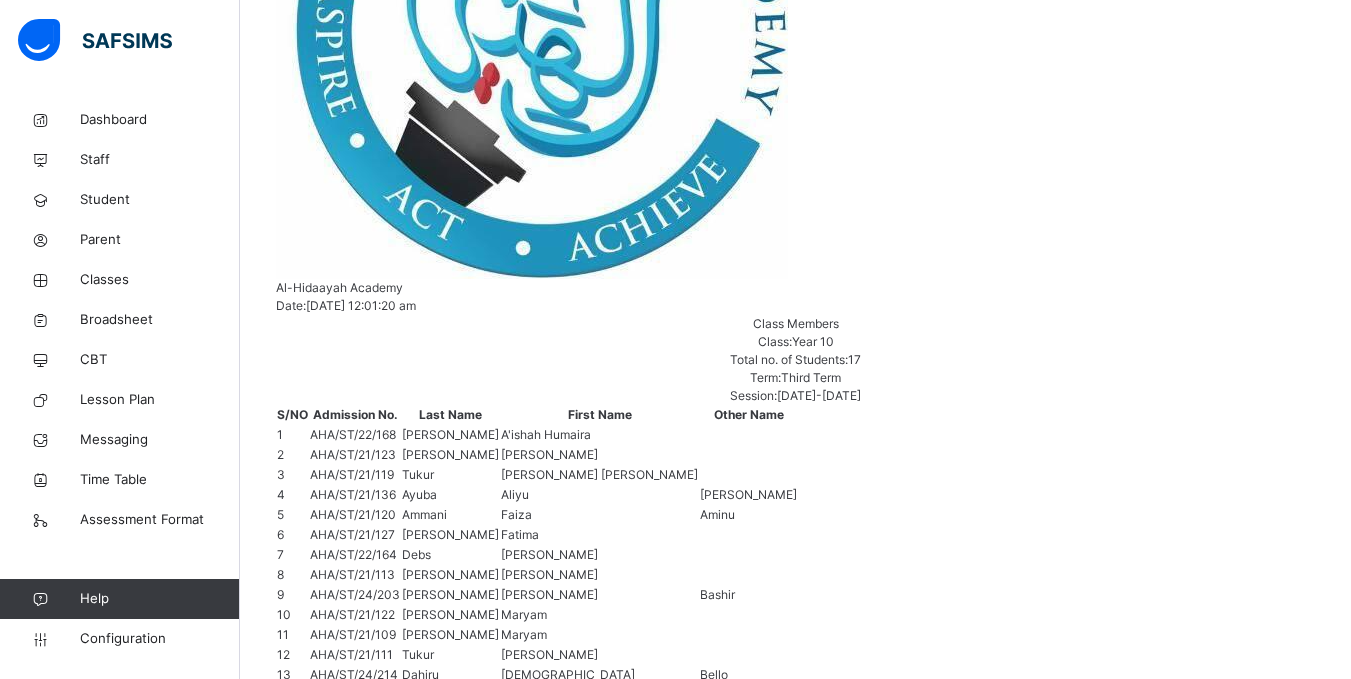 scroll, scrollTop: 802, scrollLeft: 0, axis: vertical 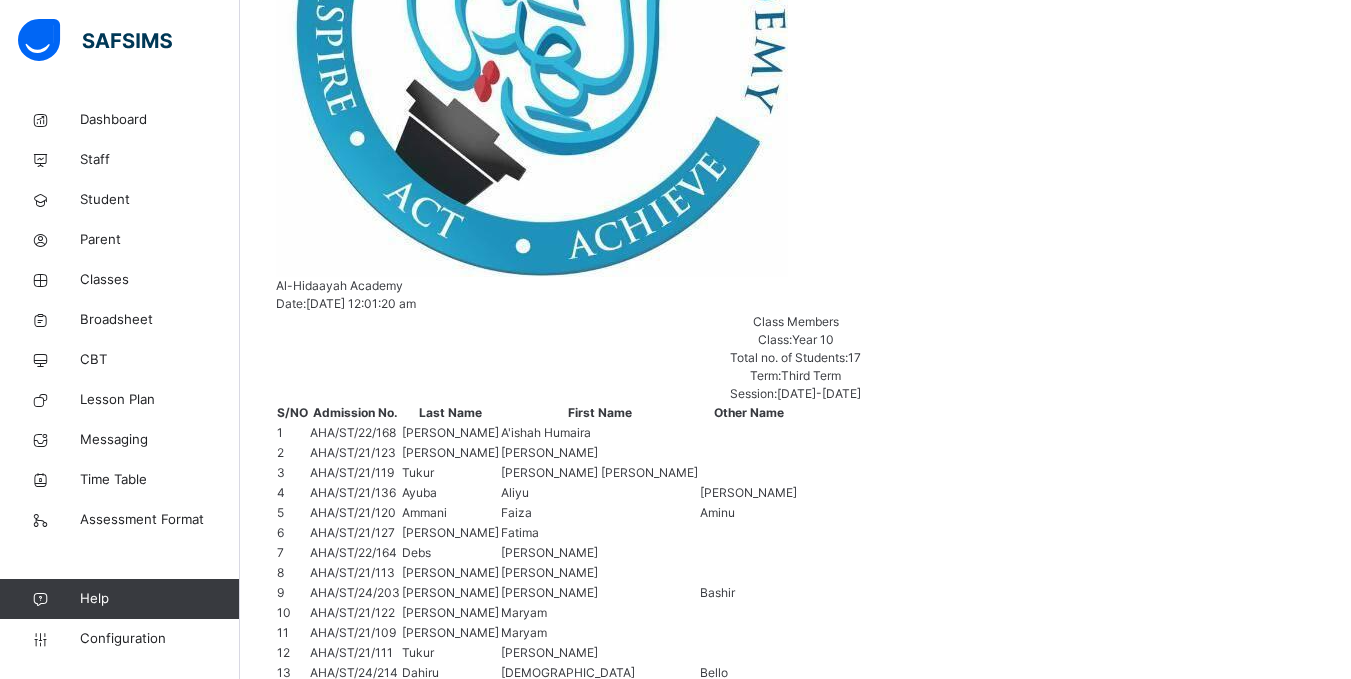 click on "Change Teacher" at bounding box center [951, 3567] 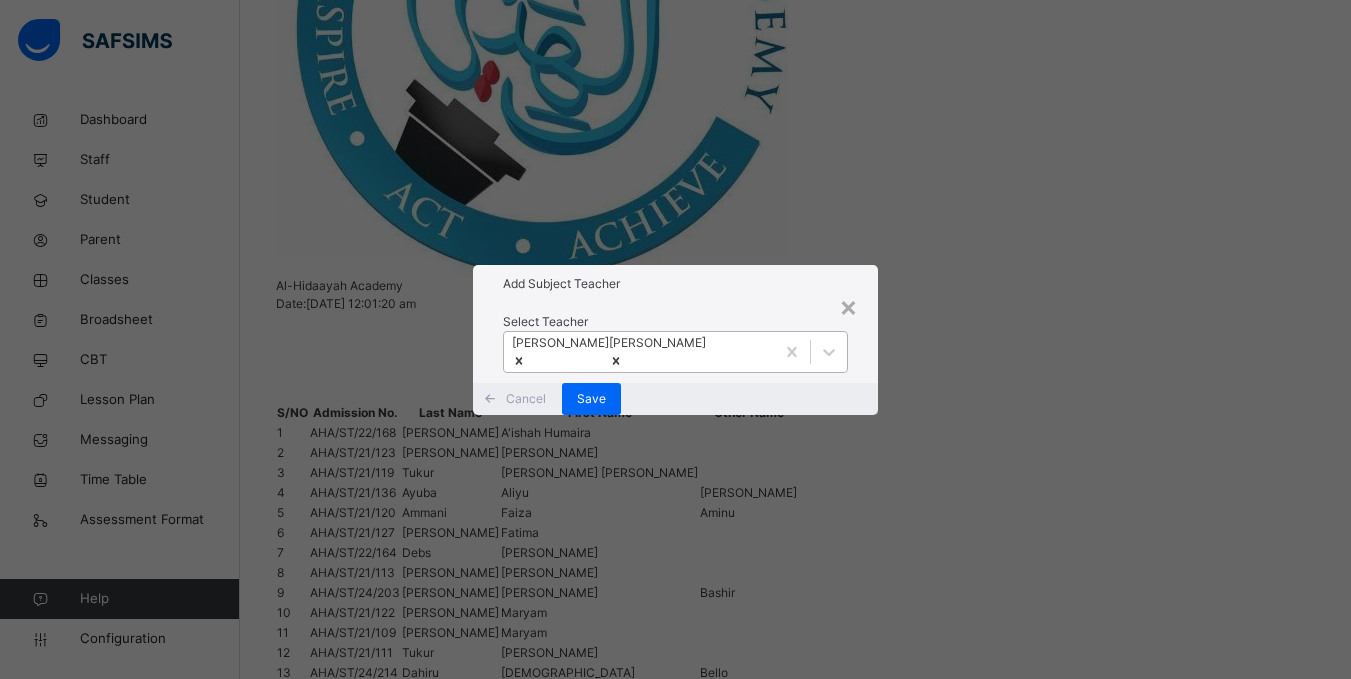 click 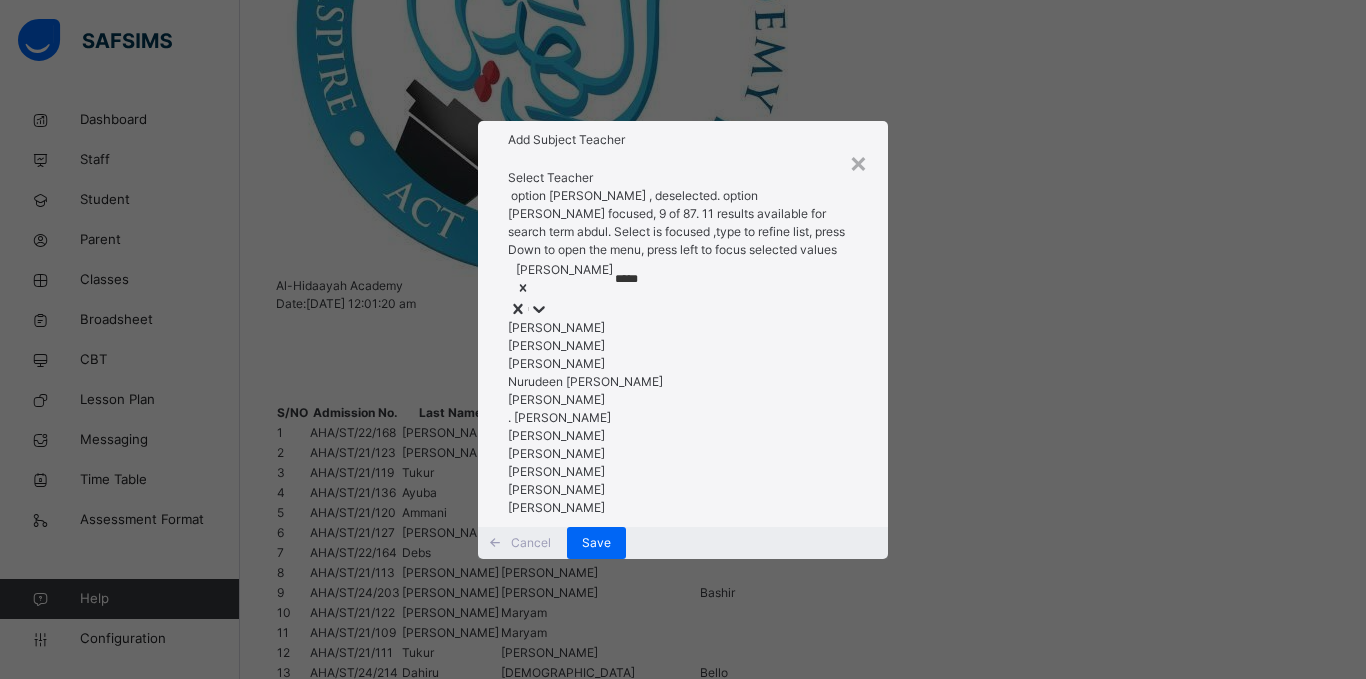 type on "******" 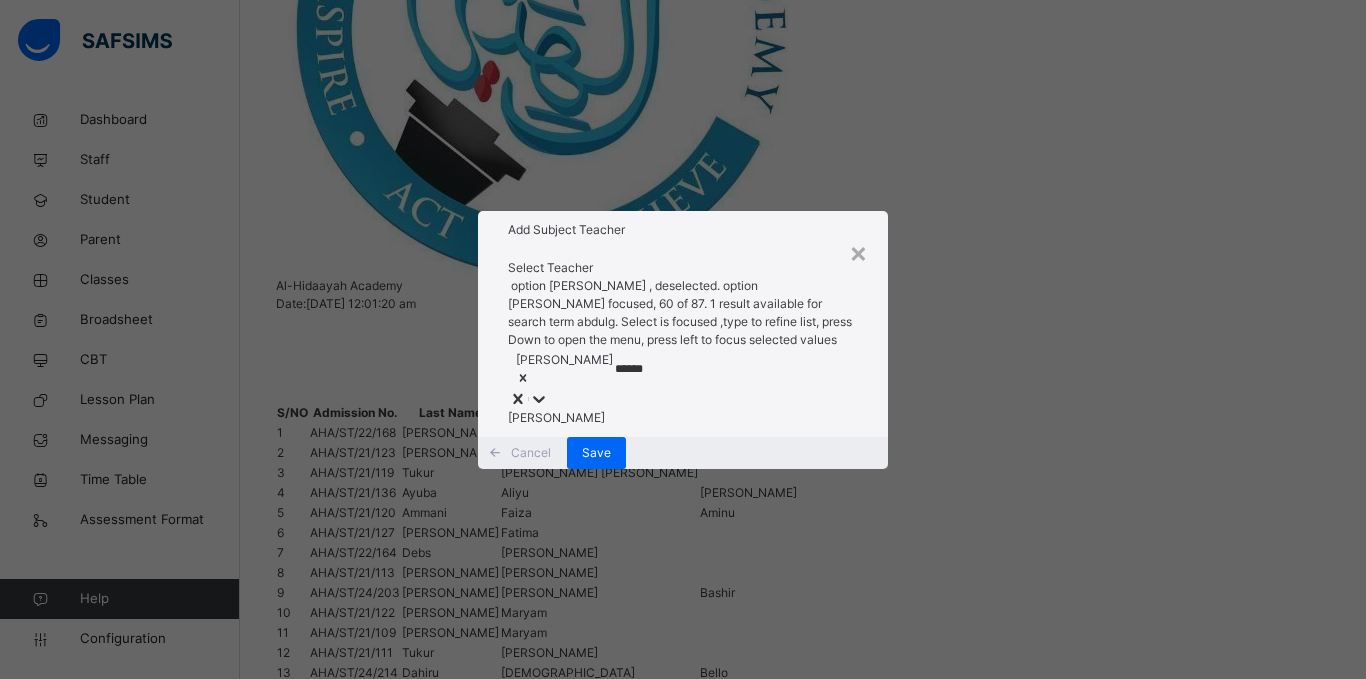 click on "[PERSON_NAME]" at bounding box center (683, 418) 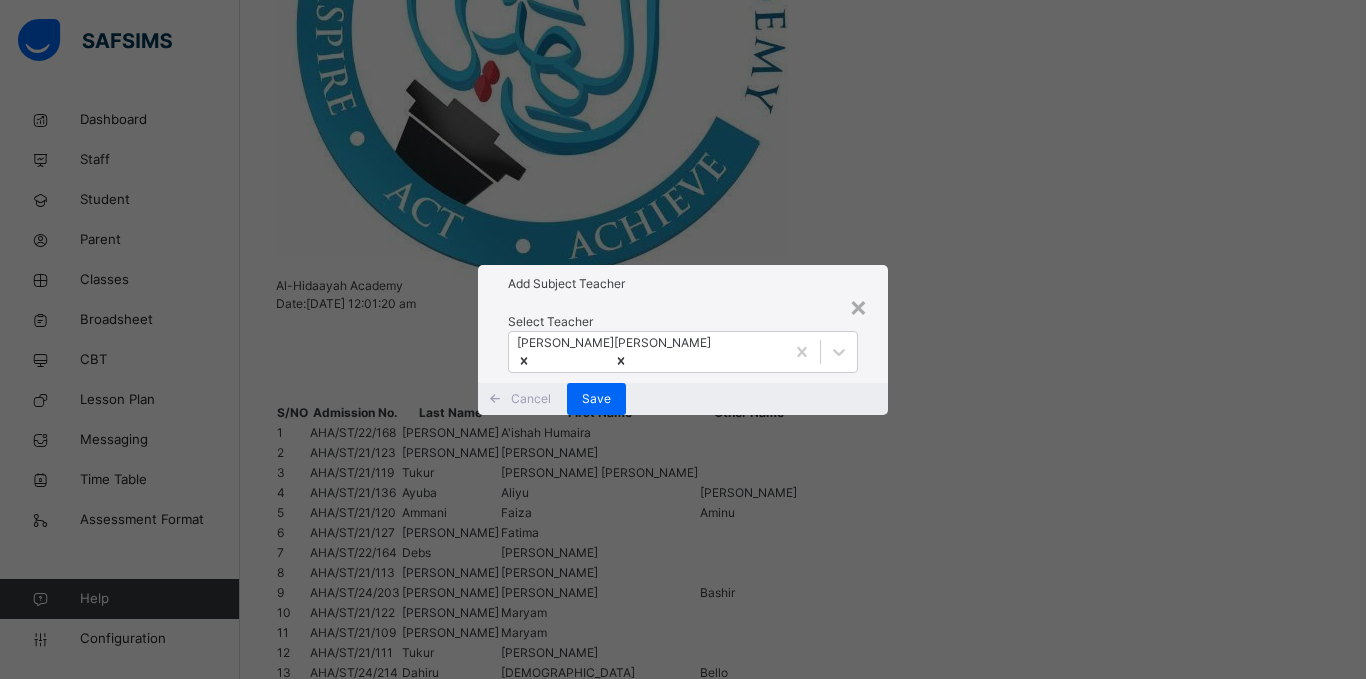 click on "Add Subject Teacher" at bounding box center (683, 284) 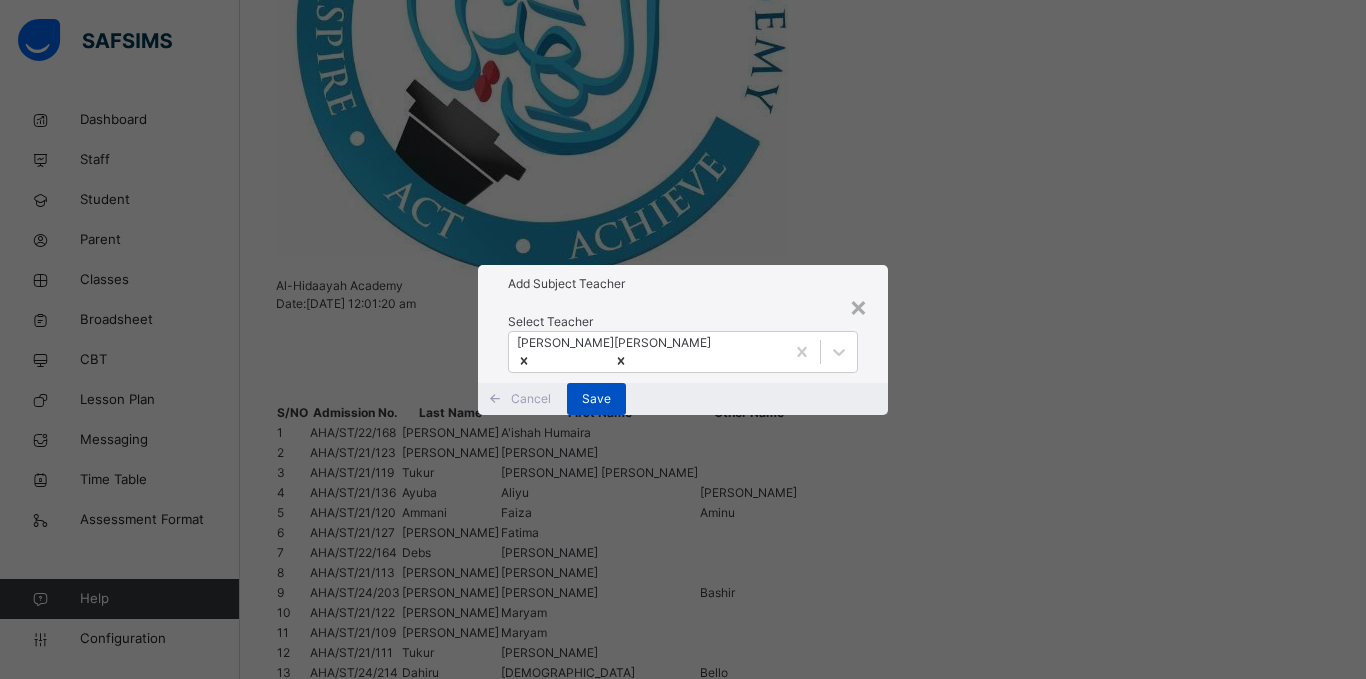 click on "Save" at bounding box center [596, 399] 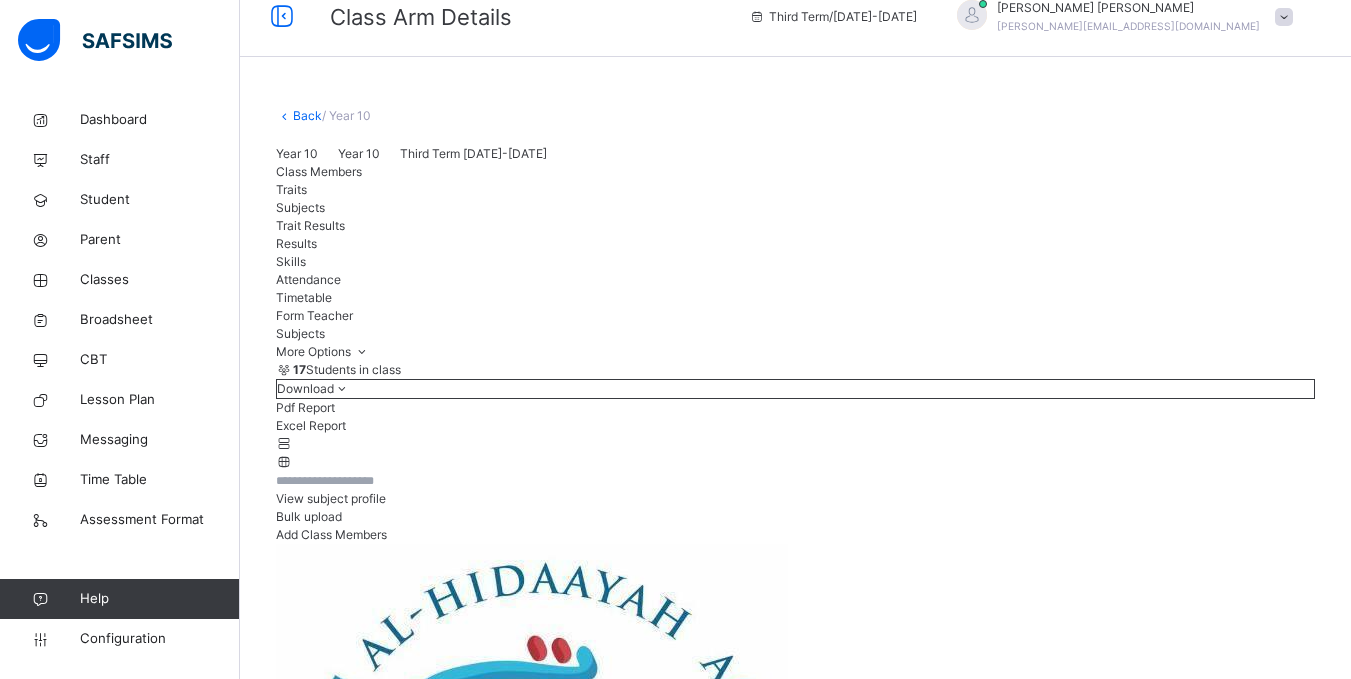 scroll, scrollTop: 0, scrollLeft: 0, axis: both 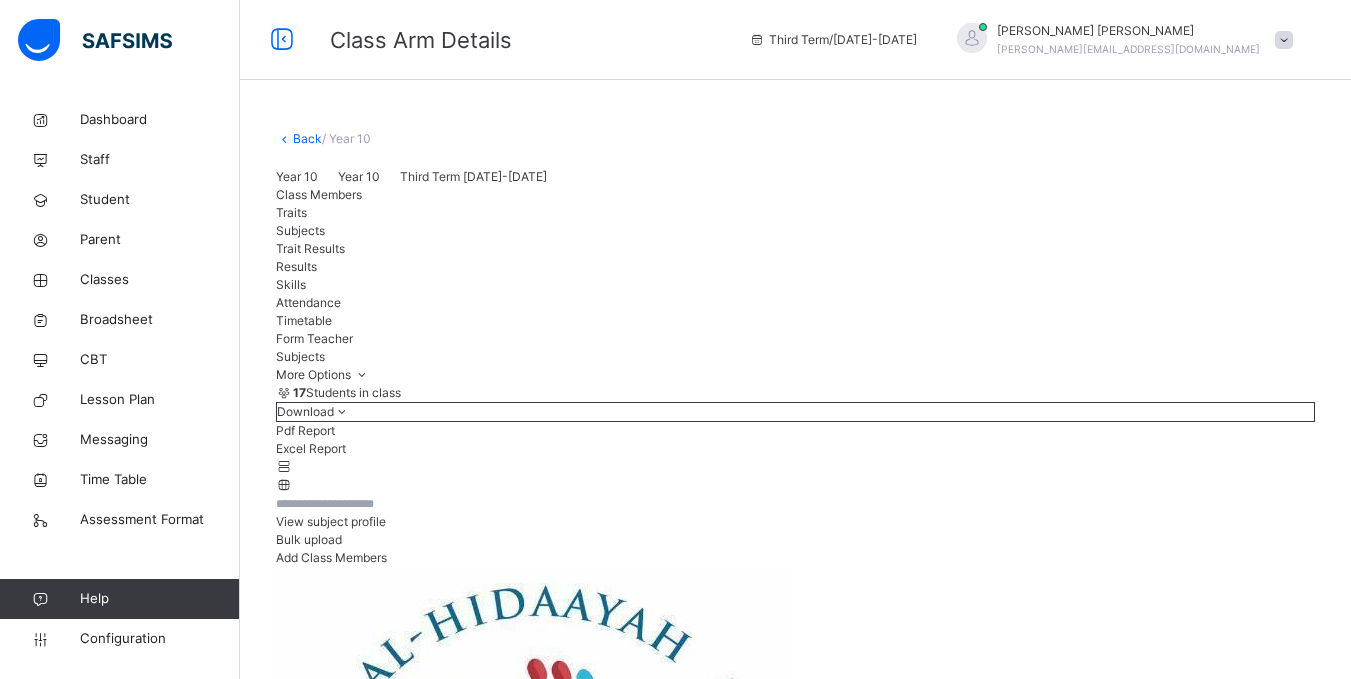 click on "Back" at bounding box center (307, 138) 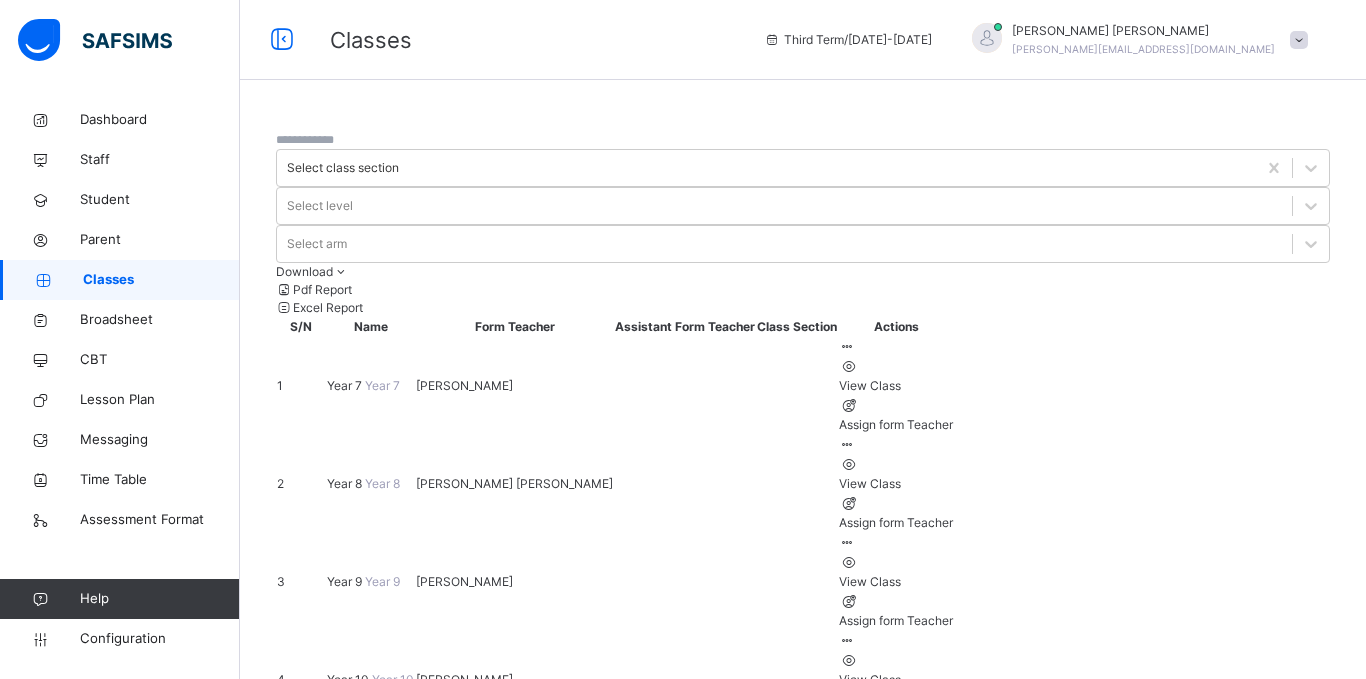 click on "Year 11" at bounding box center [348, 777] 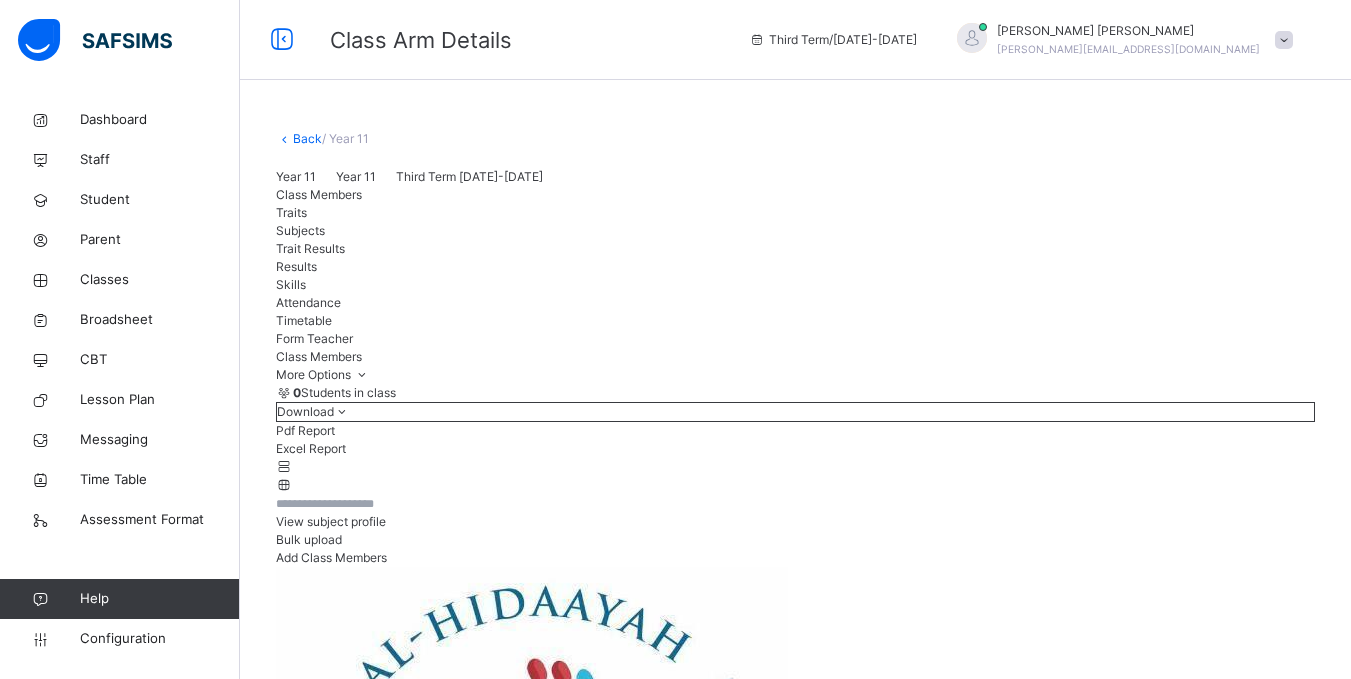 click on "Subjects" at bounding box center (300, 230) 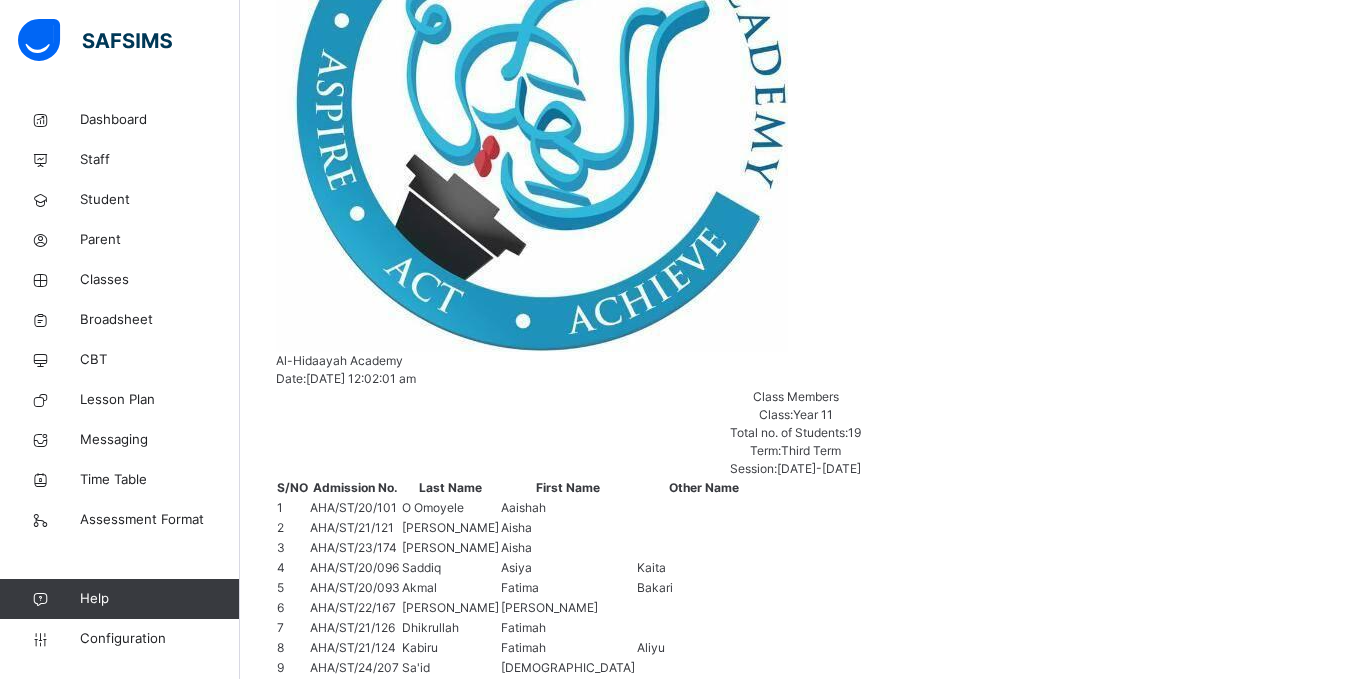 scroll, scrollTop: 728, scrollLeft: 0, axis: vertical 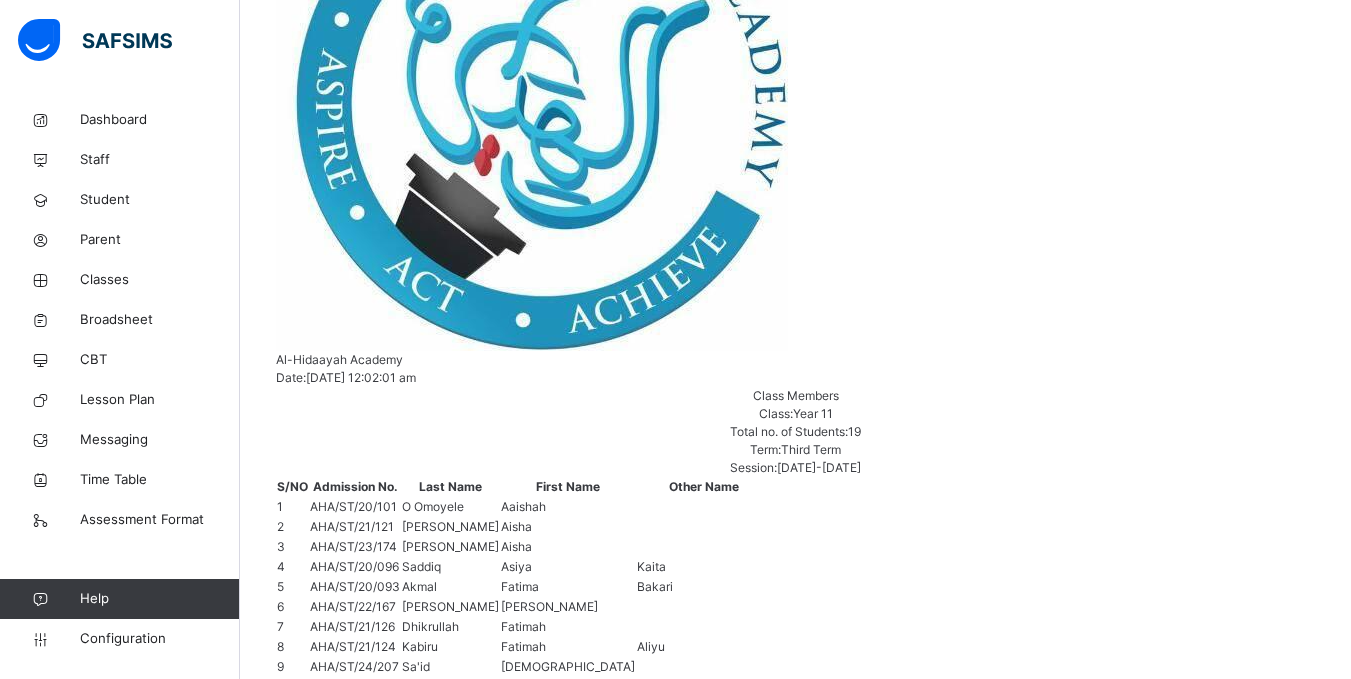 click on "Change Teacher" at bounding box center (951, 3983) 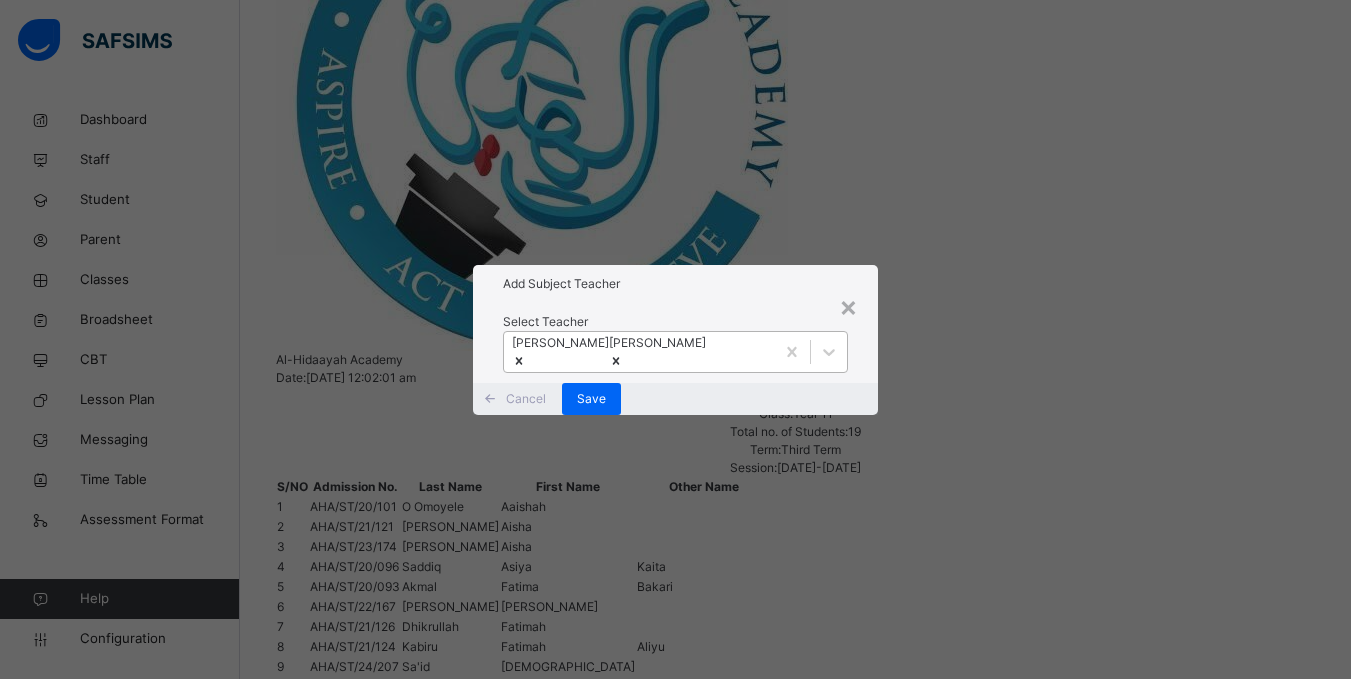 click 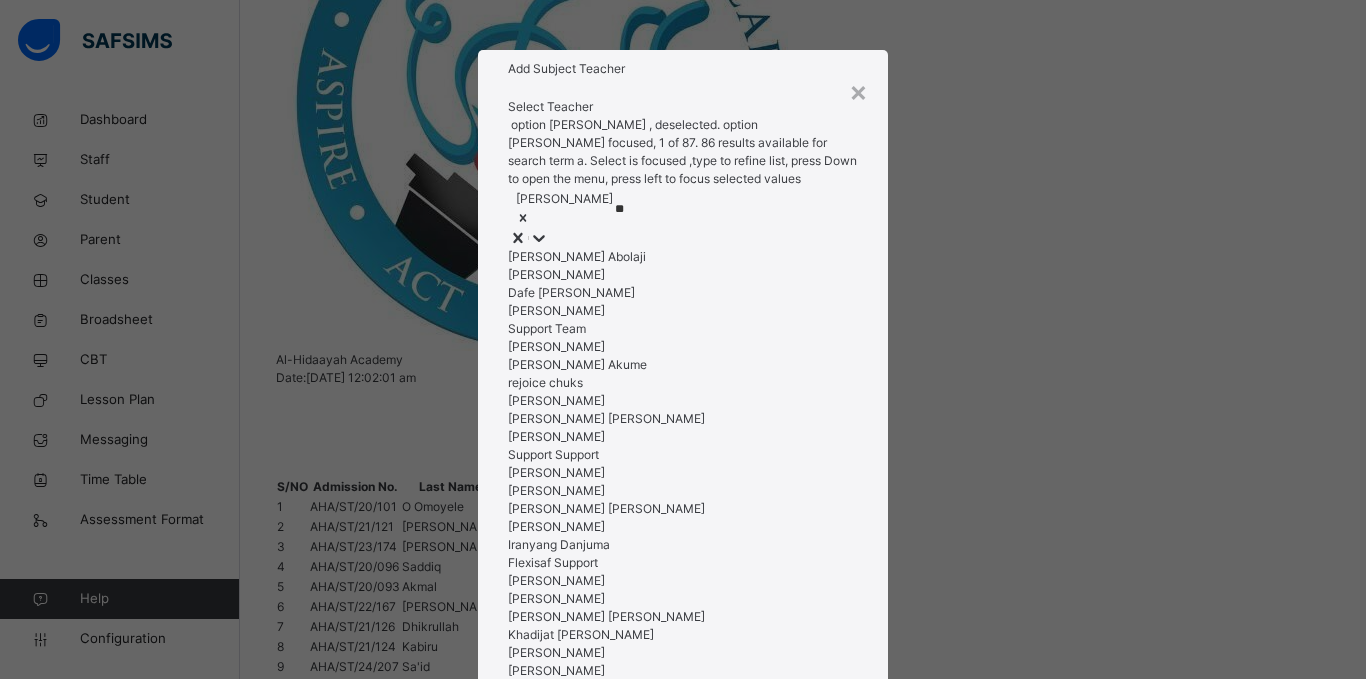 type on "***" 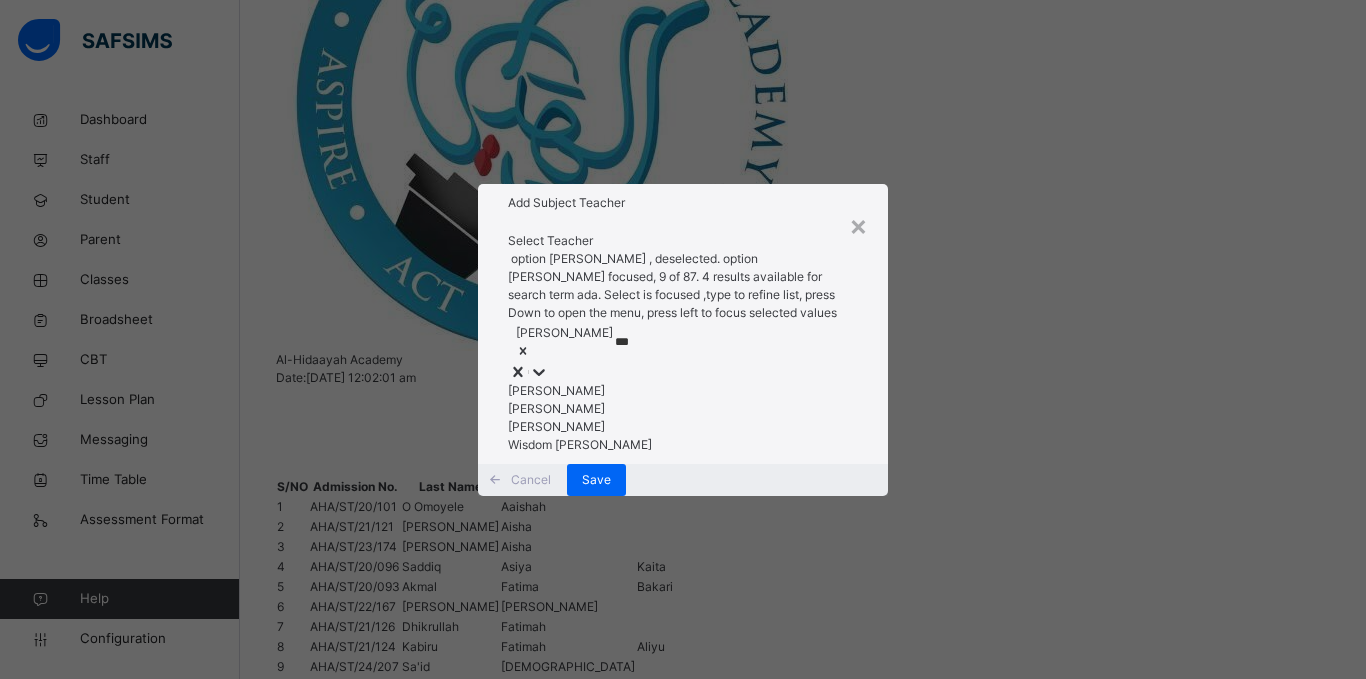 click on "[PERSON_NAME]" at bounding box center (683, 391) 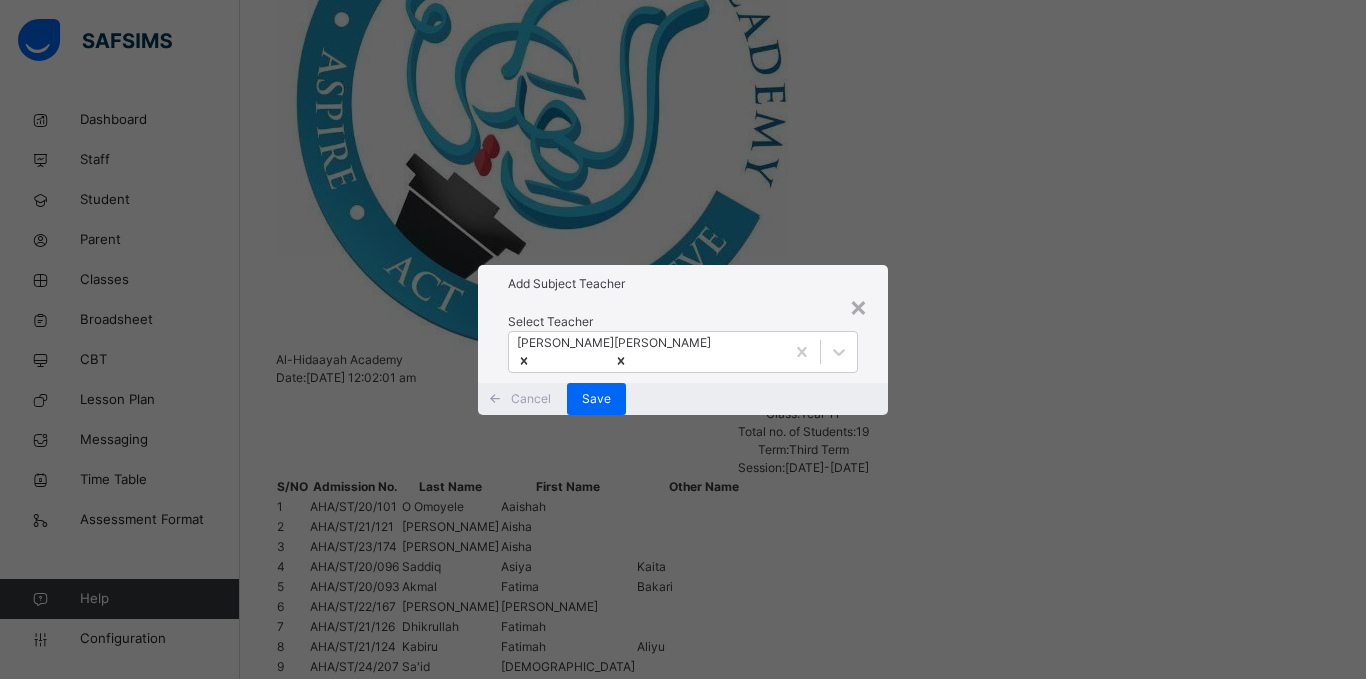 click on "Add Subject Teacher" at bounding box center [683, 284] 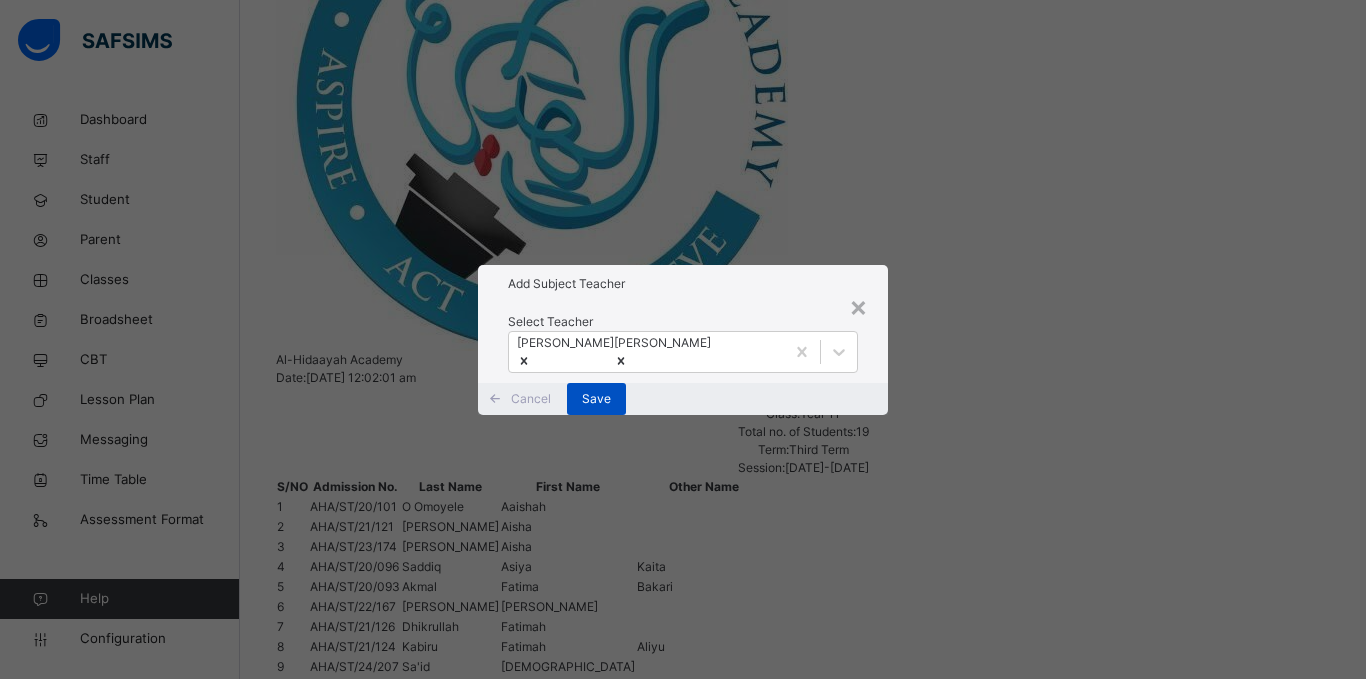 click on "Save" at bounding box center [596, 399] 